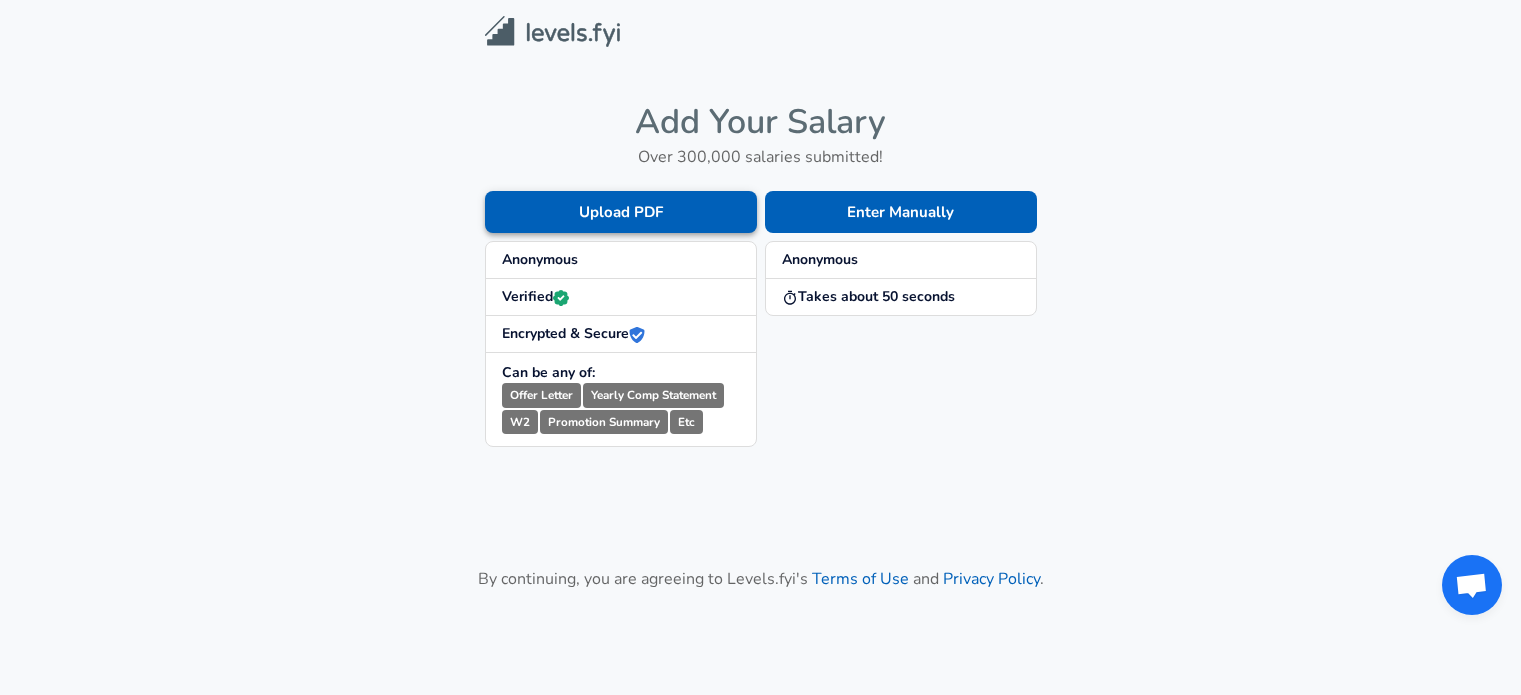 scroll, scrollTop: 0, scrollLeft: 0, axis: both 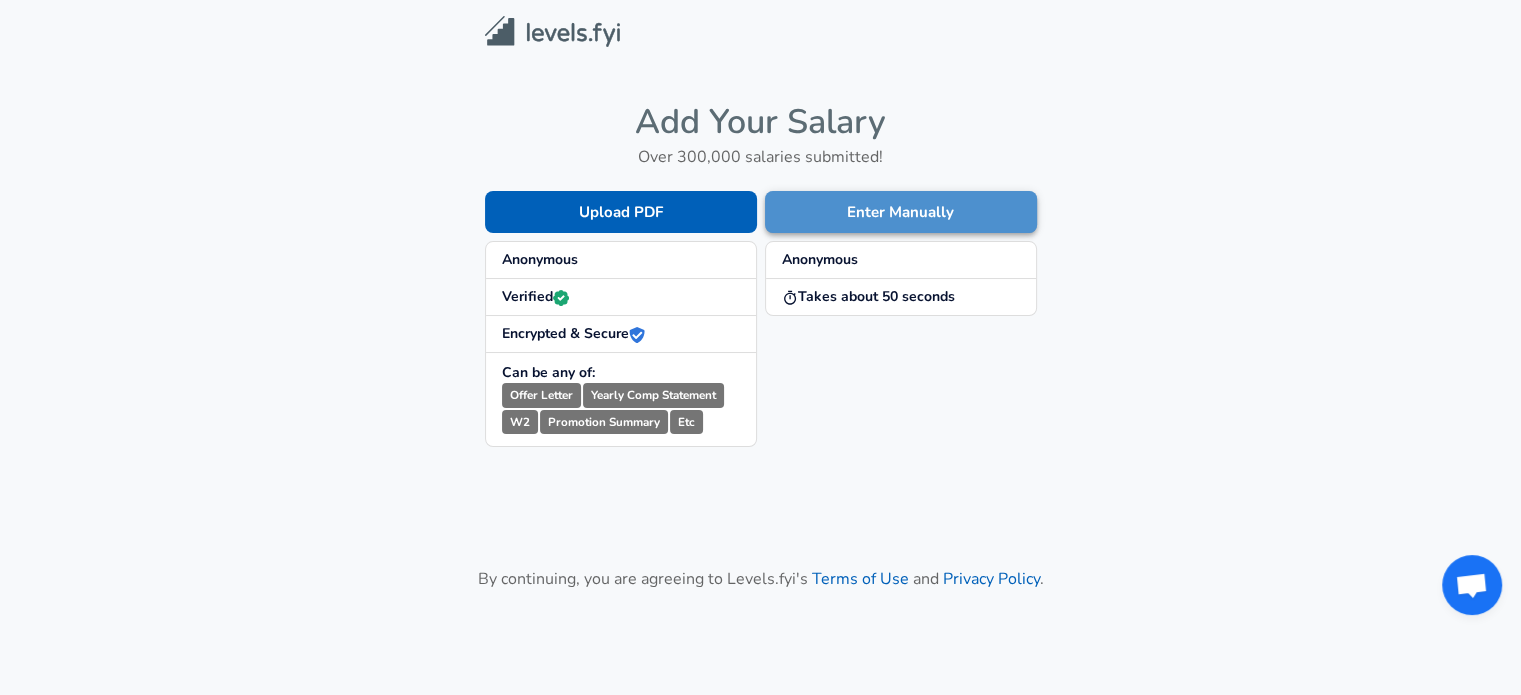 click on "Enter Manually" at bounding box center (901, 212) 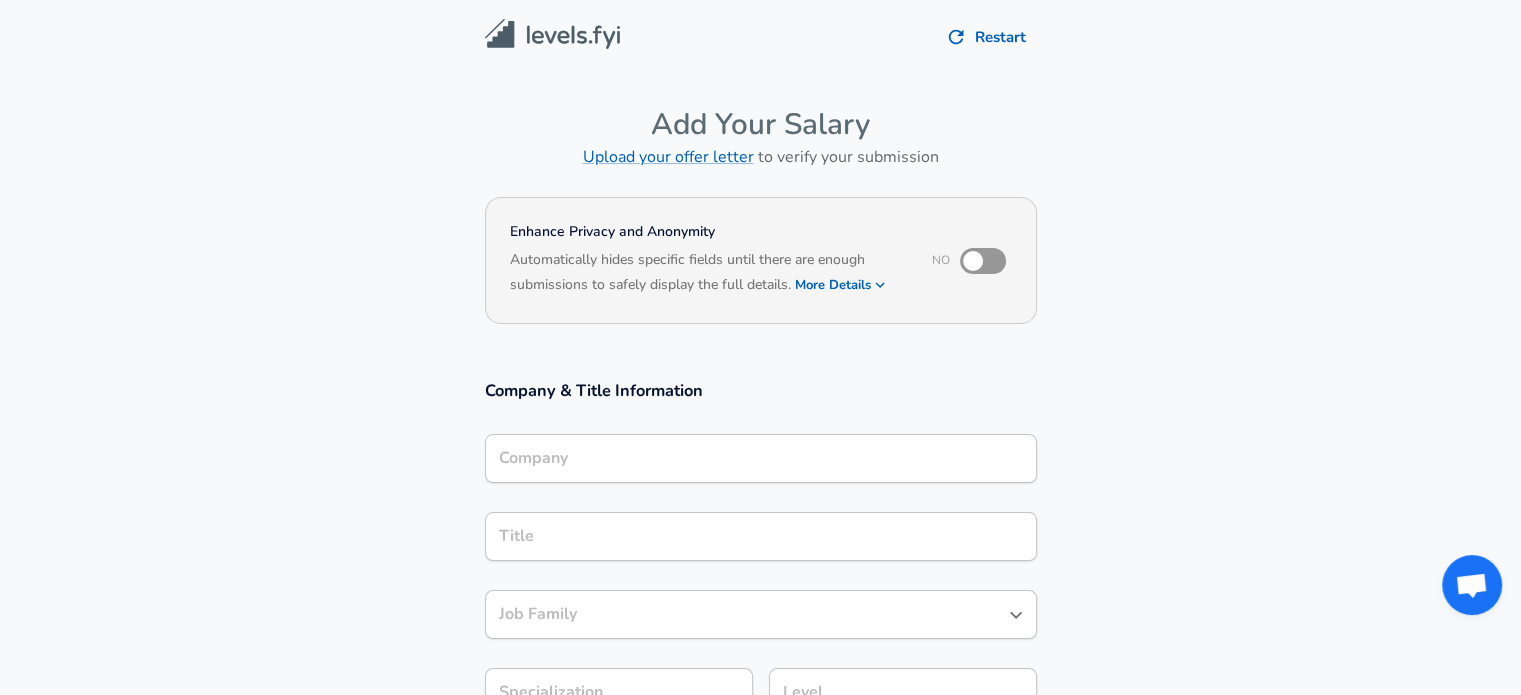 click on "Based on your submission and the data points that we have already collected, we will automatically hide and anonymize specific fields if there aren't enough data points to remain sufficiently anonymous." at bounding box center [761, 299] 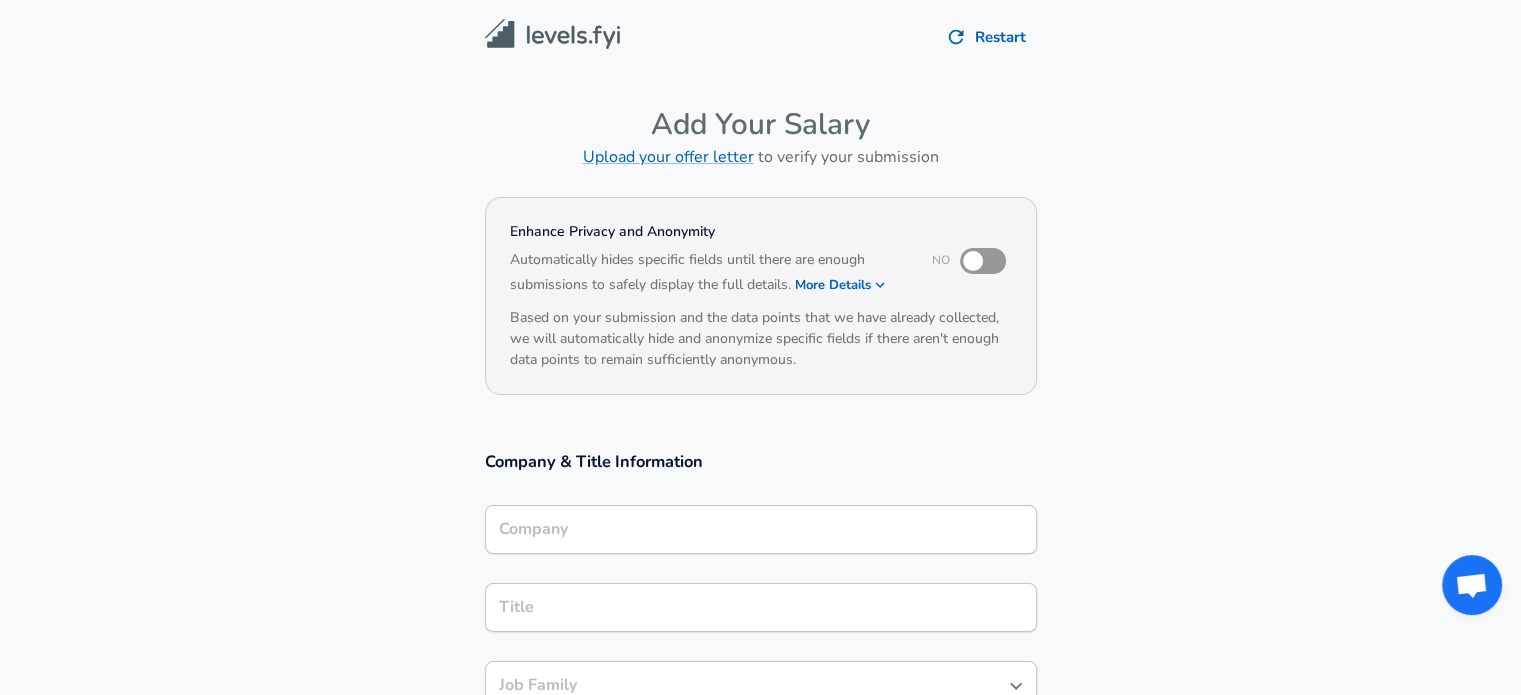 click 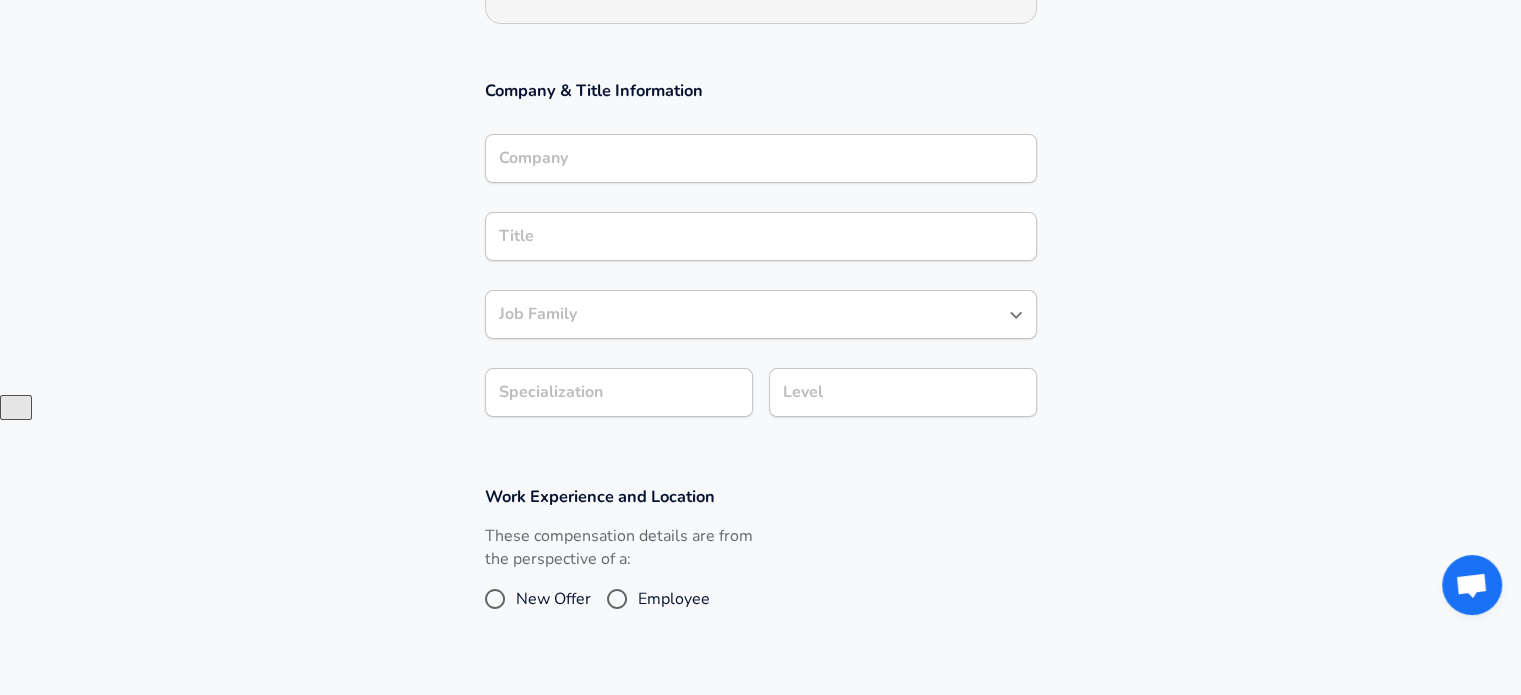 scroll, scrollTop: 500, scrollLeft: 0, axis: vertical 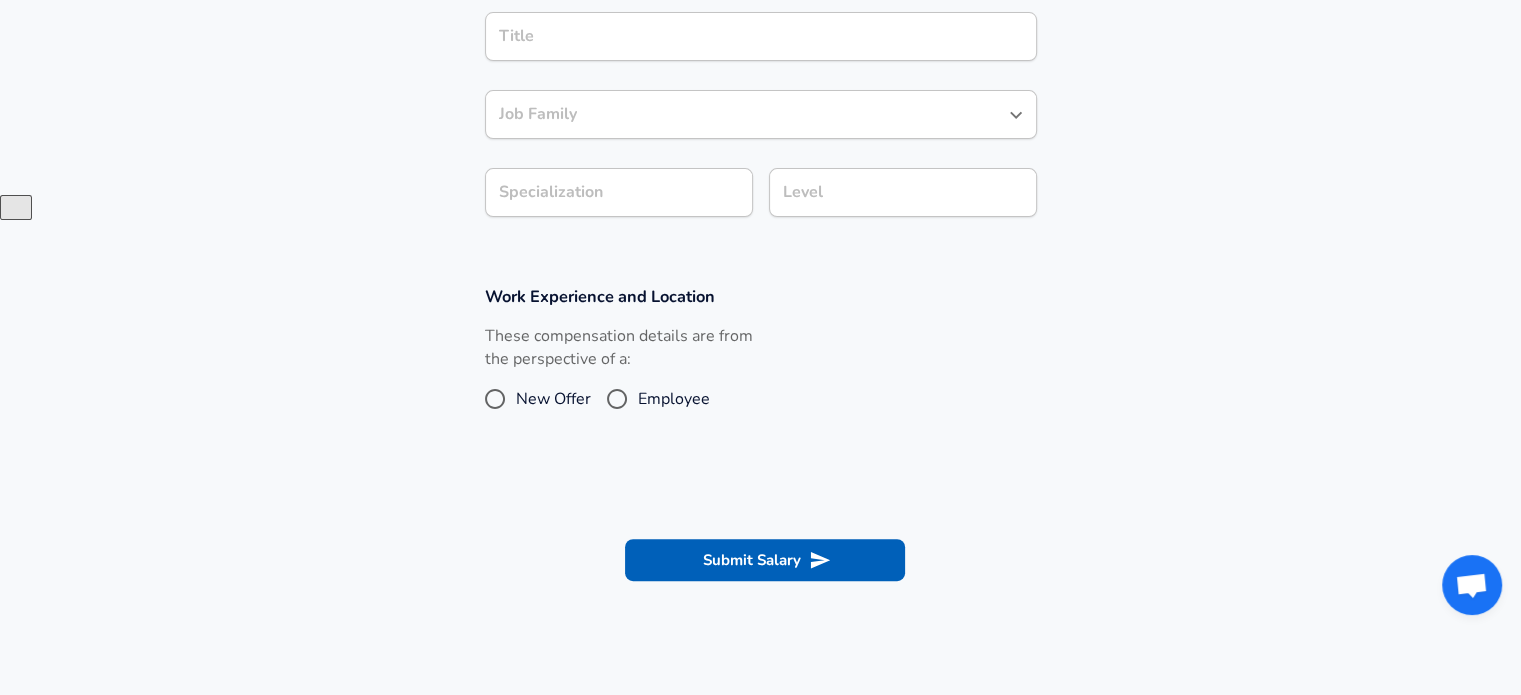 click on "New Offer" at bounding box center (553, 399) 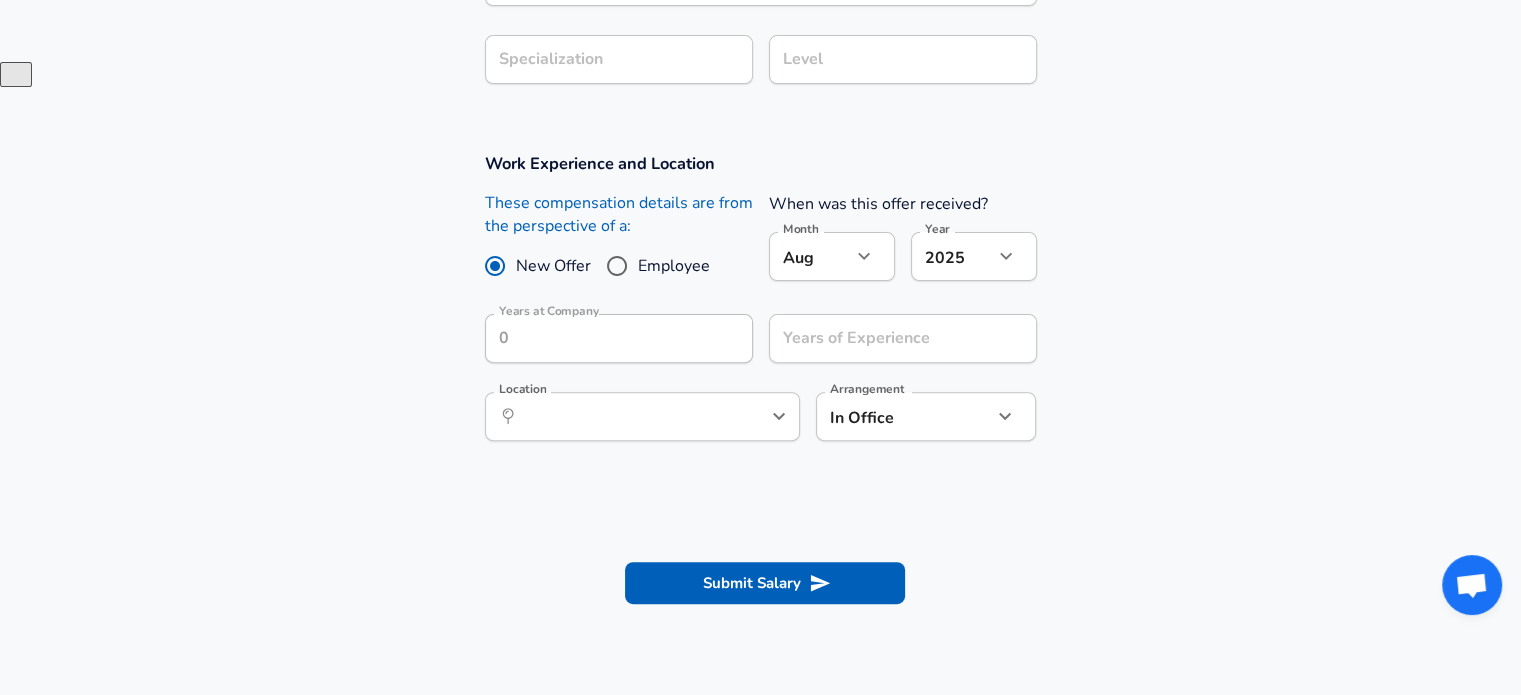 scroll, scrollTop: 700, scrollLeft: 0, axis: vertical 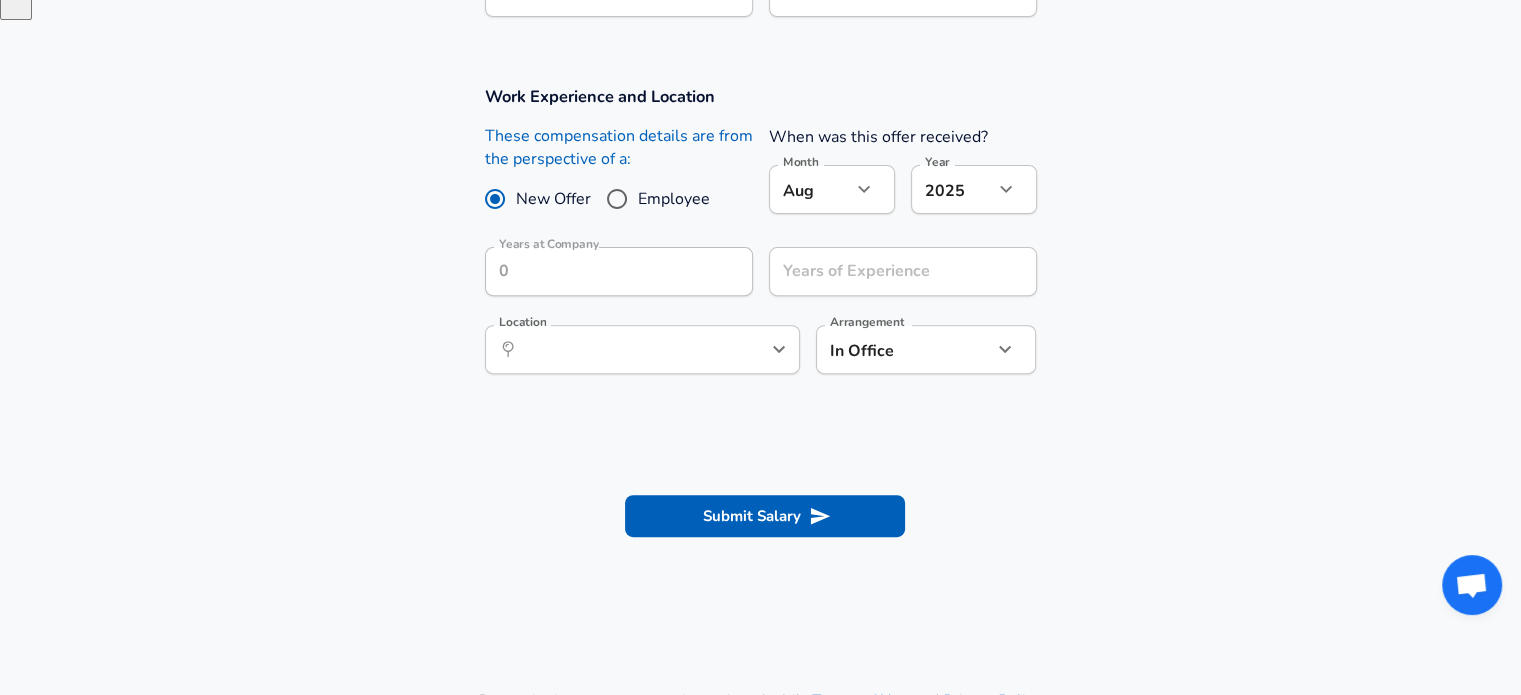 click on "These compensation details are from the perspective of a: New Offer Employee" at bounding box center (619, 178) 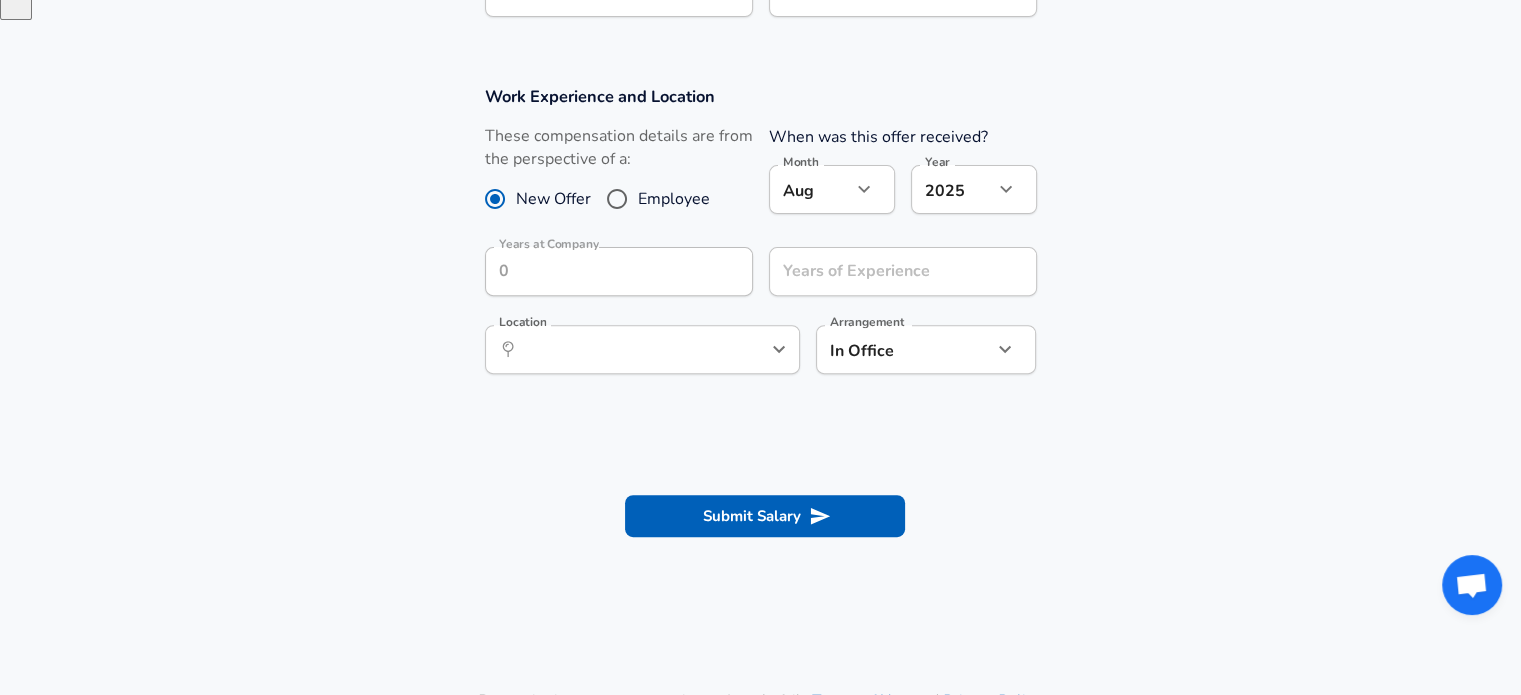 click on "Employee" at bounding box center [674, 199] 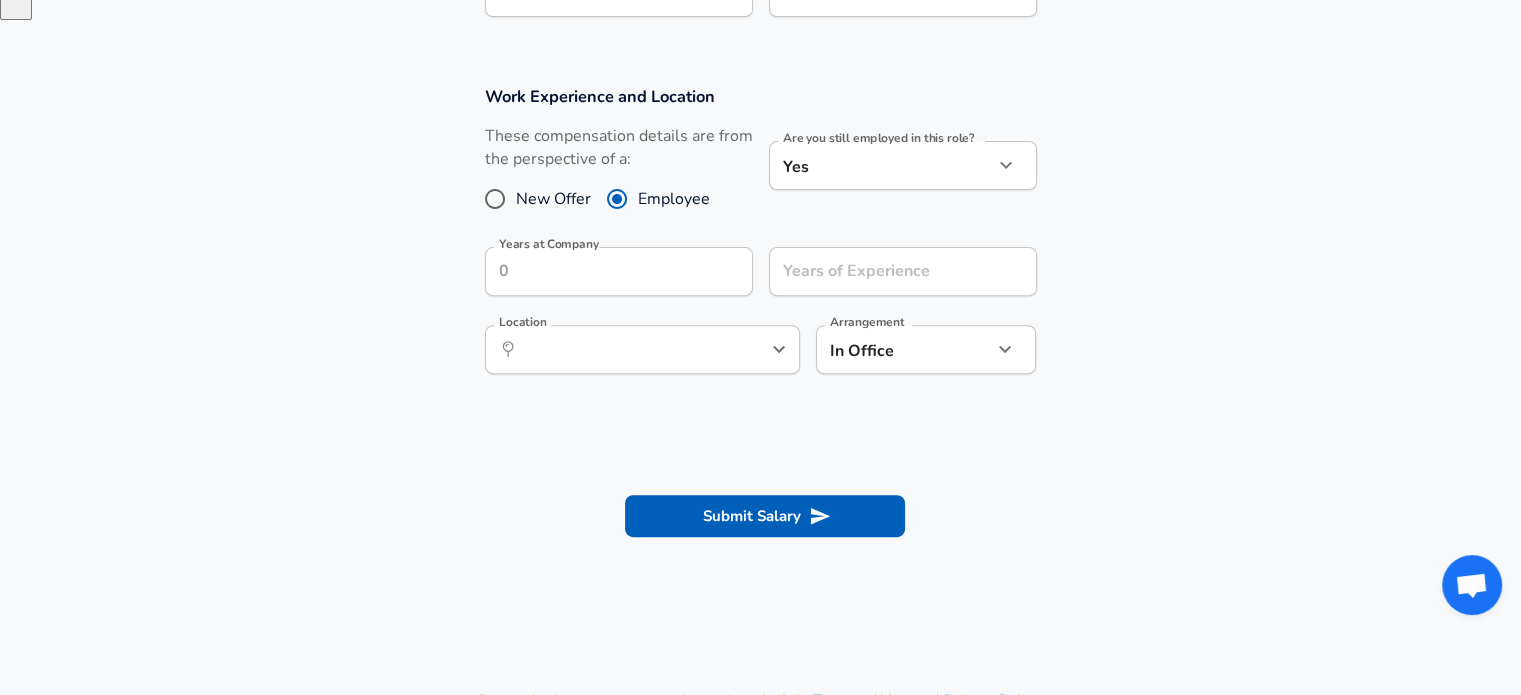 click on "New Offer" at bounding box center (553, 199) 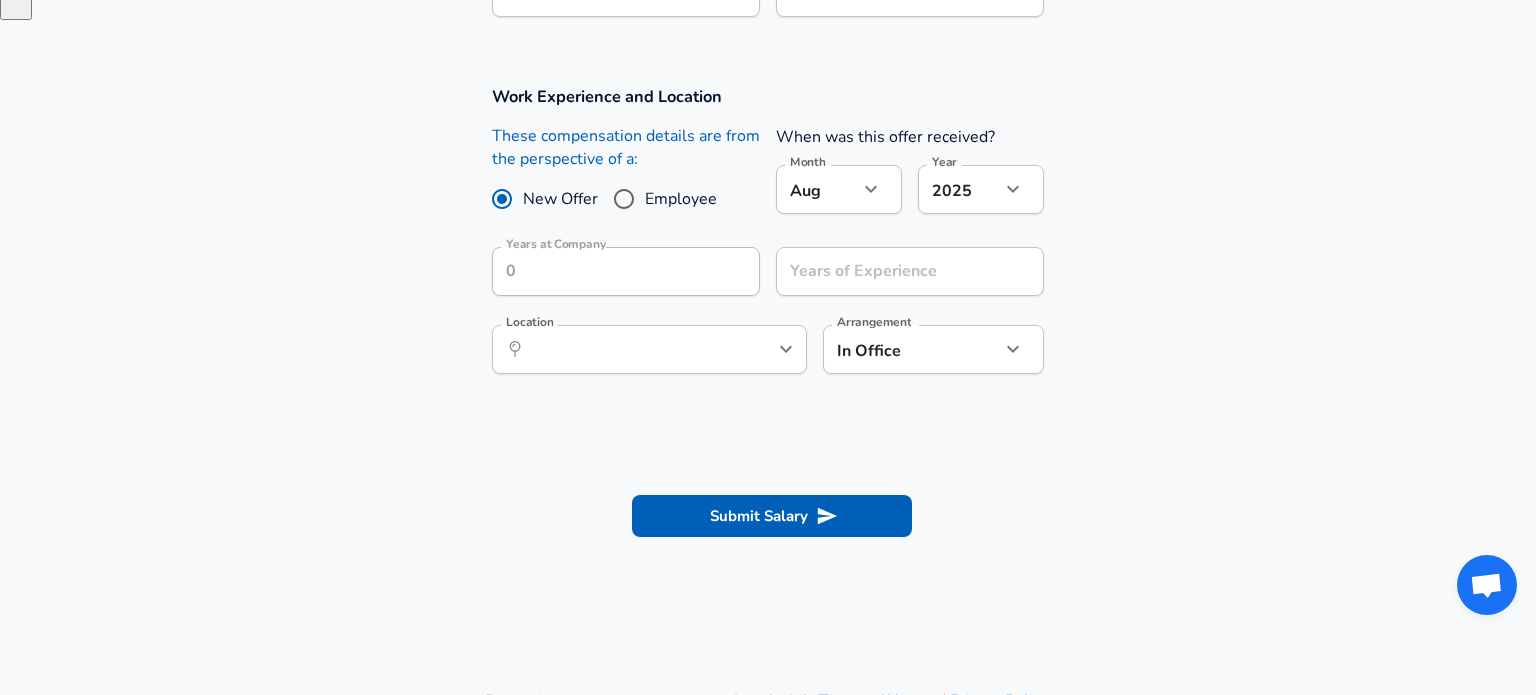 click on "Restart Add Your Salary Upload your offer letter   to verify your submission Enhance Privacy and Anonymity No Automatically hides specific fields until there are enough submissions to safely display the full details.   More Details Based on your submission and the data points that we have already collected, we will automatically hide and anonymize specific fields if there aren't enough data points to remain sufficiently anonymous. Company & Title Information Company Company Title Title Job Family Job Family Specialization Specialization Level Level Work Experience and Location These compensation details are from the perspective of a: New Offer Employee When was this offer received? Month Aug 8 Month Year [YEAR] [YEAR] Year Years at Company Years at Company Years of Experience Years of Experience Location ​ Location Arrangement In Office office Arrangement Submit Salary By continuing, you are agreeing to Levels.fyi's   Terms of Use   and   Privacy Policy . Helping People Build Better Careers © 2017 -  [YEAR]" at bounding box center (768, -353) 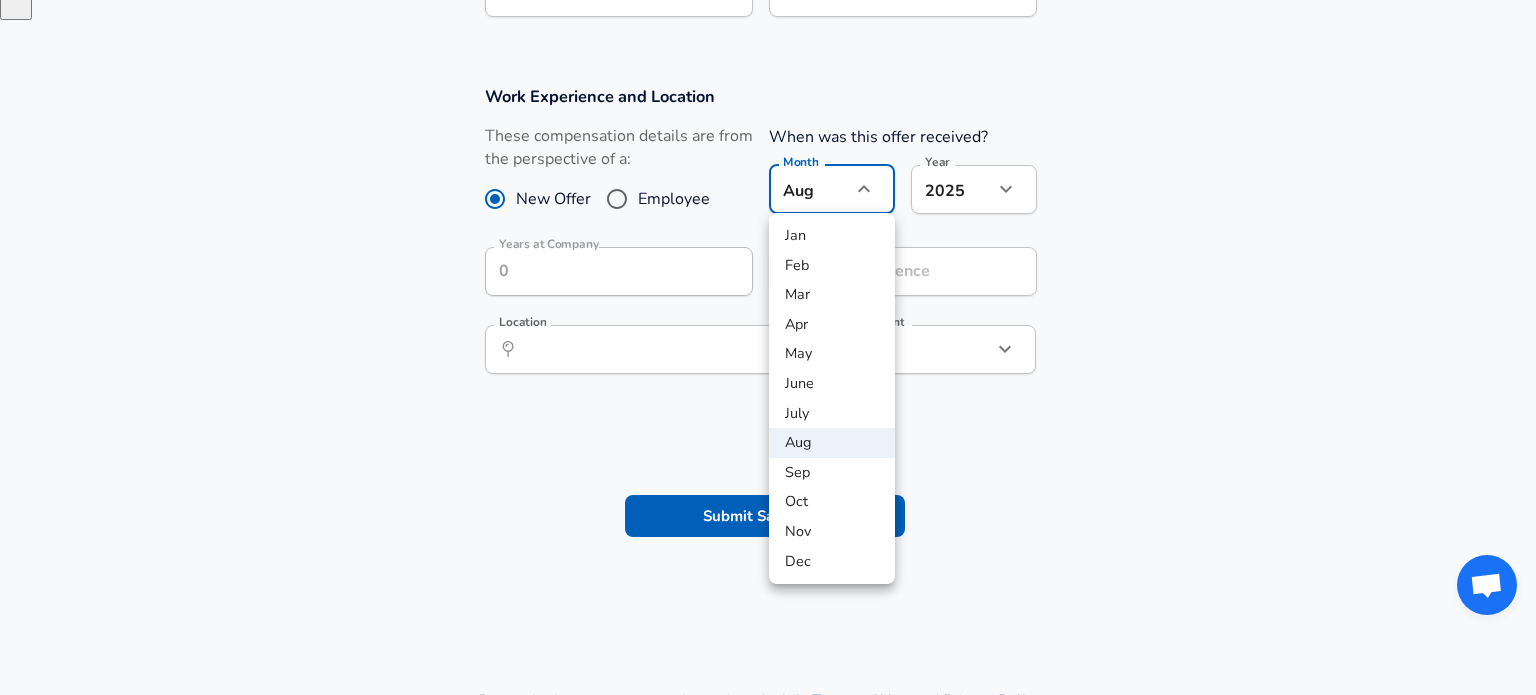 click at bounding box center (768, 347) 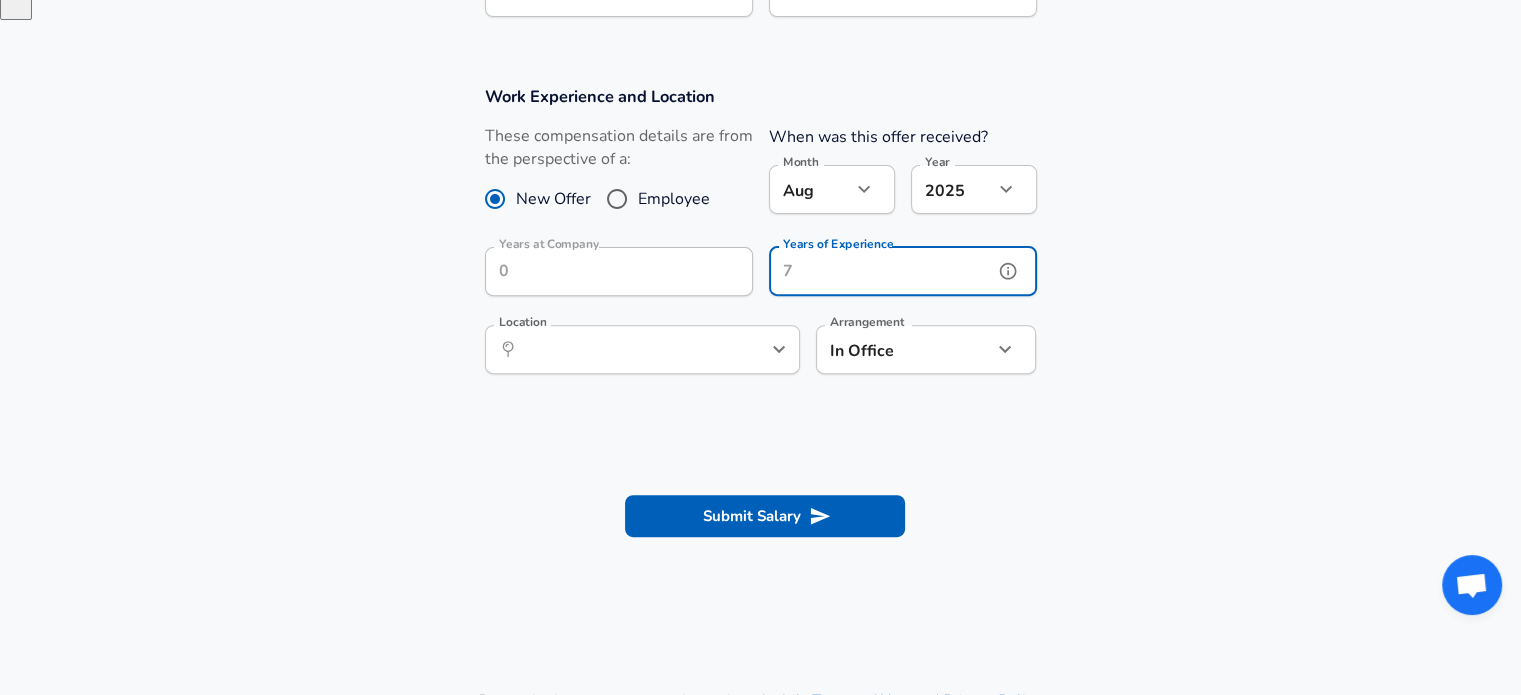 click on "Years of Experience" at bounding box center (881, 271) 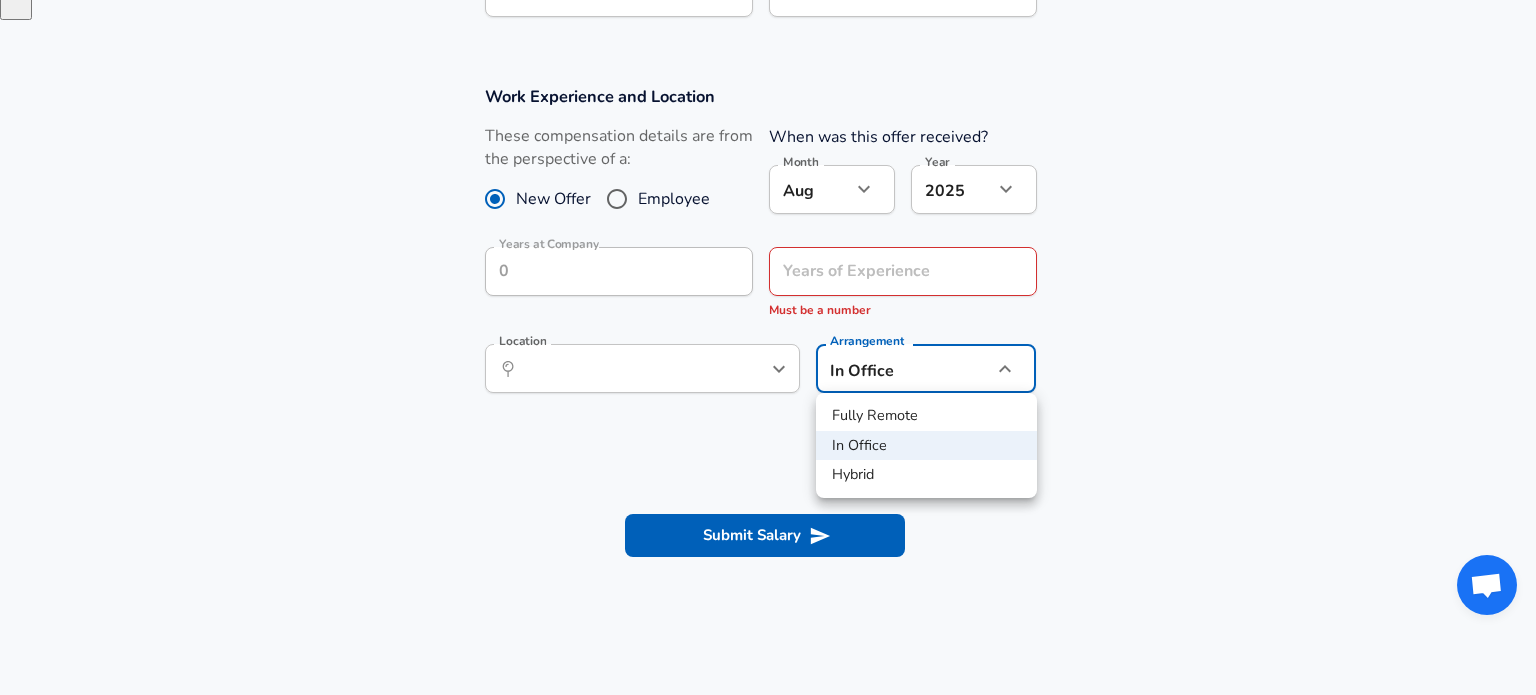 click on "Restart Add Your Salary Upload your offer letter   to verify your submission Enhance Privacy and Anonymity No Automatically hides specific fields until there are enough submissions to safely display the full details.   More Details Based on your submission and the data points that we have already collected, we will automatically hide and anonymize specific fields if there aren't enough data points to remain sufficiently anonymous. Company & Title Information Company Company Title Title Job Family Job Family Specialization Specialization Level Level Work Experience and Location These compensation details are from the perspective of a: New Offer Employee When was this offer received? Month Aug 8 Month Year [YEAR] [YEAR] Year Years at Company Years at Company Years of Experience Years of Experience Must be a number Location ​ Location Arrangement In Office office Arrangement Submit Salary By continuing, you are agreeing to Levels.fyi's   Terms of Use   and   Privacy Policy . Helping People Build Better Careers" at bounding box center (768, -353) 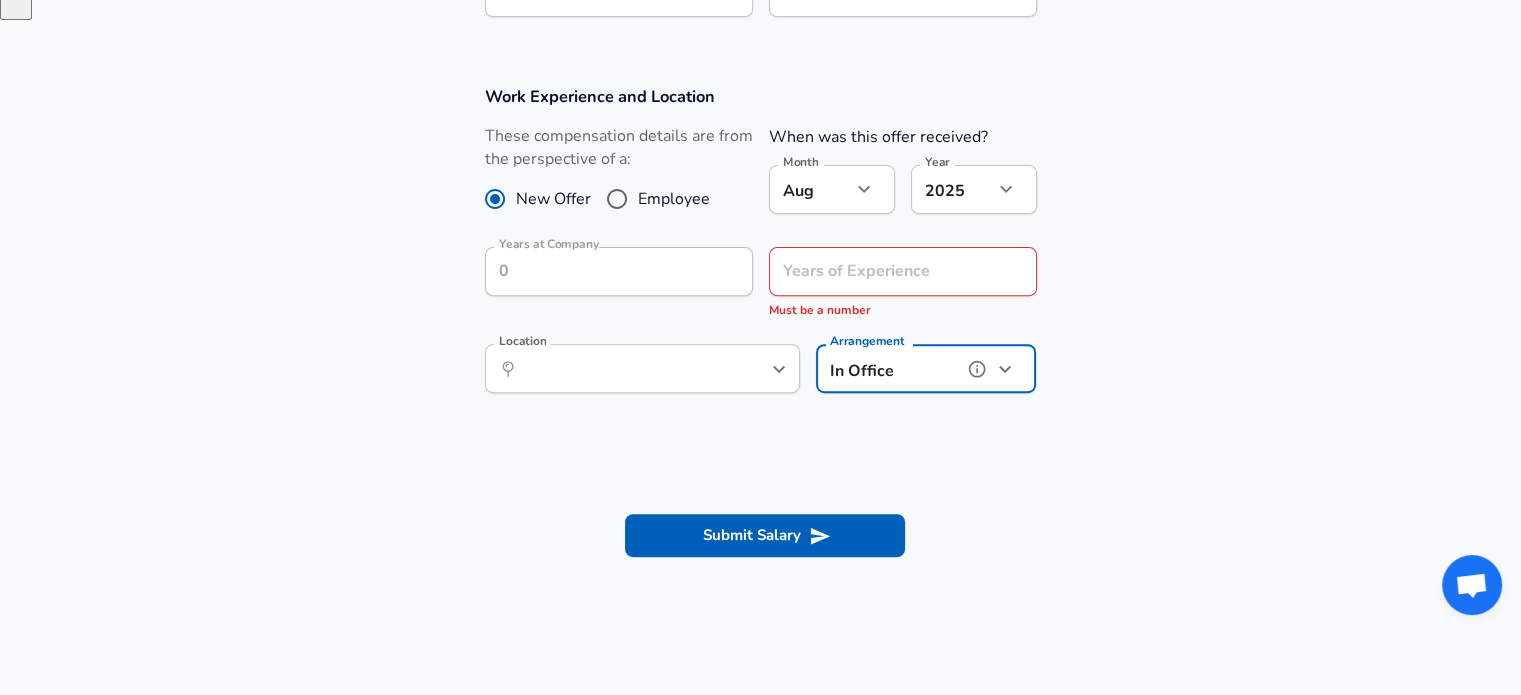 click on "​ Location" at bounding box center (642, 368) 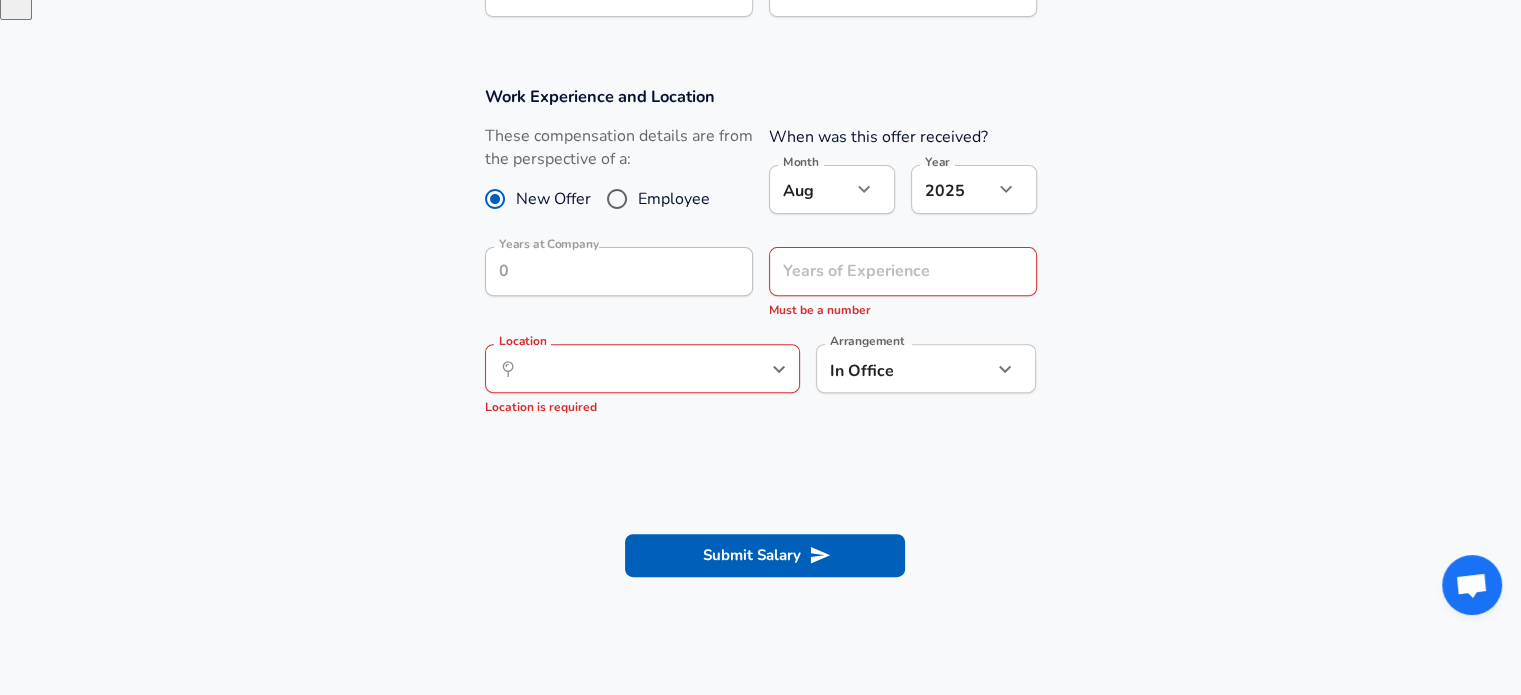 click on "Work Experience and Location These compensation details are from the perspective of a: New Offer Employee When was this offer received? Month Aug 8 Month Year 2025 2025 Year Years at Company Years at Company Years of Experience Years of Experience Must be a number Location ​ Location Location is required Arrangement In Office office Arrangement" at bounding box center (760, 260) 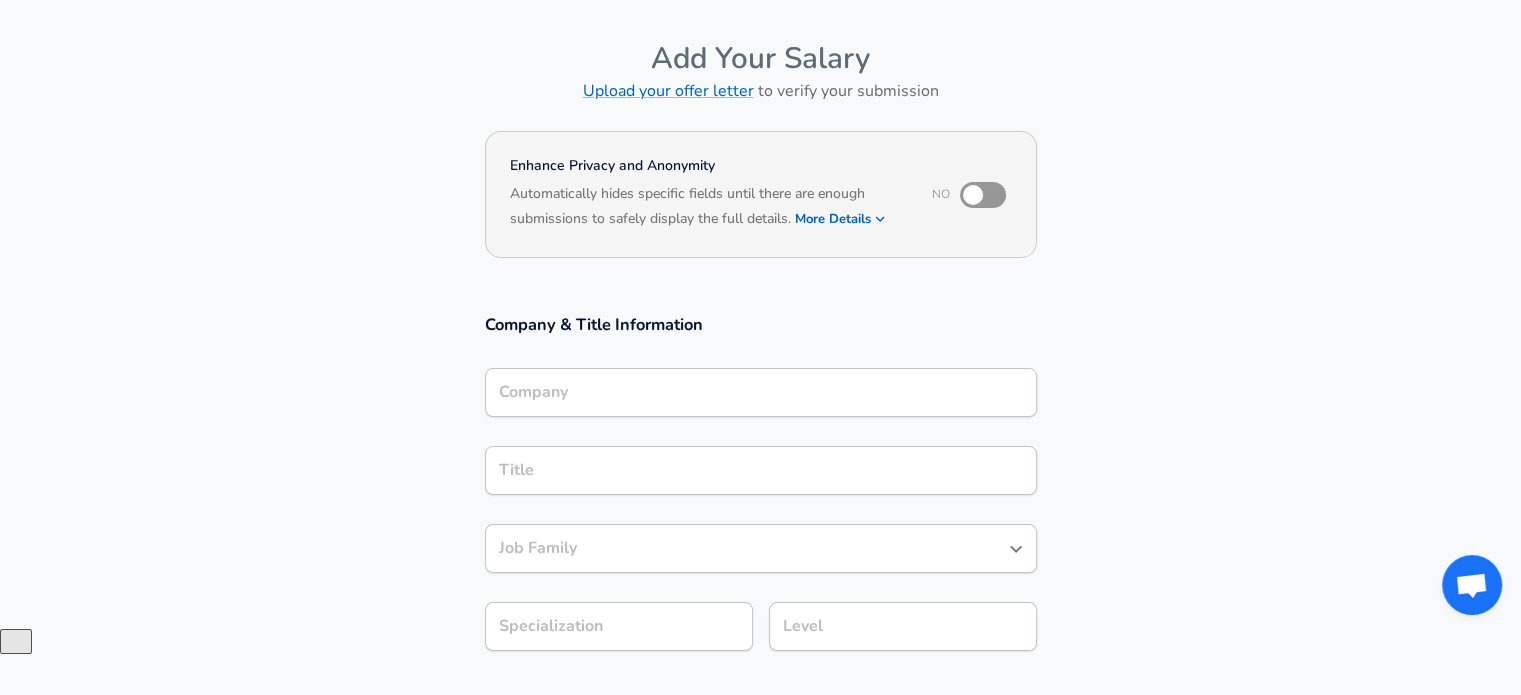 scroll, scrollTop: 100, scrollLeft: 0, axis: vertical 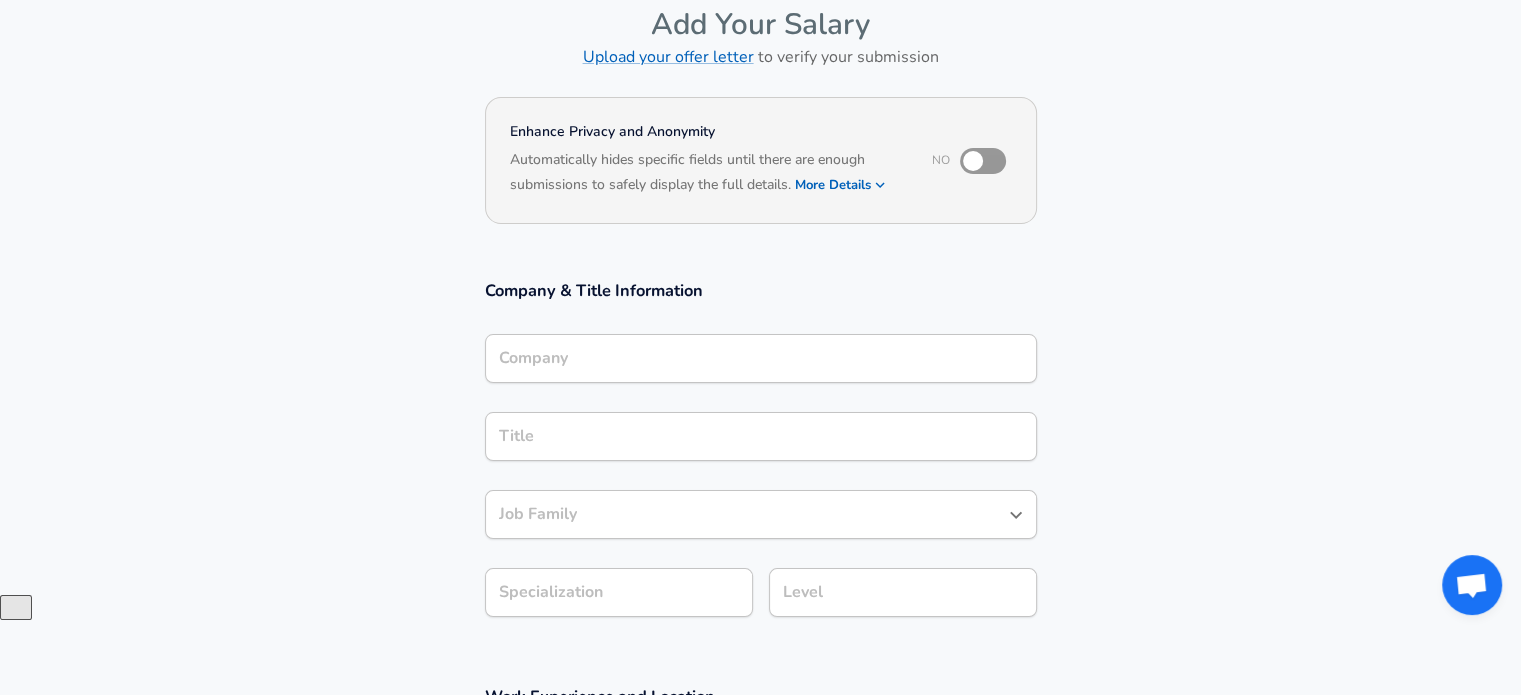 click on "Job Family" at bounding box center [761, 514] 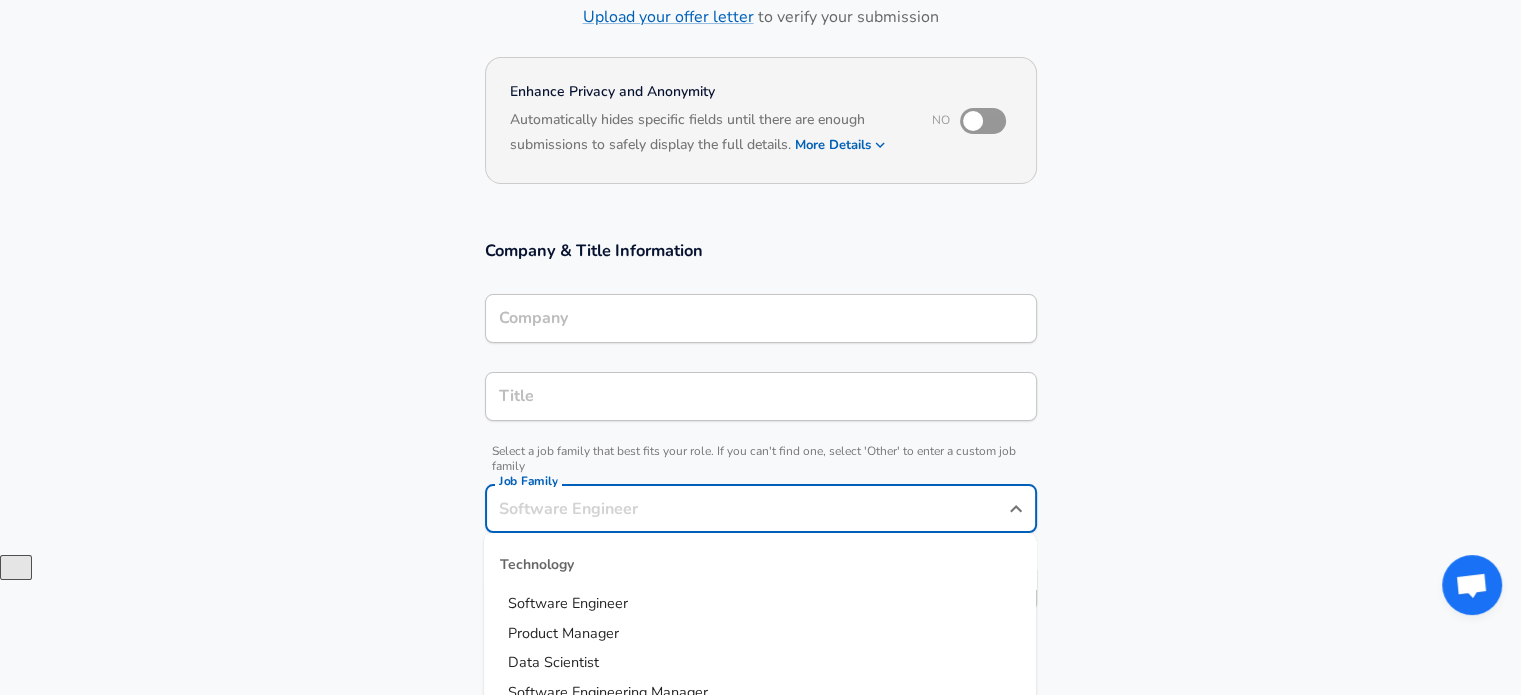 scroll, scrollTop: 440, scrollLeft: 0, axis: vertical 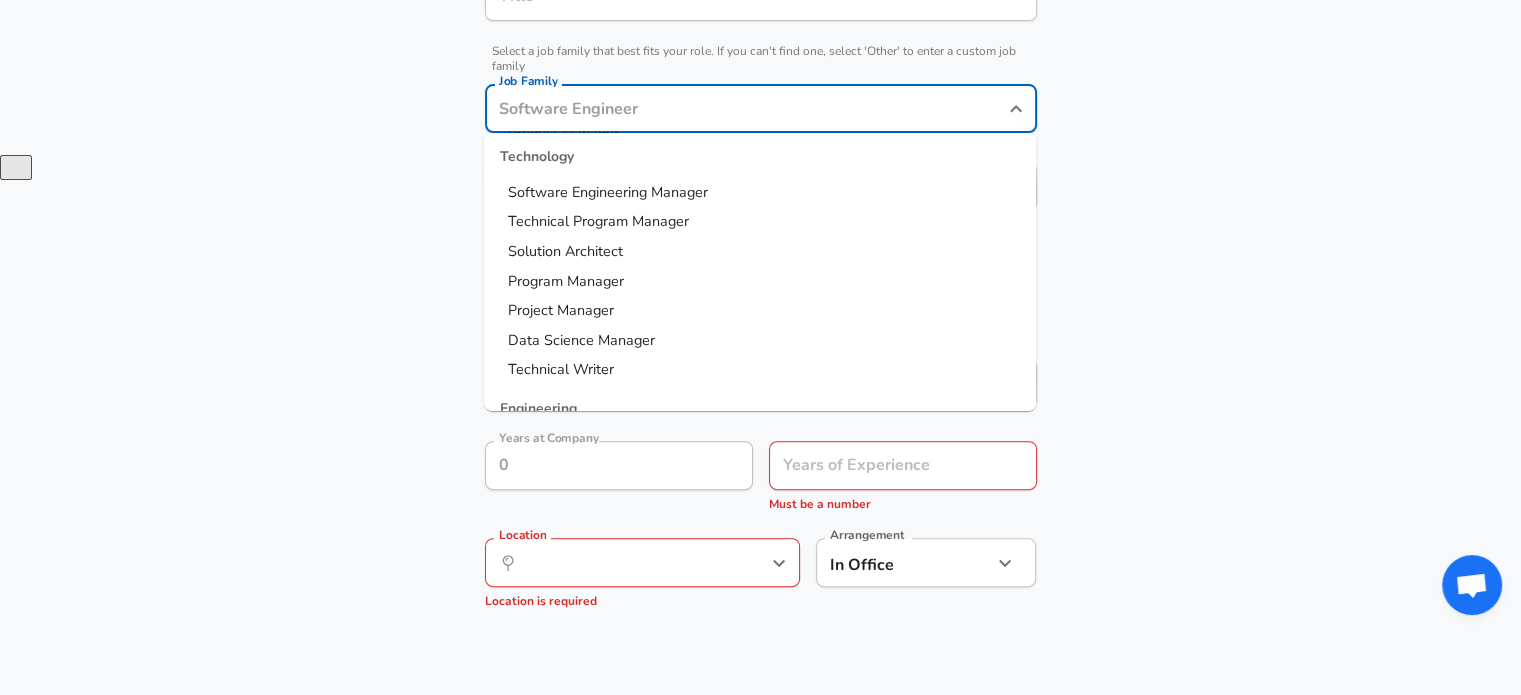 click on "Work Experience and Location These compensation details are from the perspective of a: New Offer Employee When was this offer received? Month Aug 8 Month Year 2025 2025 Year Years at Company Years at Company Years of Experience Years of Experience Must be a number Location ​ Location Location is required Arrangement In Office office Arrangement" at bounding box center [760, 454] 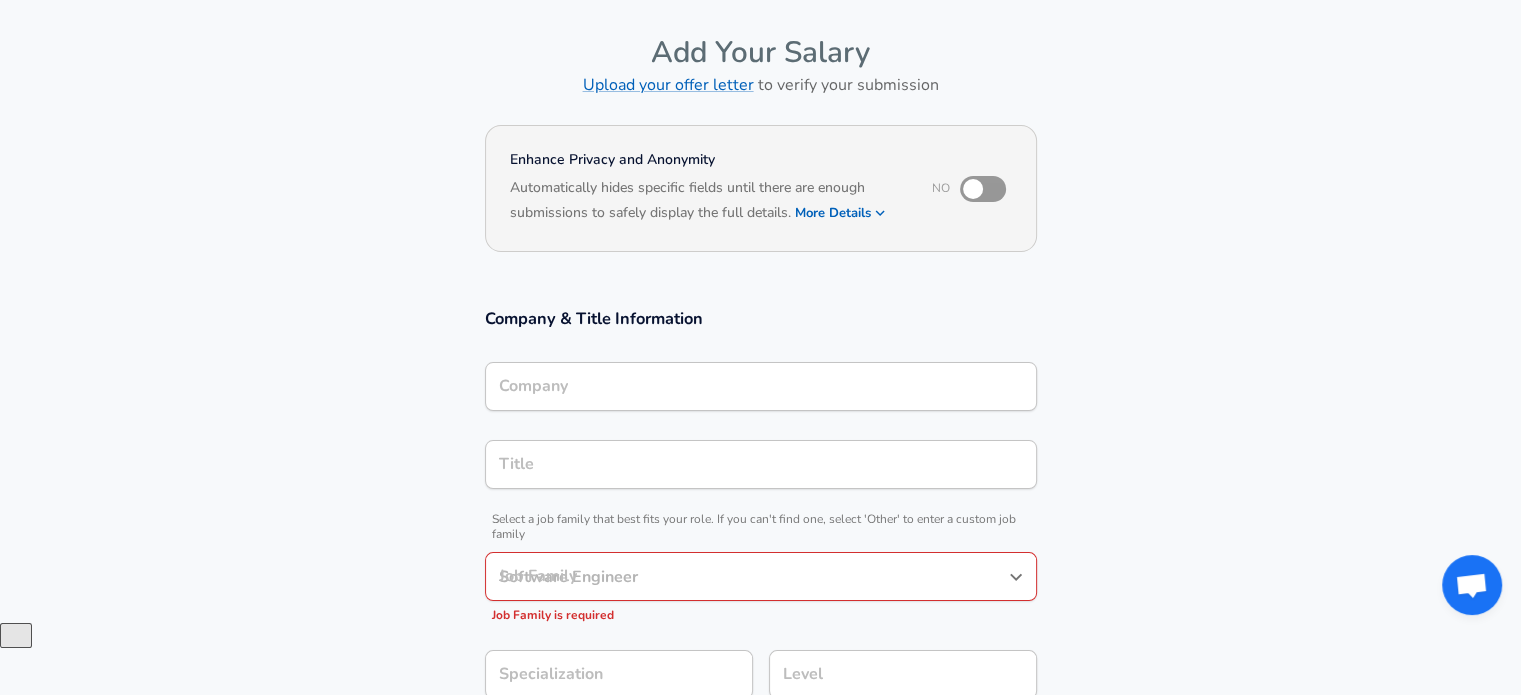 scroll, scrollTop: 0, scrollLeft: 0, axis: both 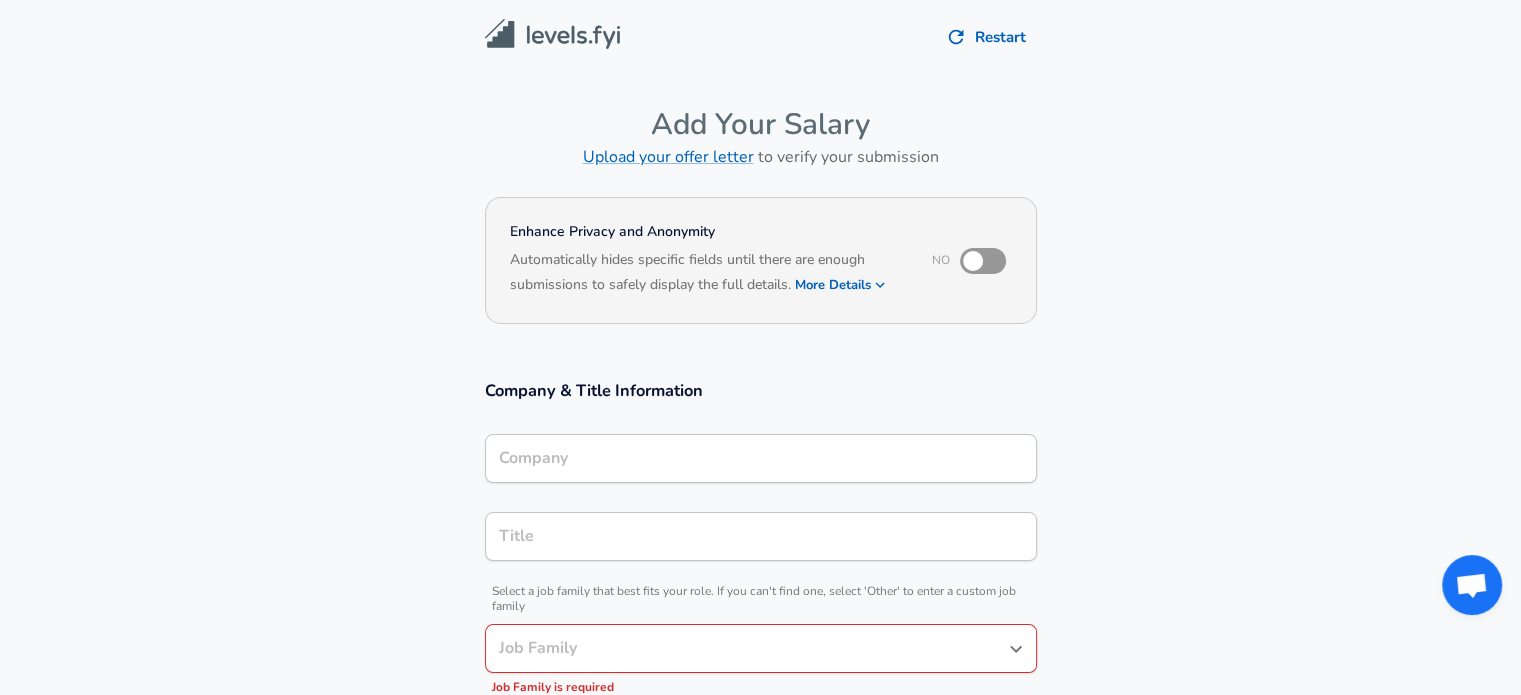 click on "Company Company" at bounding box center [761, 457] 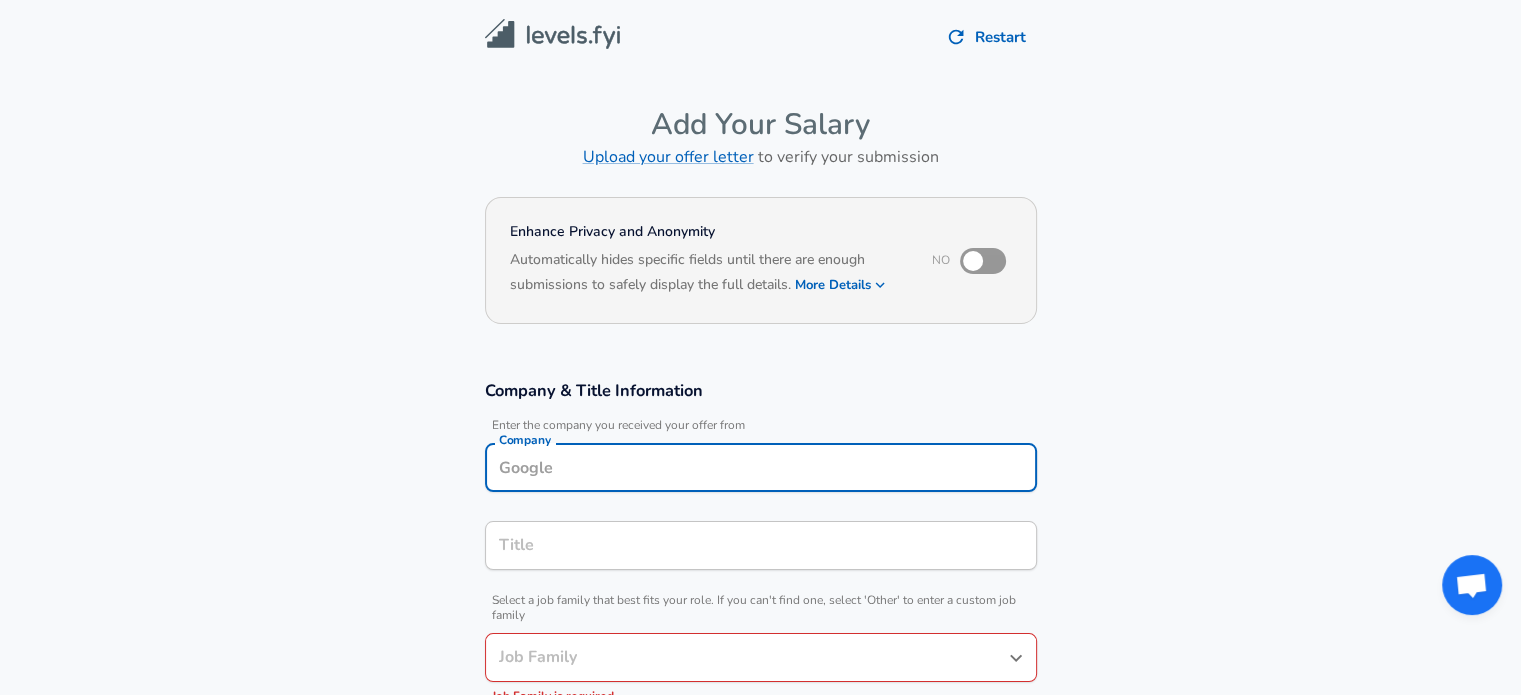 scroll, scrollTop: 20, scrollLeft: 0, axis: vertical 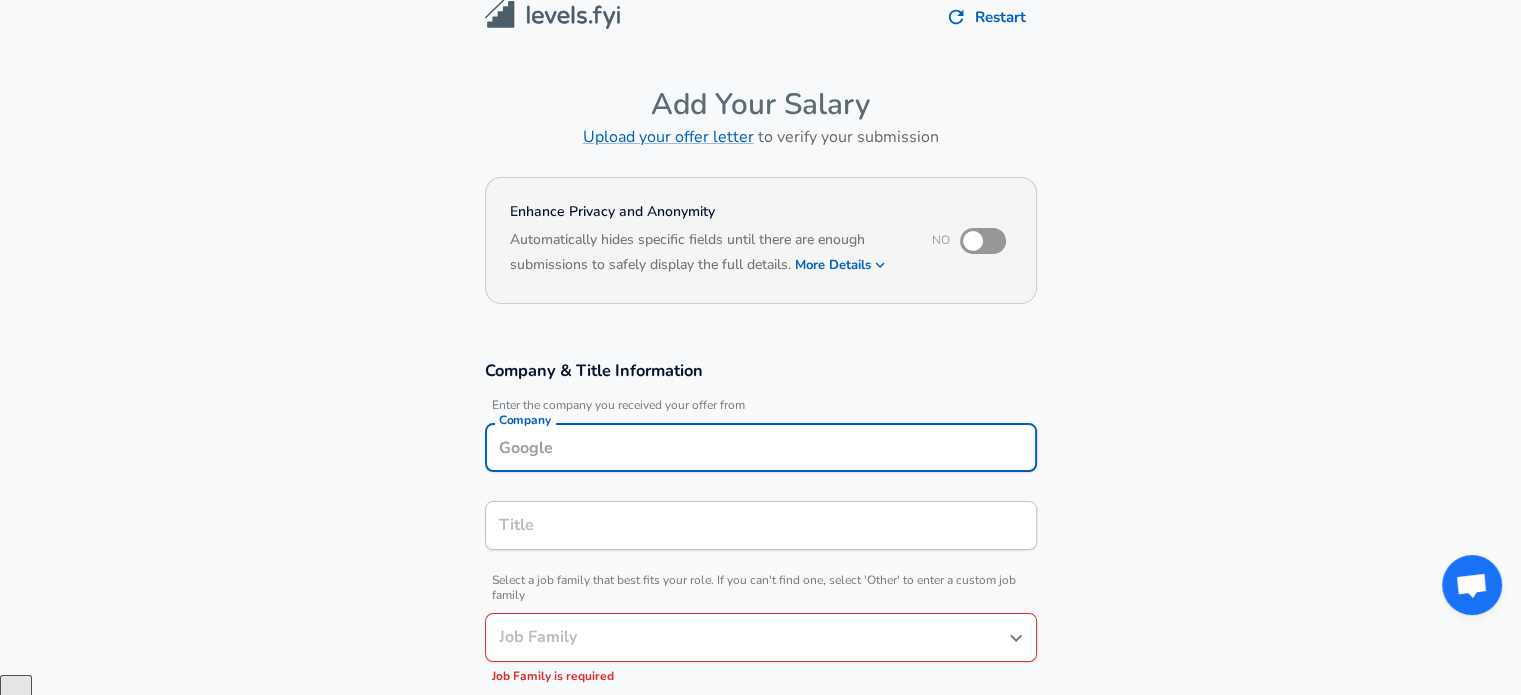 click on "Company" at bounding box center (761, 447) 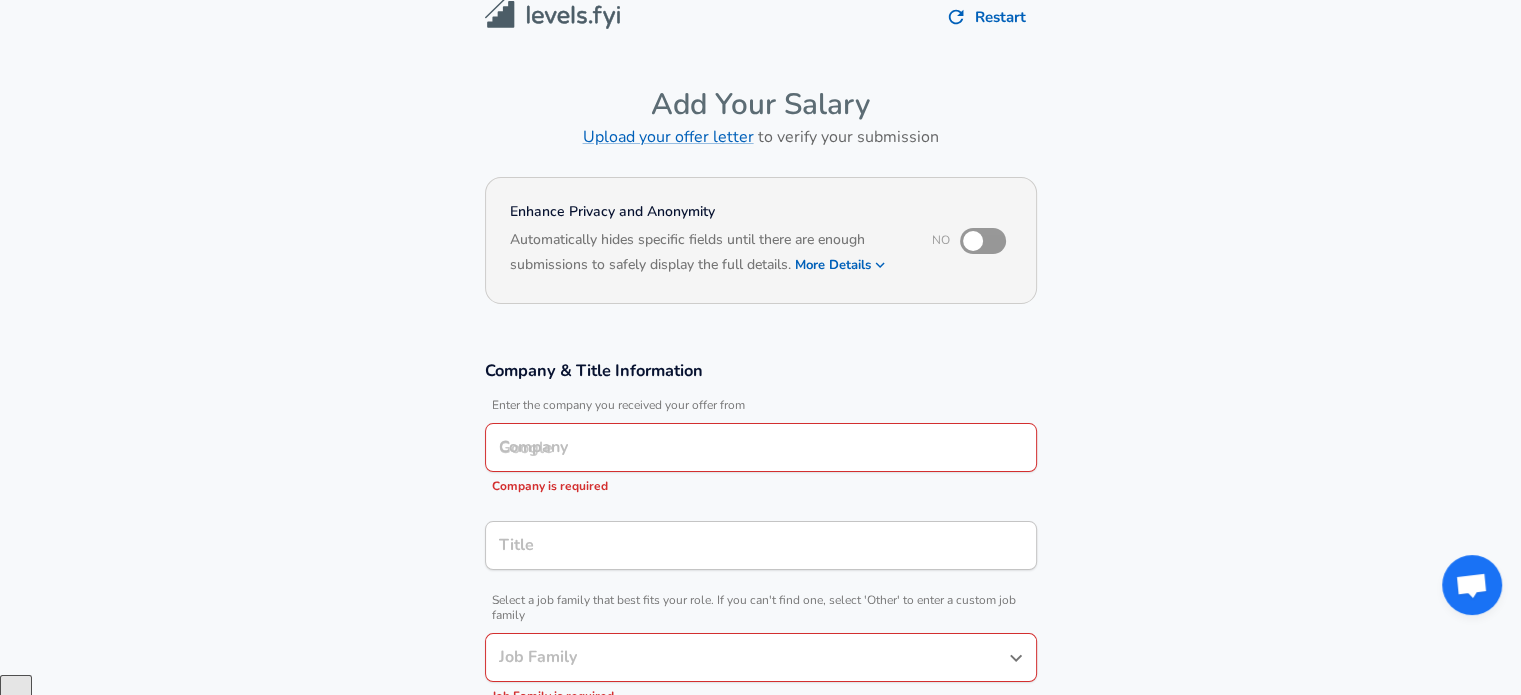 click on "Company & Title Information   Enter the company you received your offer from Company Company Company is required Title Title   Select a job family that best fits your role. If you can't find one, select 'Other' to enter a custom job family Job Family Job Family Job Family is required Specialization Specialization Level Level" at bounding box center (761, 576) 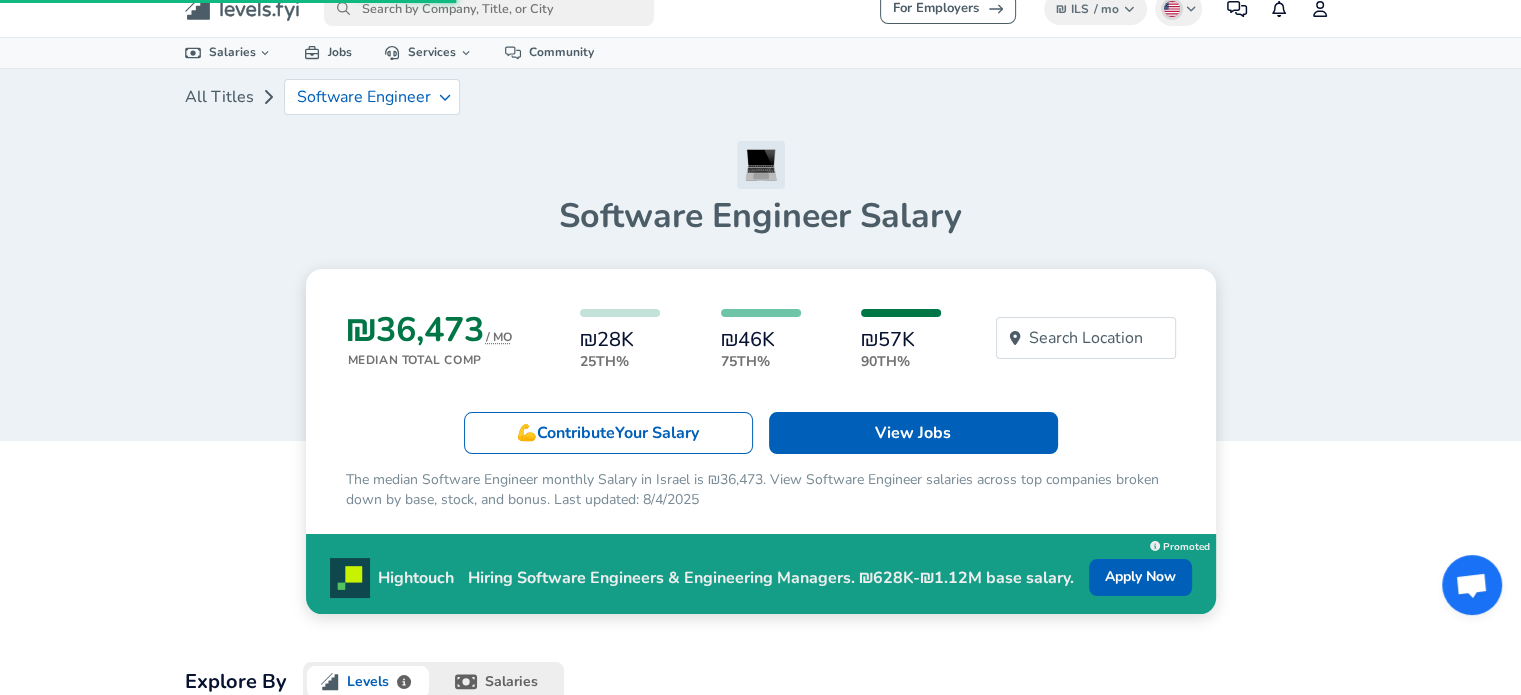 scroll, scrollTop: 419, scrollLeft: 0, axis: vertical 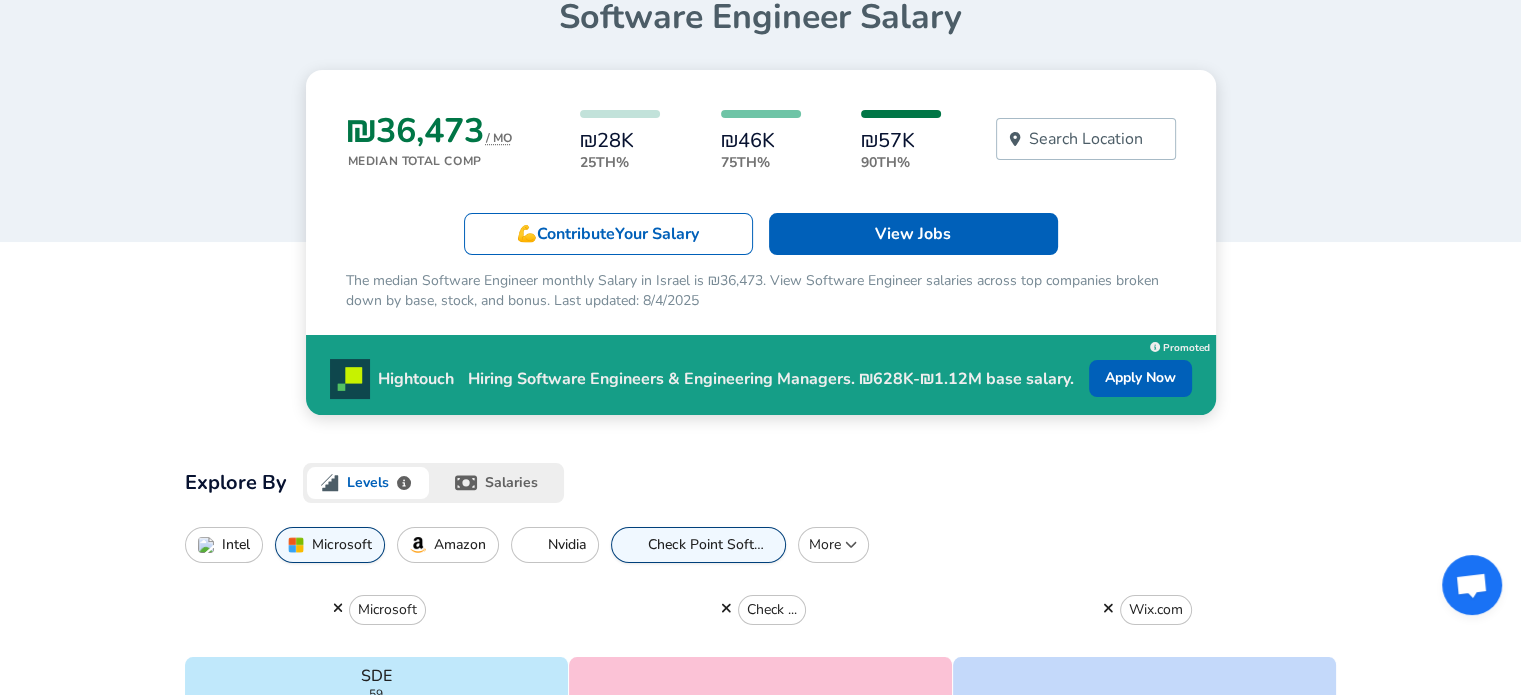 click on "Search Location" at bounding box center [1086, 139] 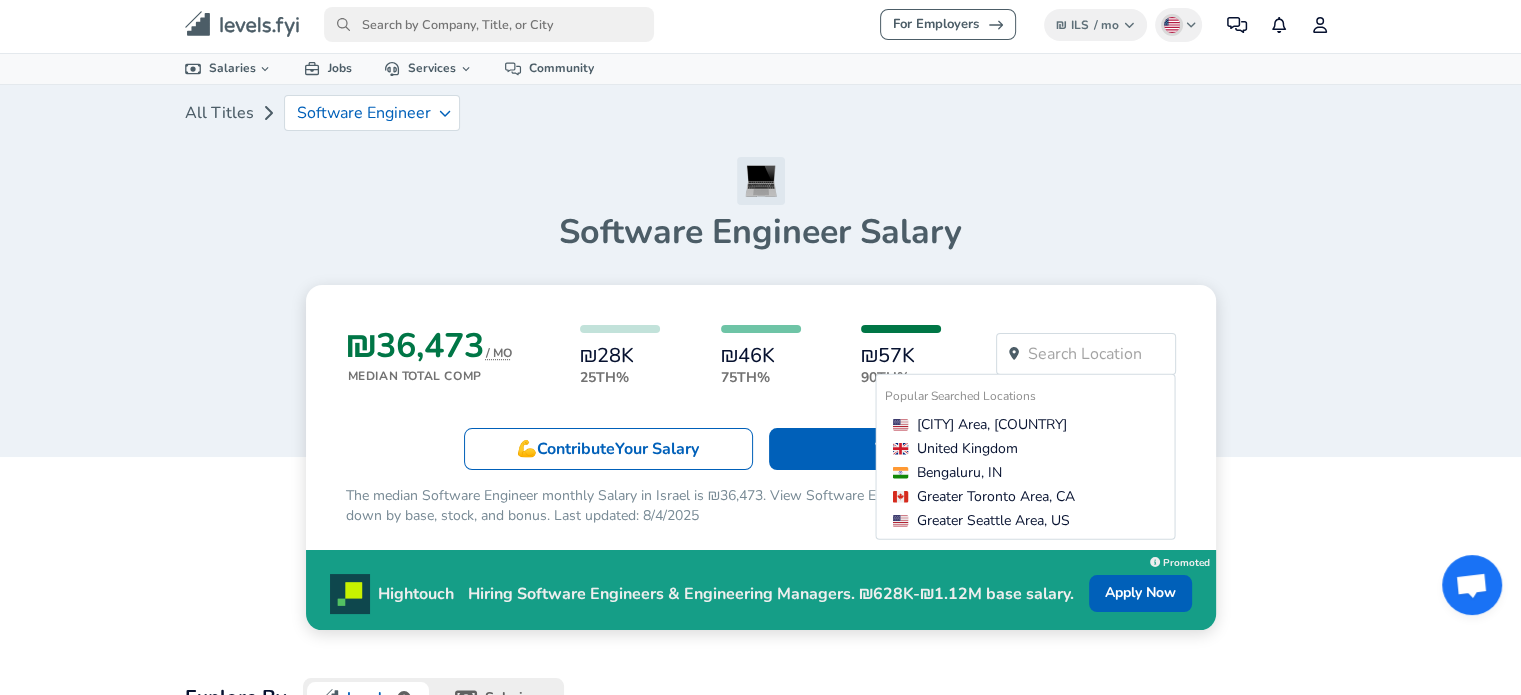 scroll, scrollTop: 0, scrollLeft: 0, axis: both 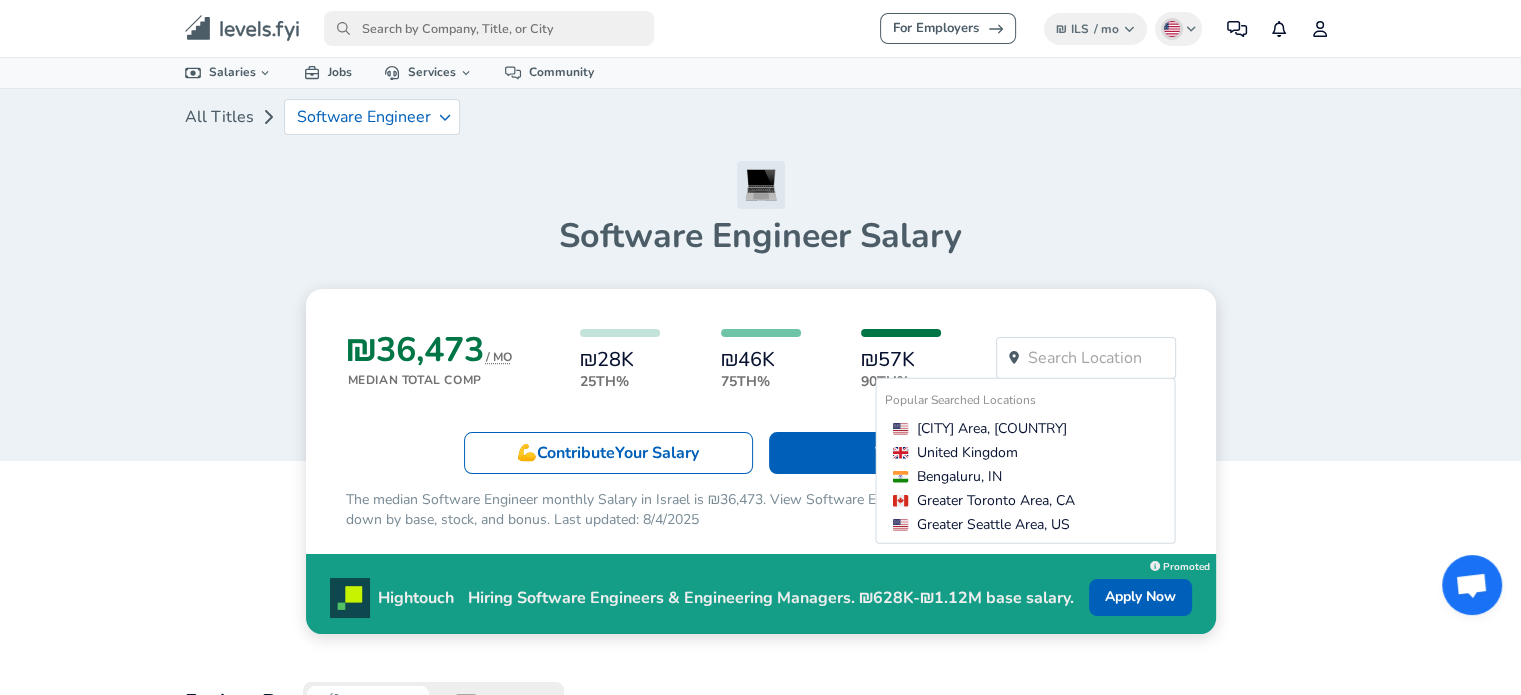 click at bounding box center [489, 28] 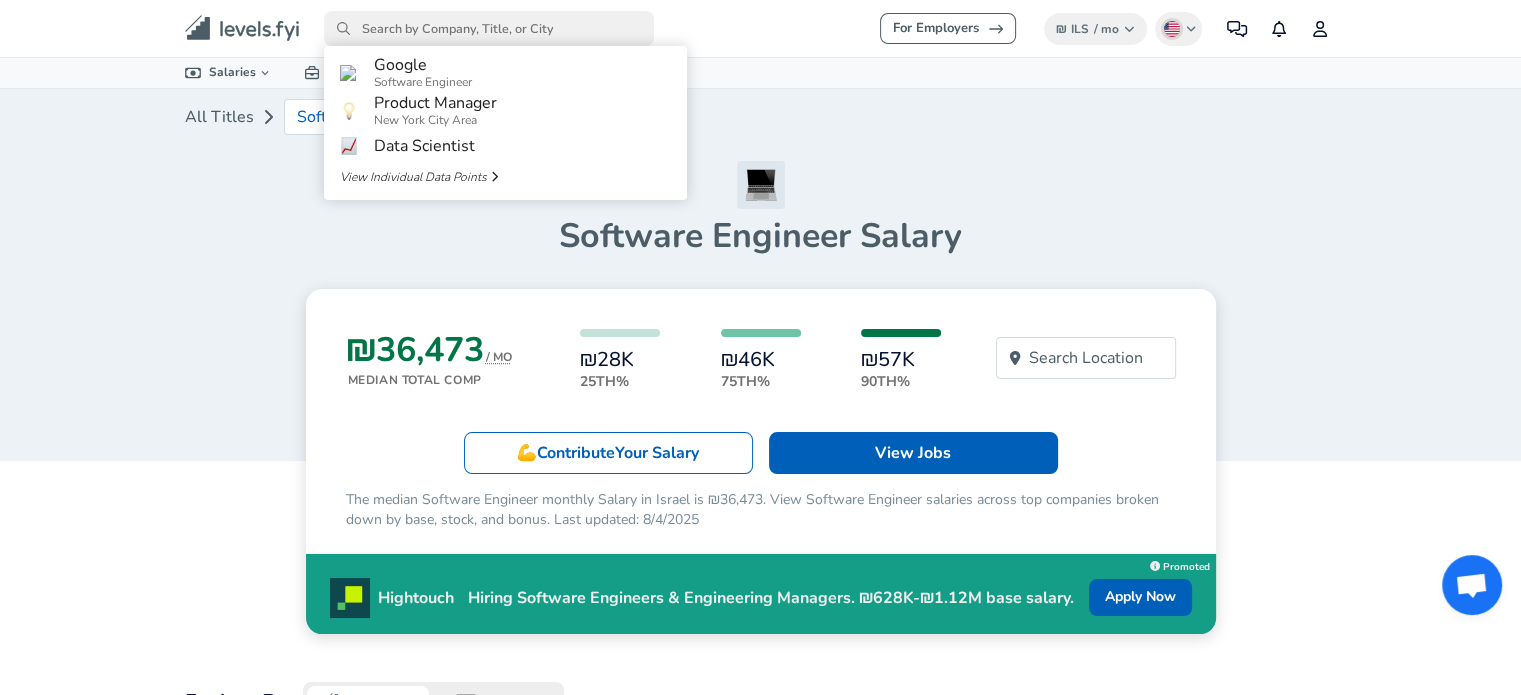 click on "Software Engineer Salary" at bounding box center [761, 236] 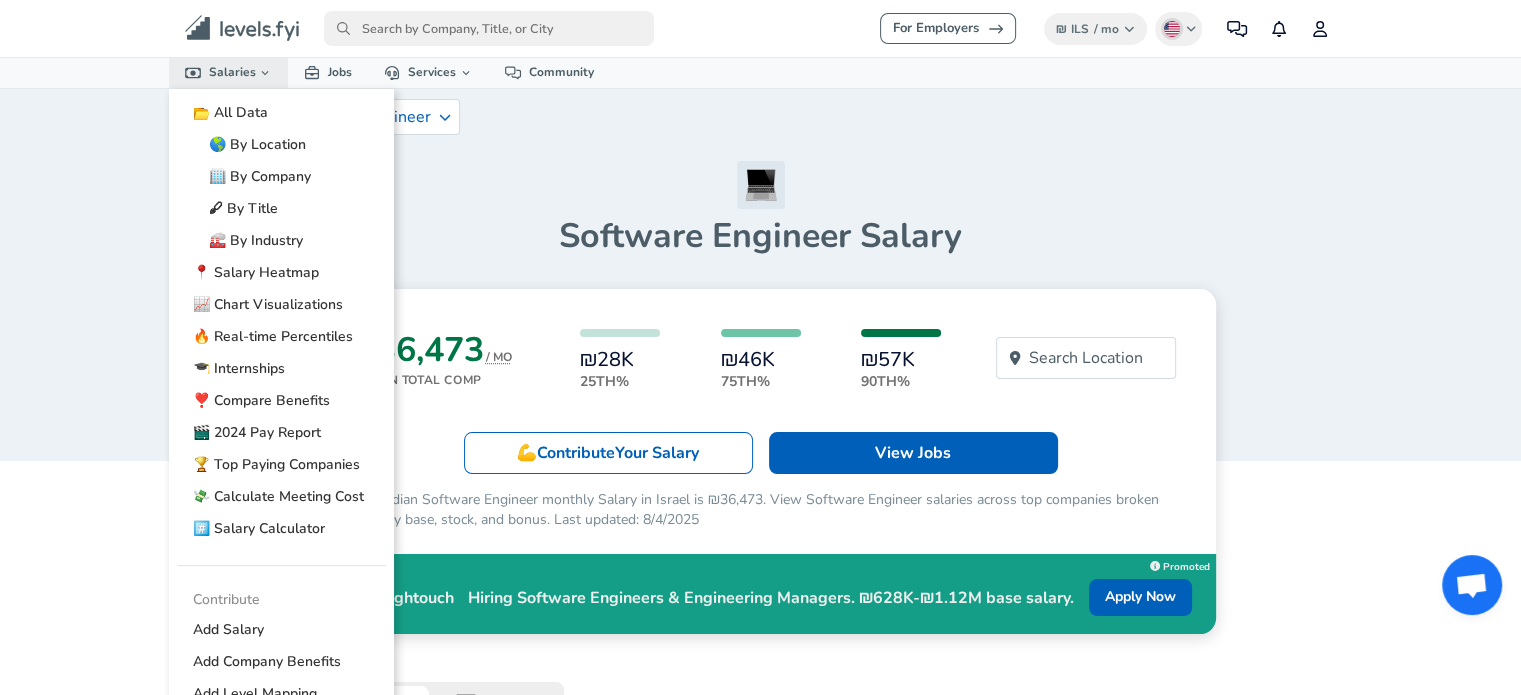 click on "Salaries" at bounding box center (229, 72) 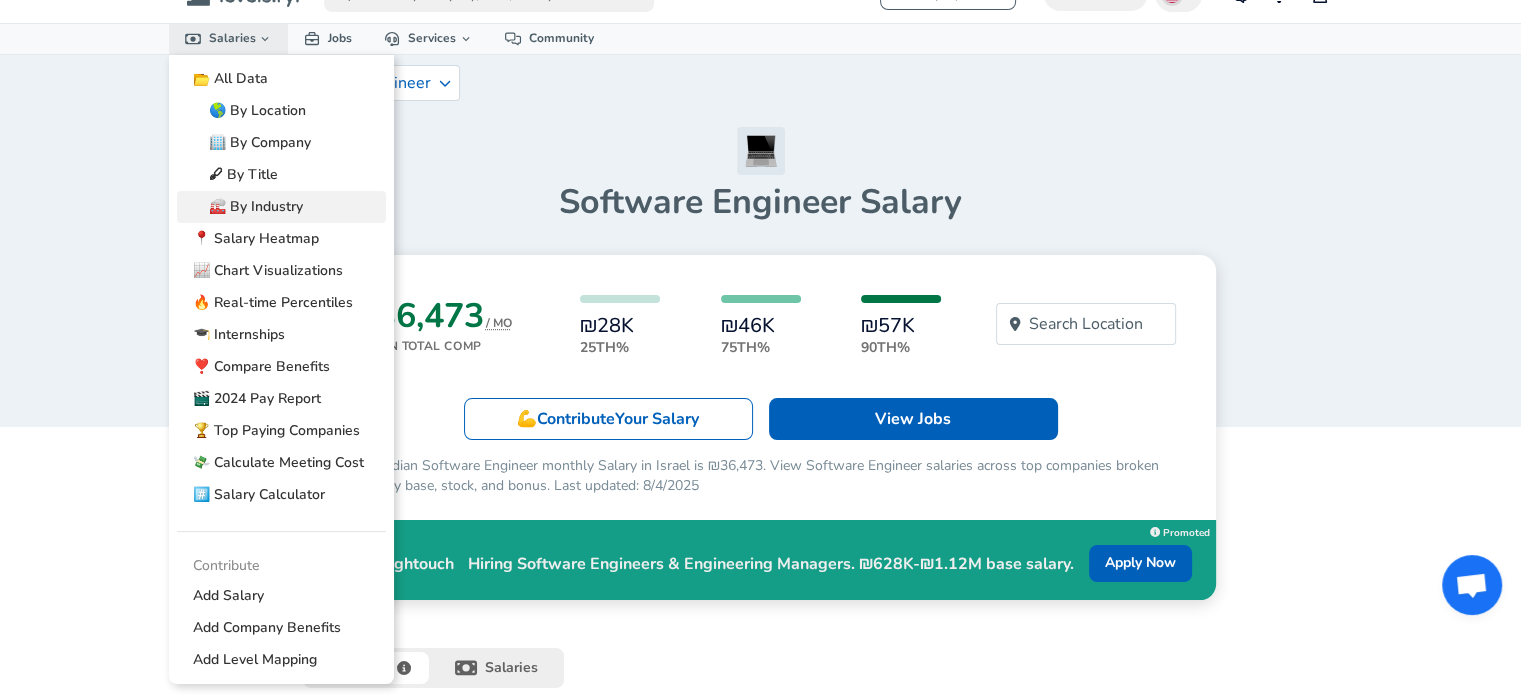 scroll, scrollTop: 0, scrollLeft: 0, axis: both 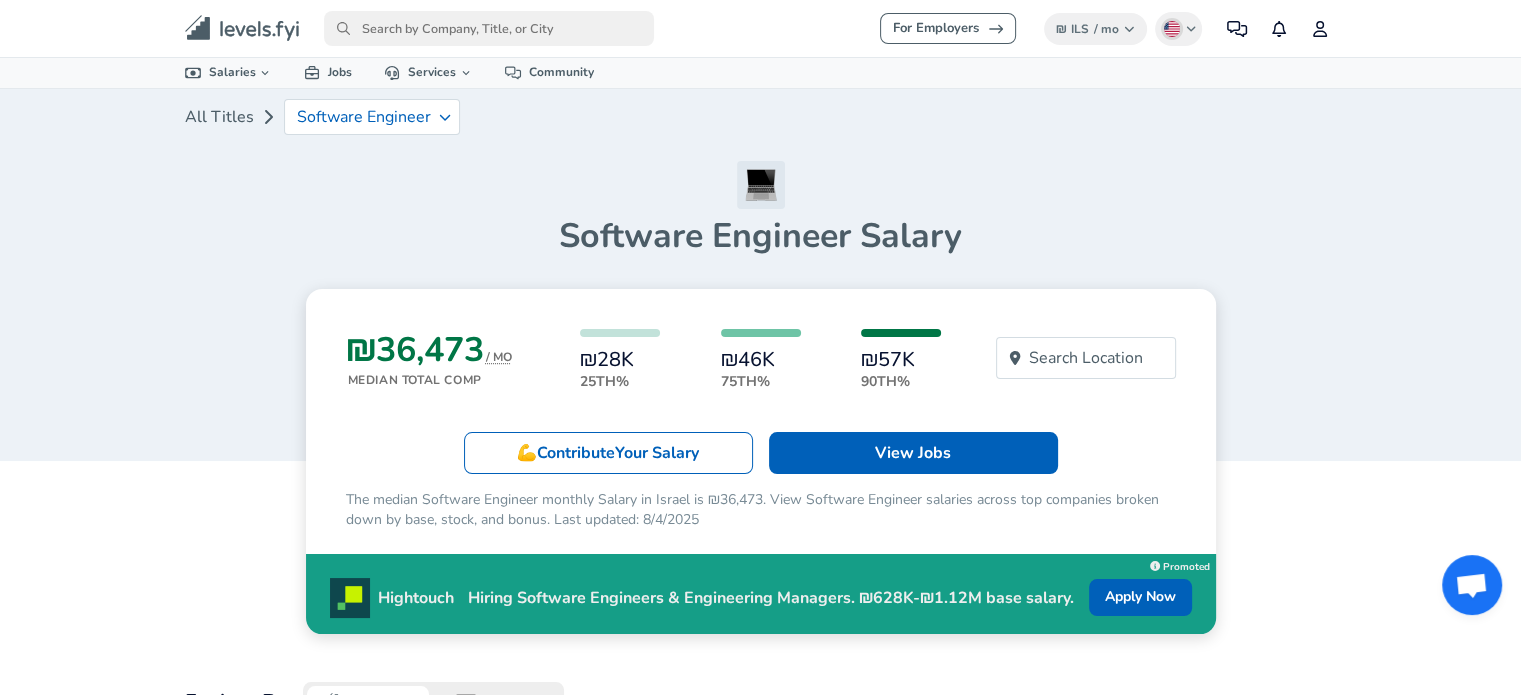 click on "₪36,473 / MO Median Total Comp ₪28K 25th% ₪46K 75th% ₪57K 90th% Search Location   💪  Contribute Your Salary View Jobs The median Software Engineer monthly Salary in Israel is ₪36,473. View Software Engineer salaries across top companies broken down by base, stock, and bonus.   Last updated:   8/4/2025 Hightouch Hiring Software Engineers & Engineering Managers. ₪628K-₪1.12M base salary. Apply Now Now Hiring Apply   Promoted" at bounding box center [761, 461] 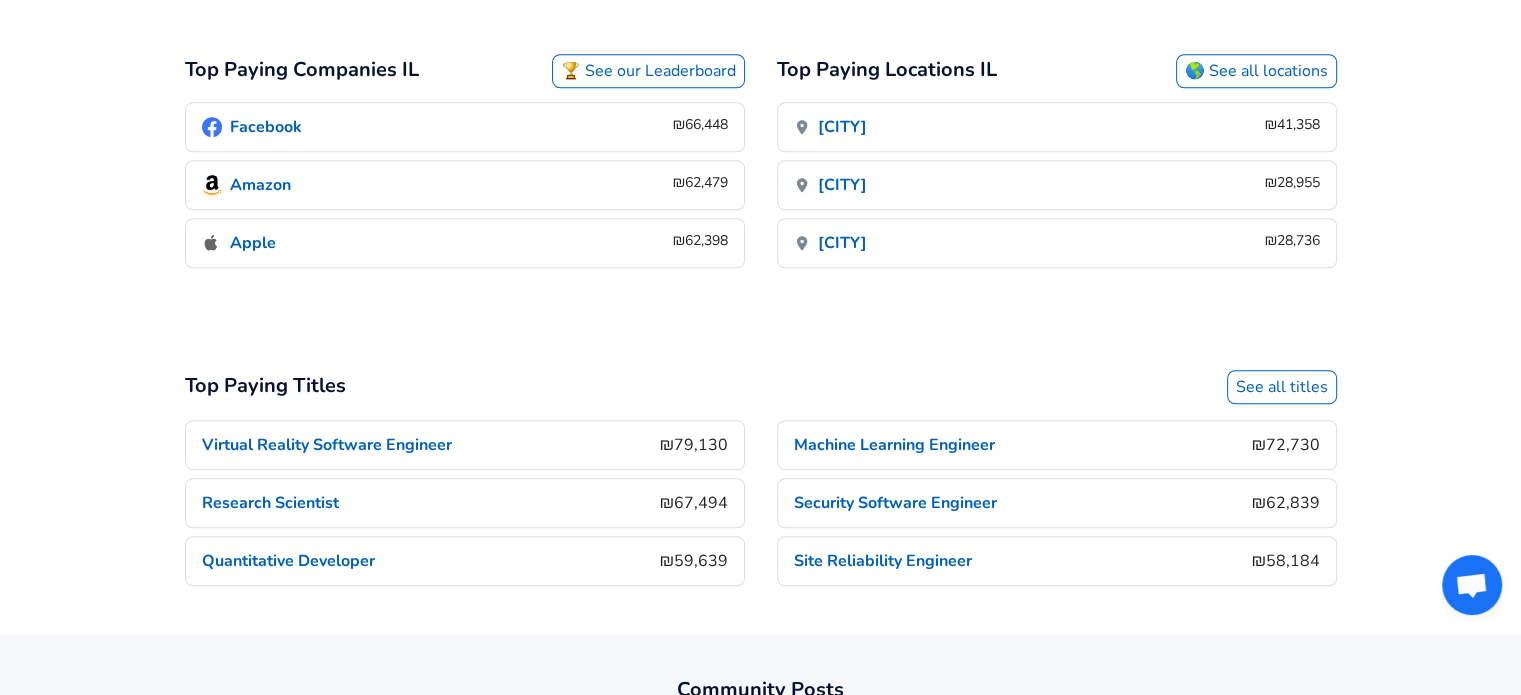 scroll, scrollTop: 1400, scrollLeft: 0, axis: vertical 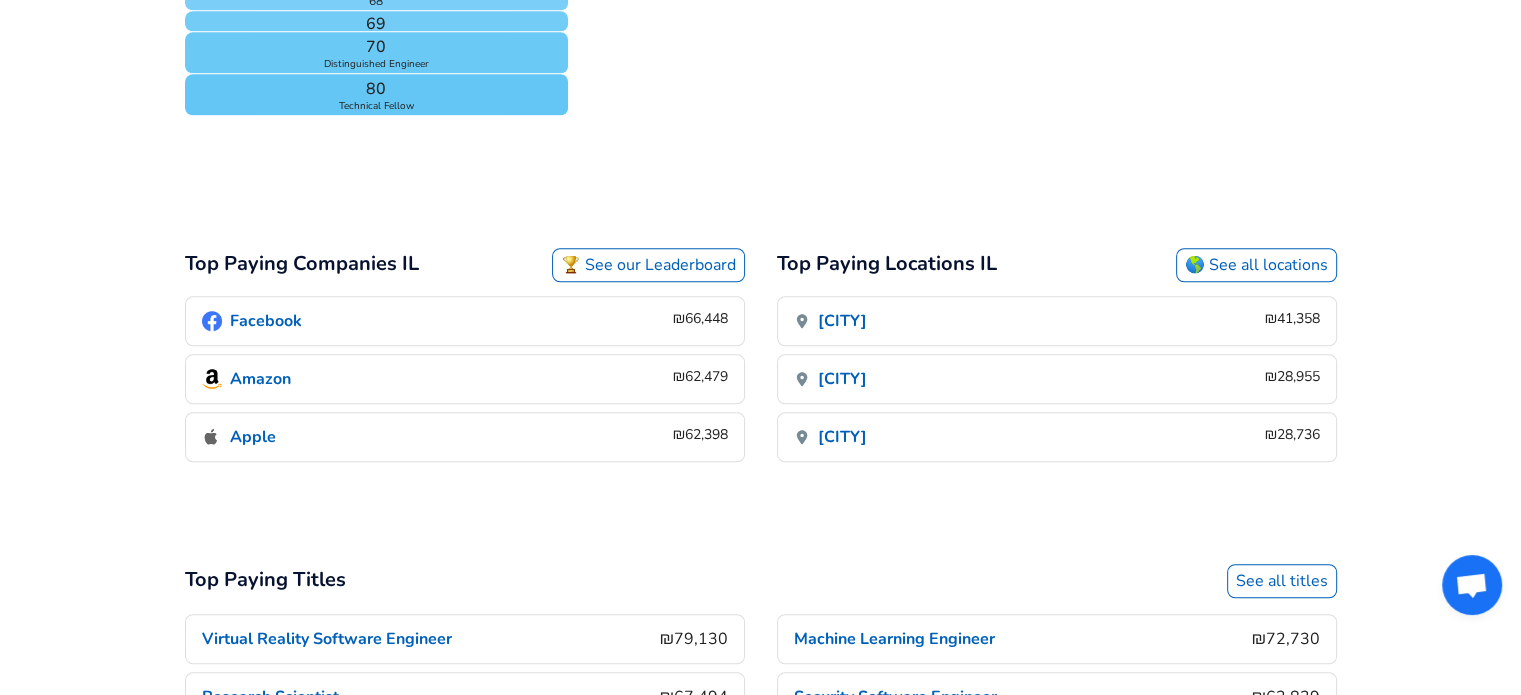 click on "[CITY]" at bounding box center [842, 321] 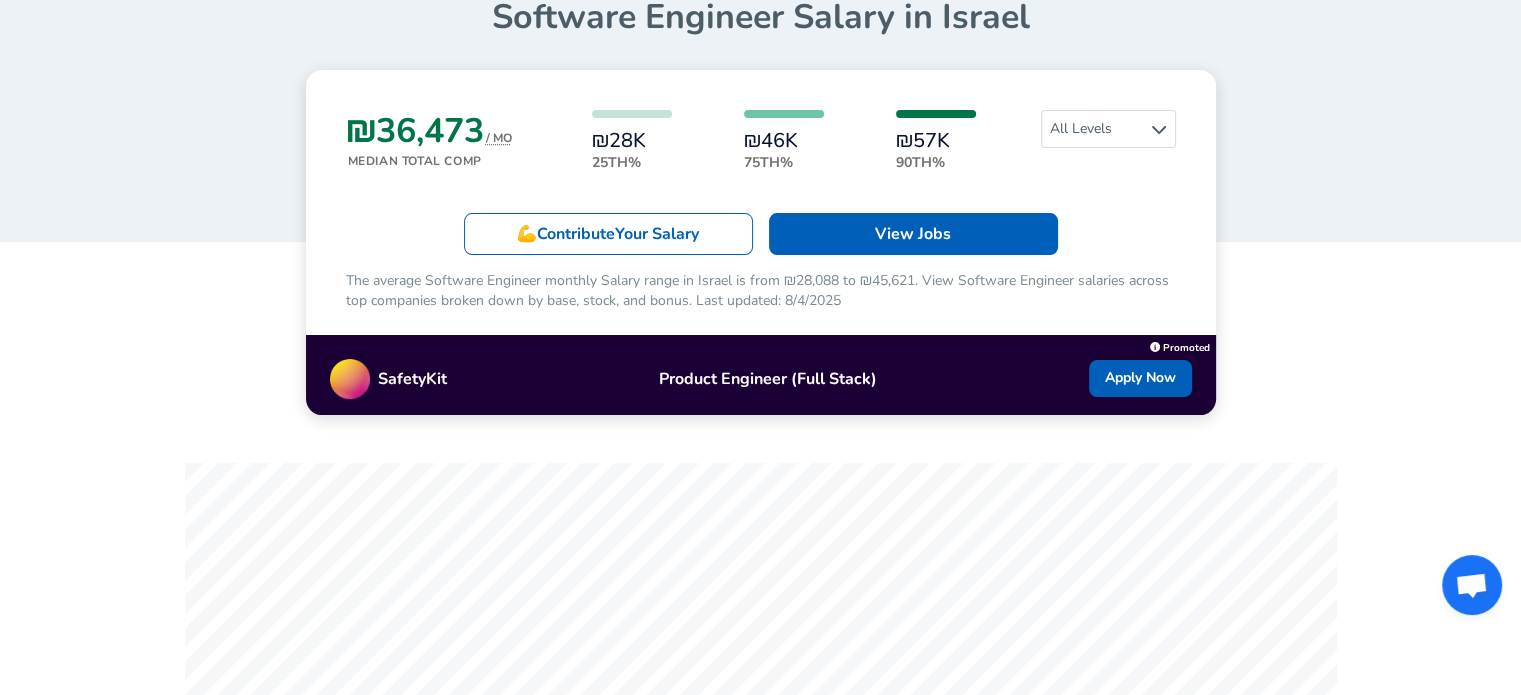 scroll, scrollTop: 100, scrollLeft: 0, axis: vertical 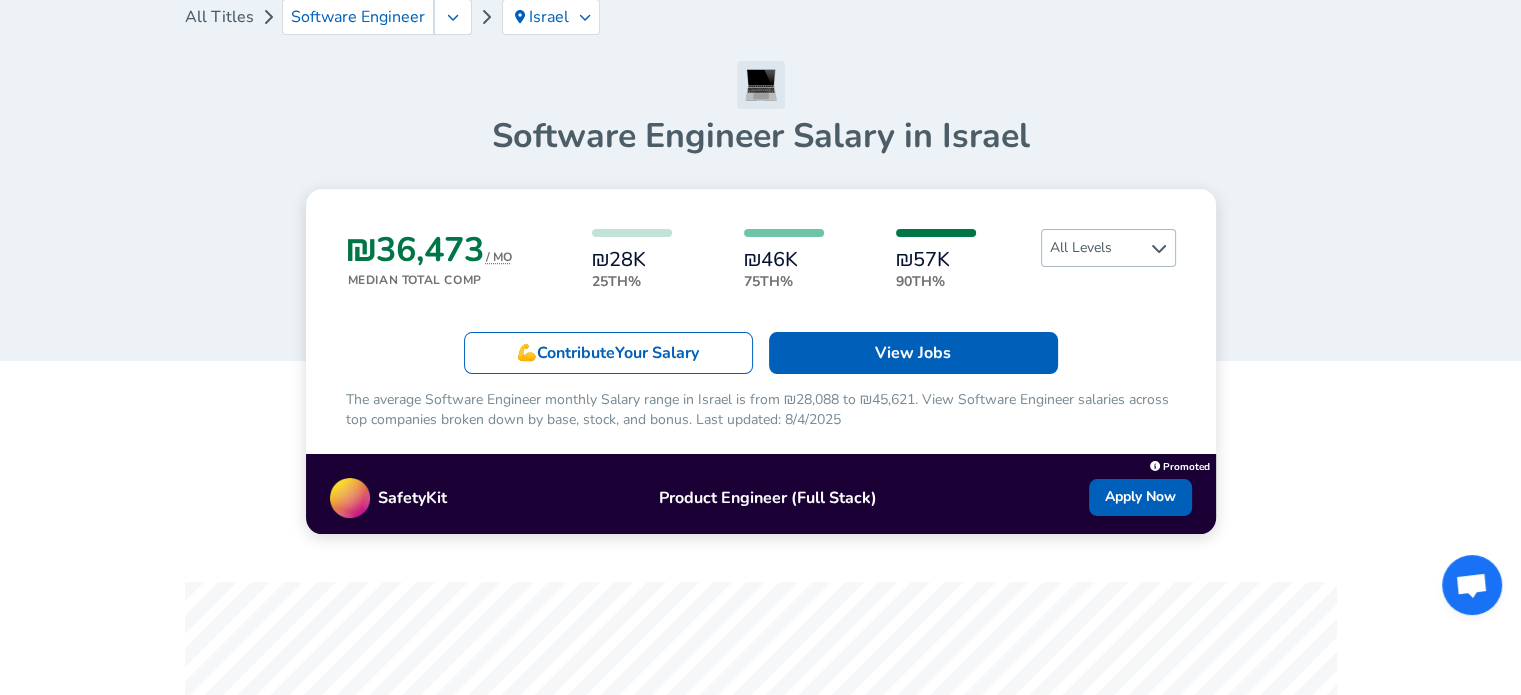 click on "All Levels" at bounding box center (1108, 248) 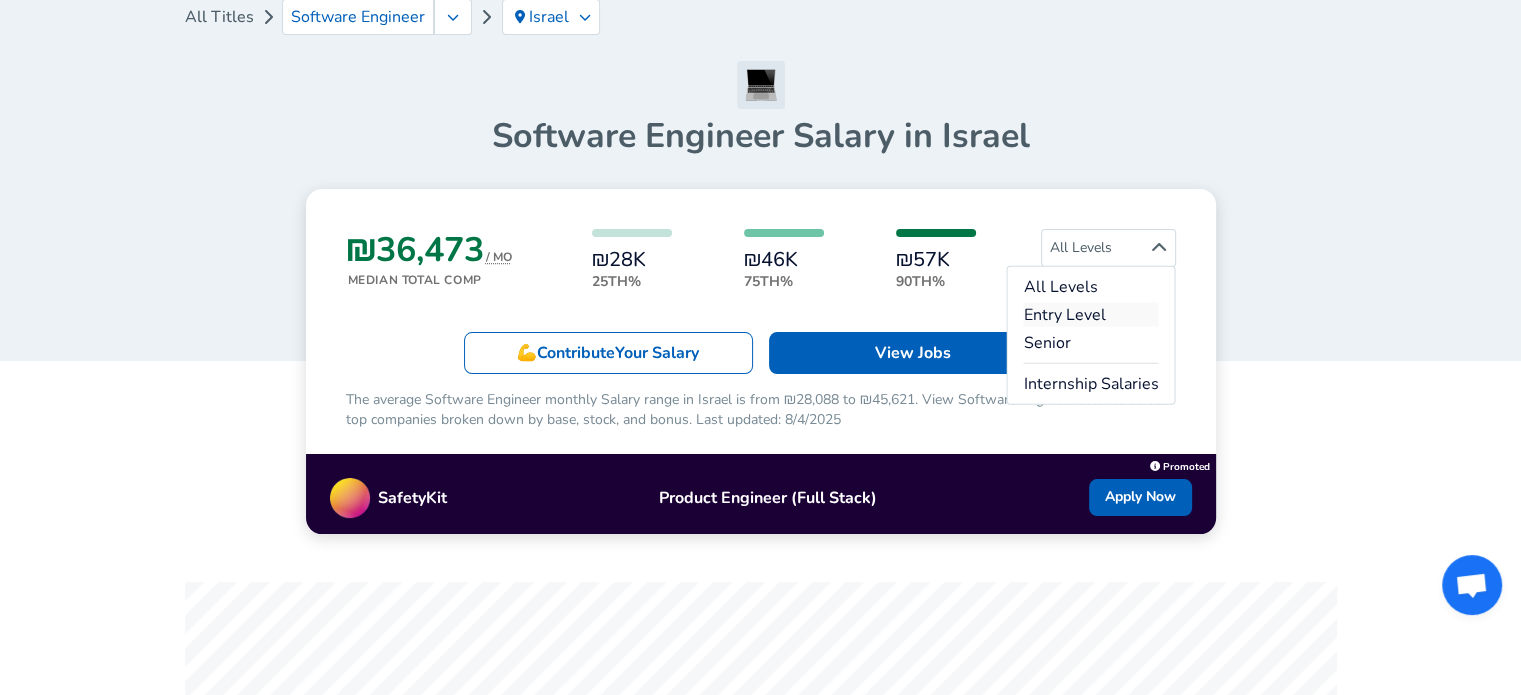 click on "Entry Level" at bounding box center (1090, 315) 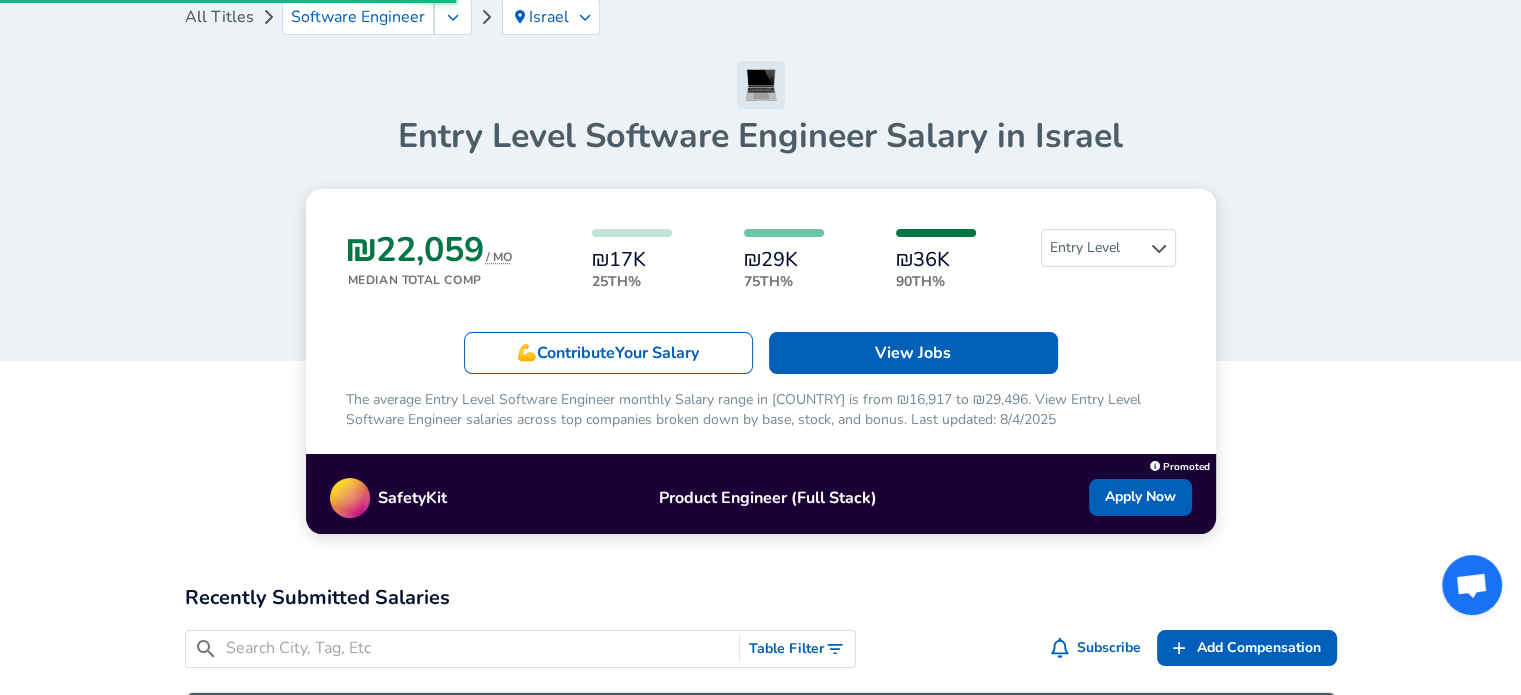 scroll, scrollTop: 0, scrollLeft: 0, axis: both 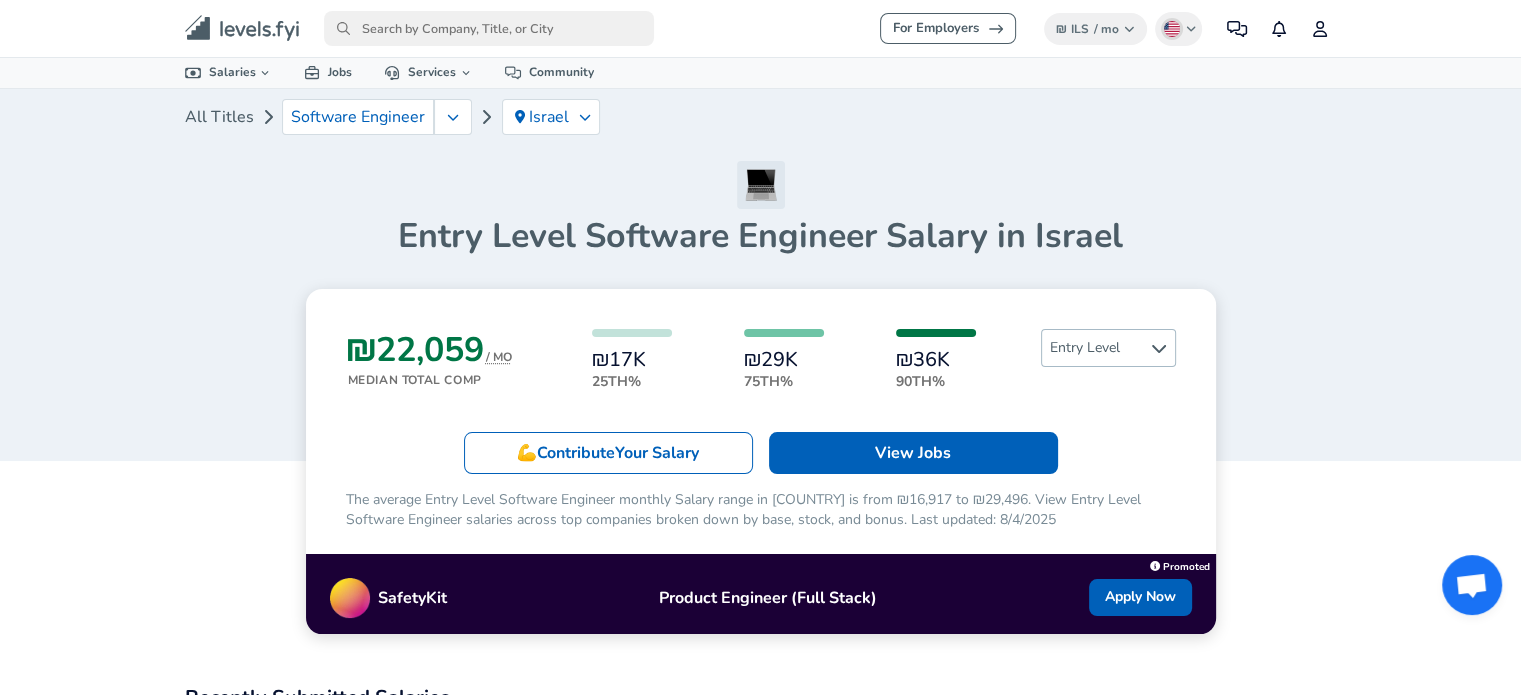 click on "Entry Level" at bounding box center [1108, 348] 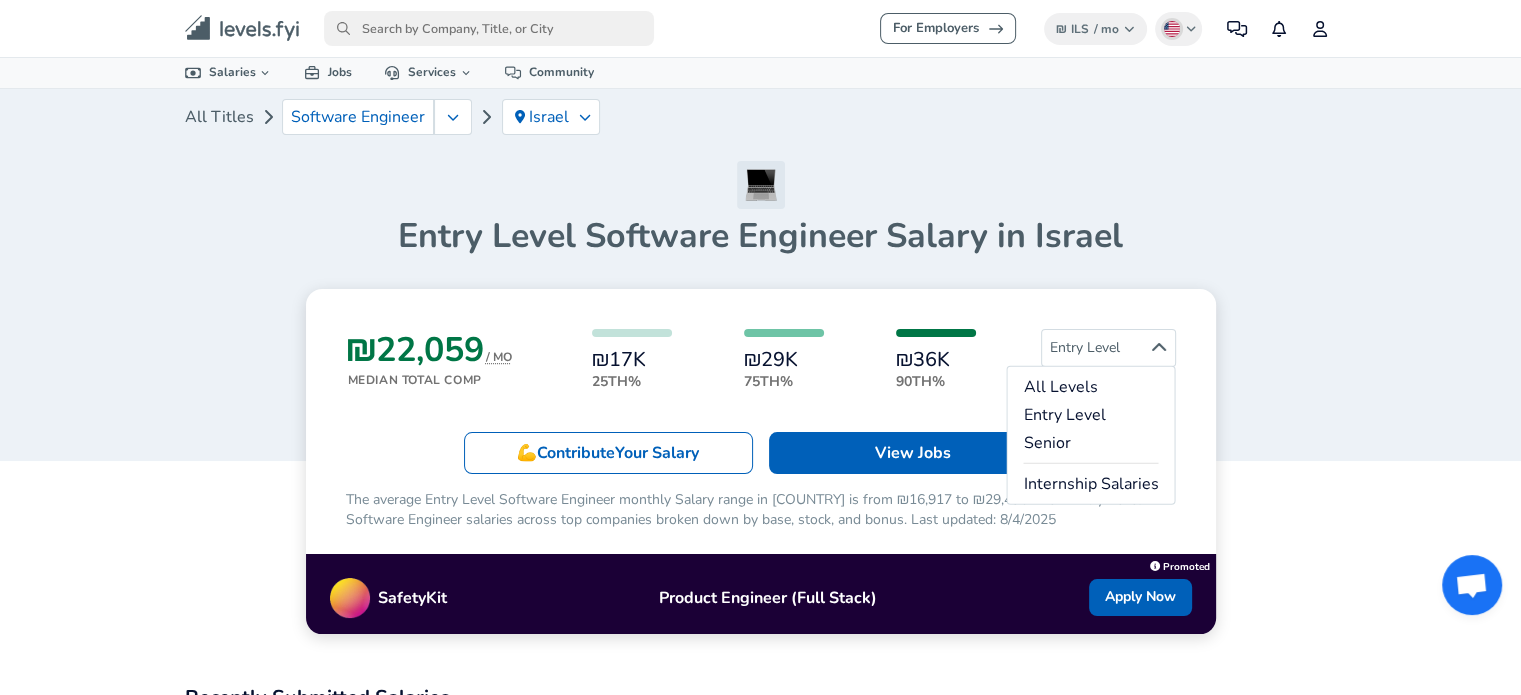 drag, startPoint x: 1103, startPoint y: 291, endPoint x: 1111, endPoint y: 310, distance: 20.615528 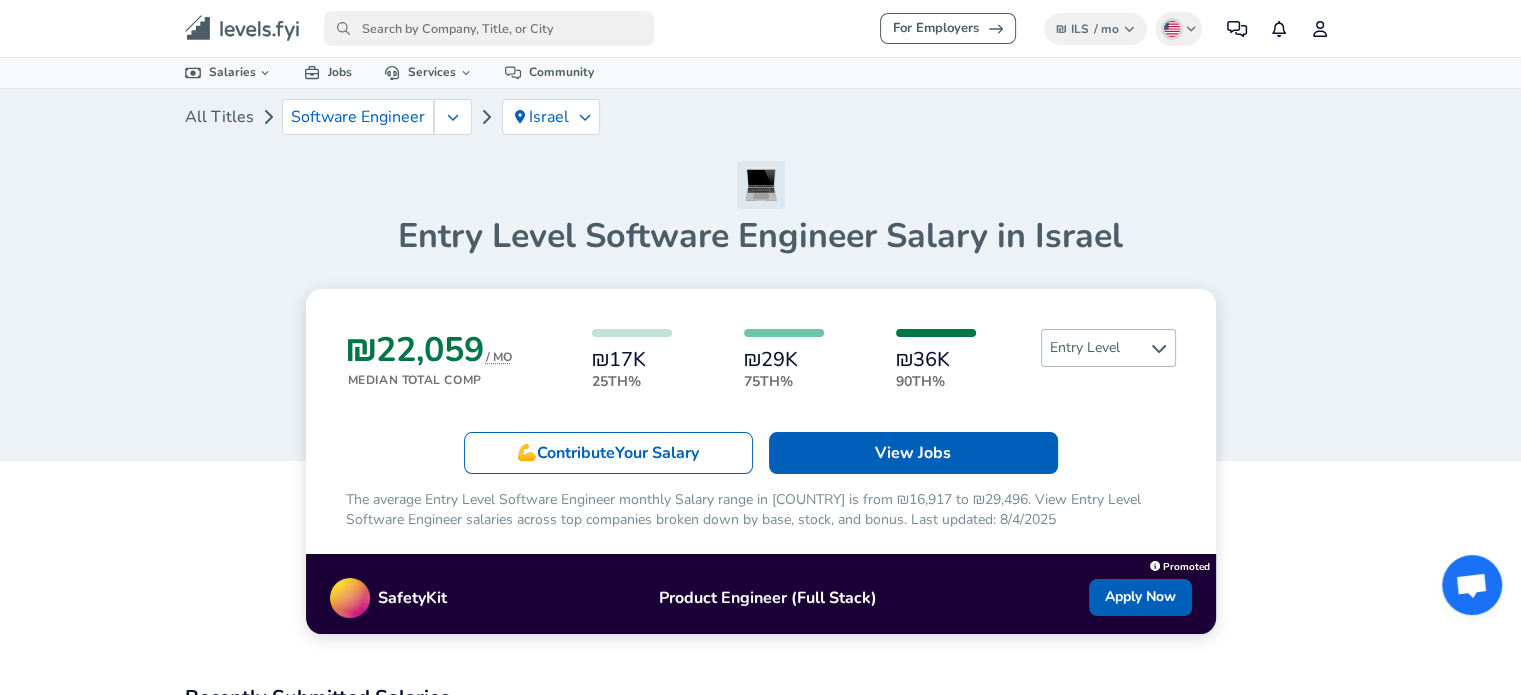 click on "Entry Level" at bounding box center [1108, 348] 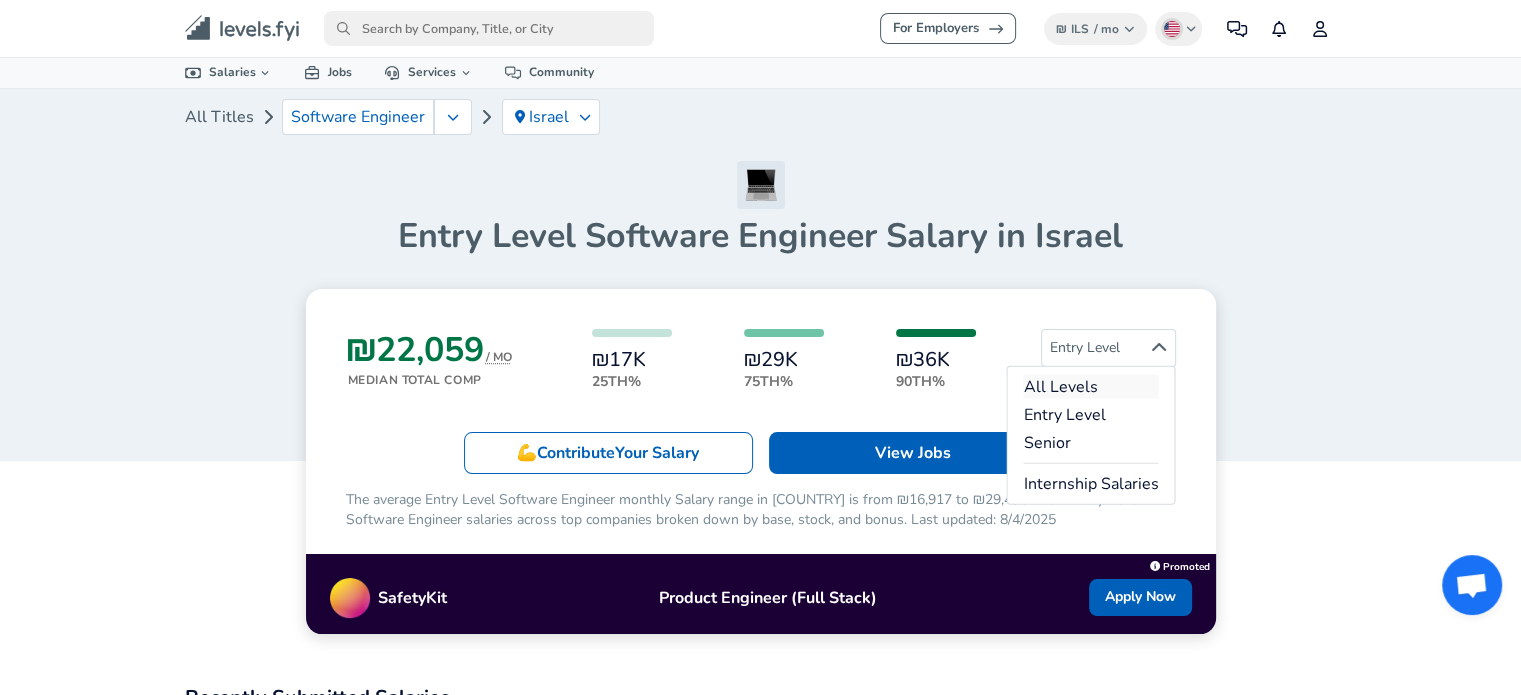 click on "All Levels" at bounding box center (1090, 387) 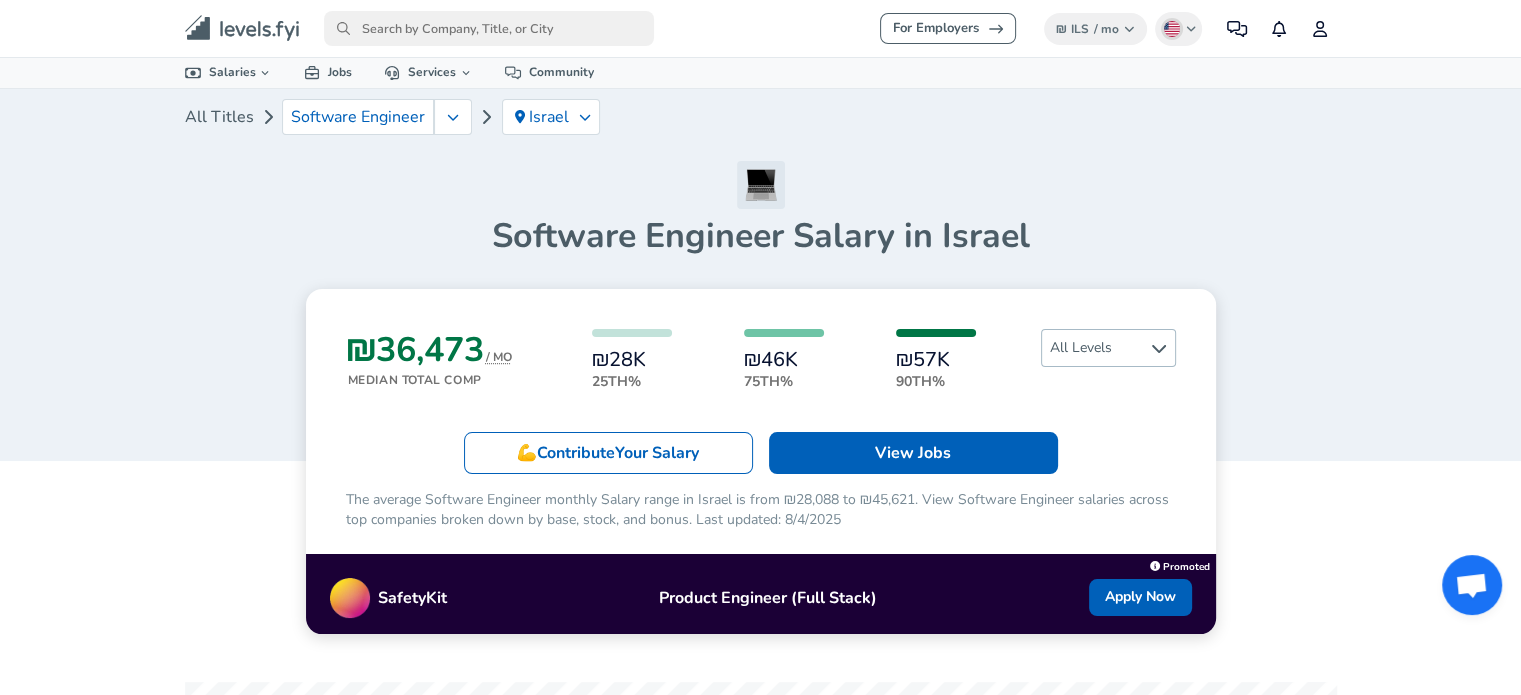 click on "All Levels" at bounding box center (1108, 348) 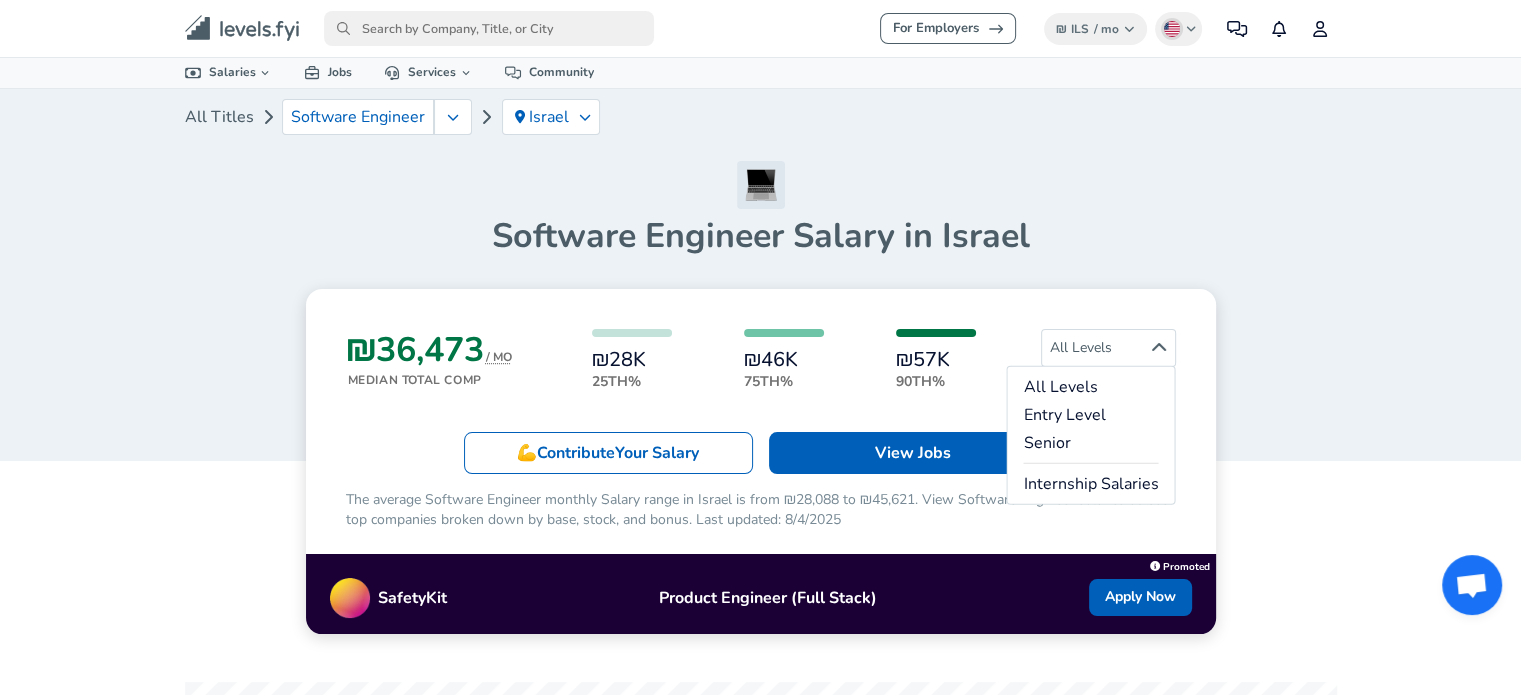 click on "All Levels Entry Level Senior Internship Salaries" at bounding box center [1090, 435] 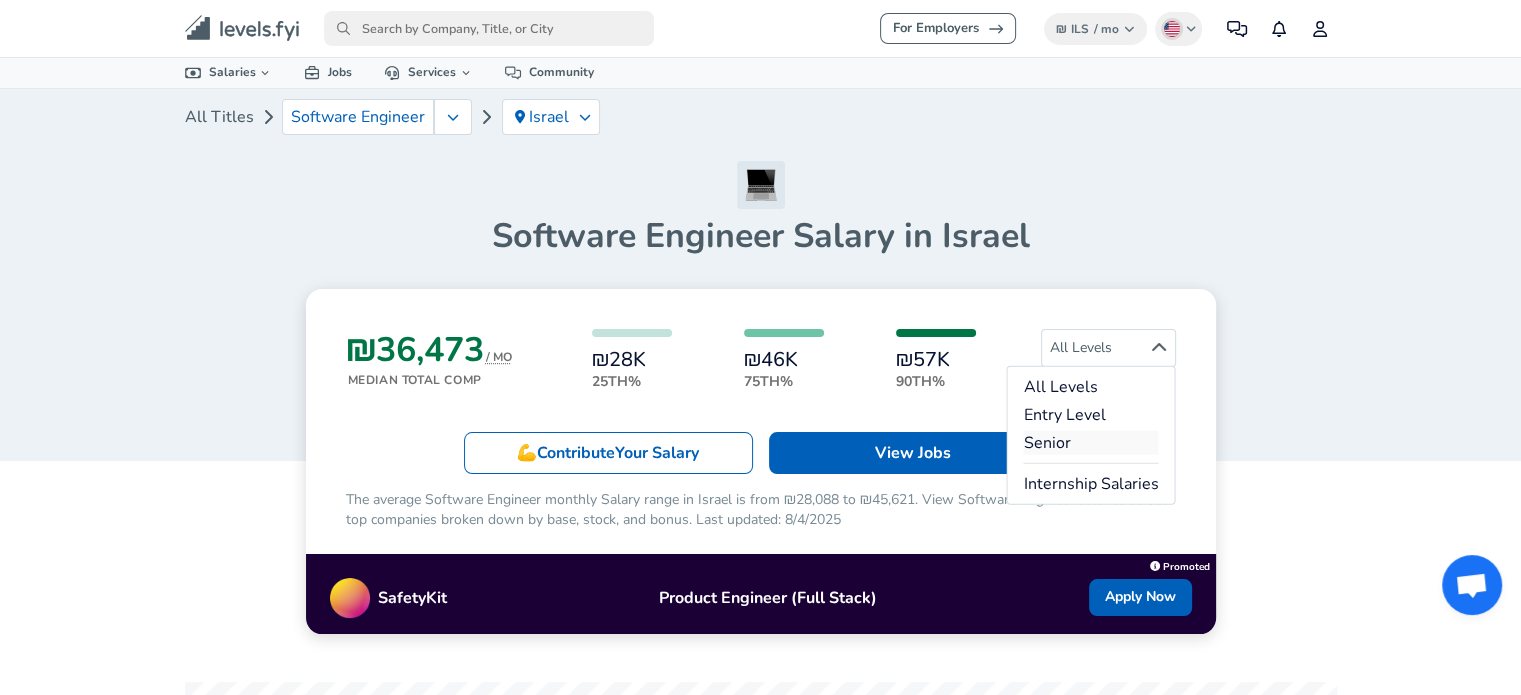 click on "Senior" at bounding box center [1090, 443] 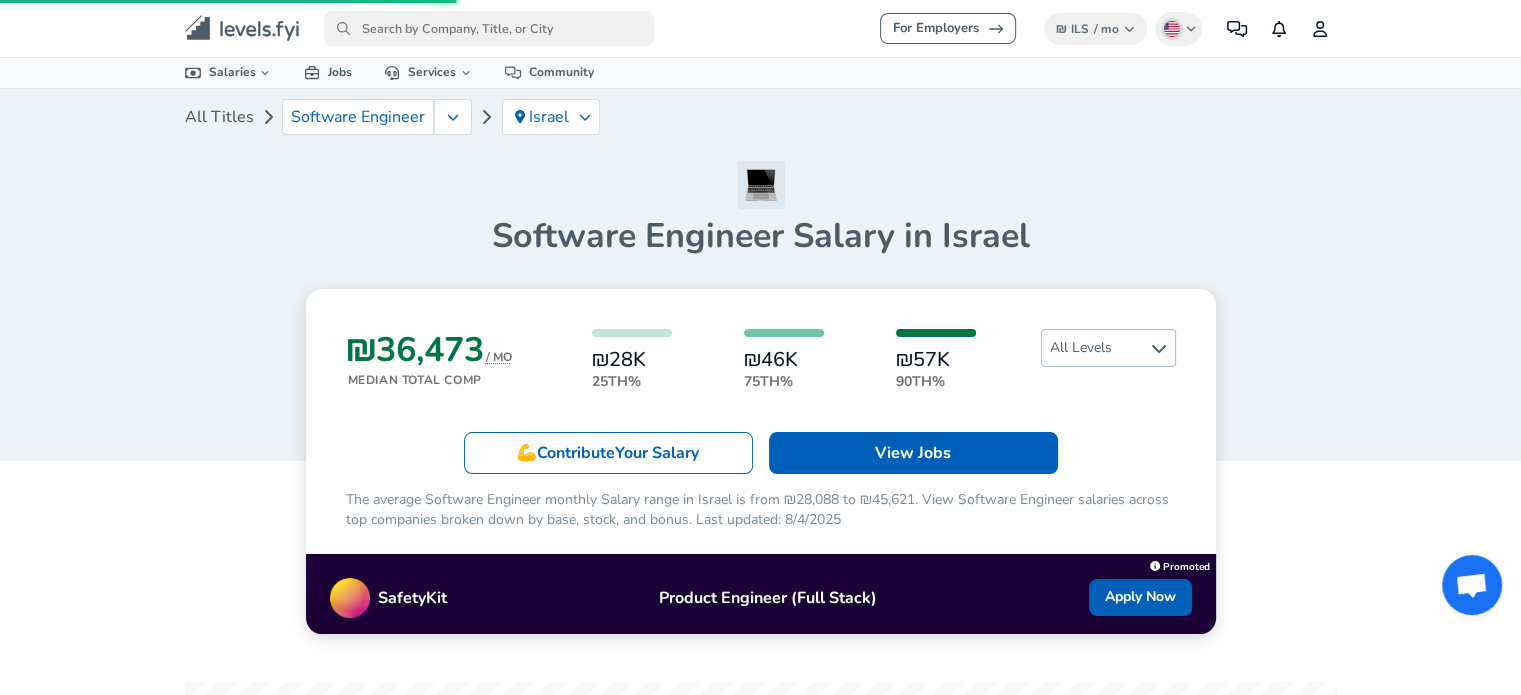 click on "All Levels" at bounding box center (1108, 348) 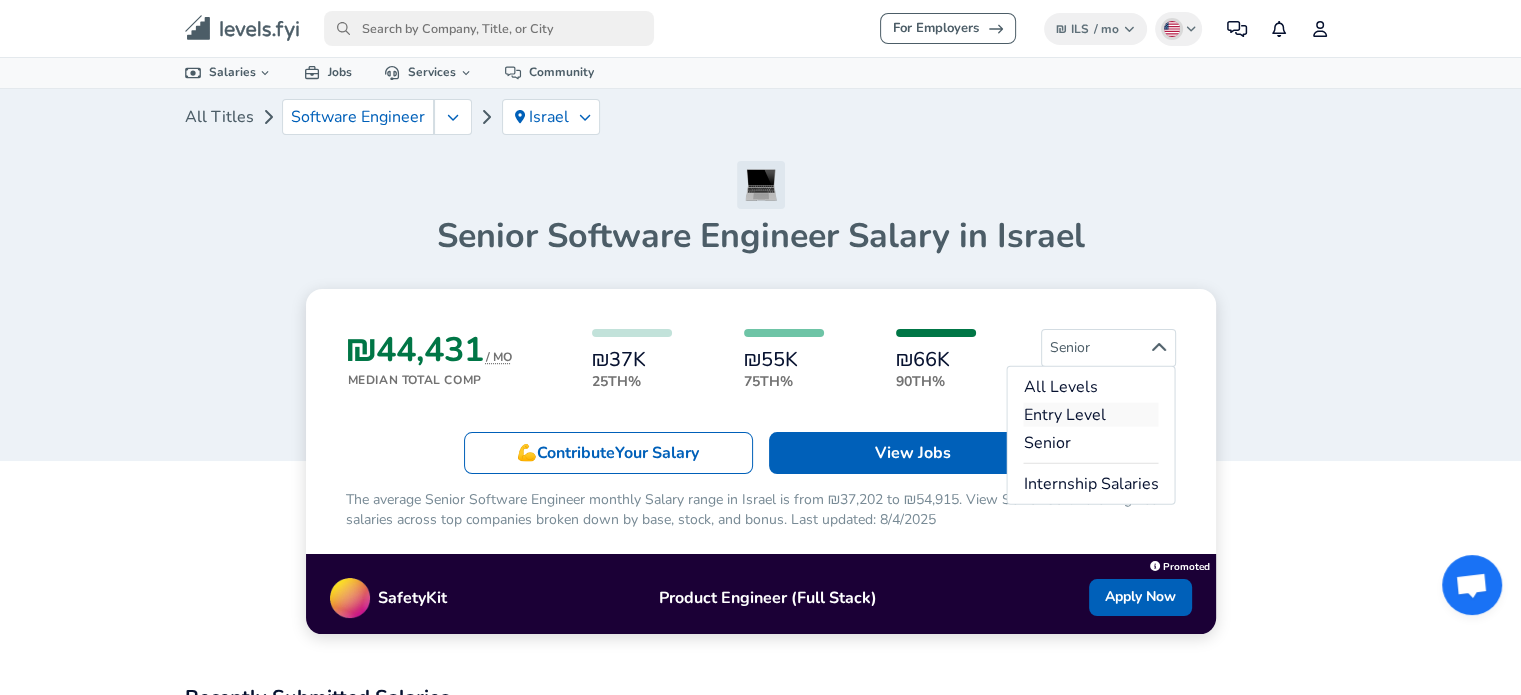 click on "Entry Level" at bounding box center (1090, 415) 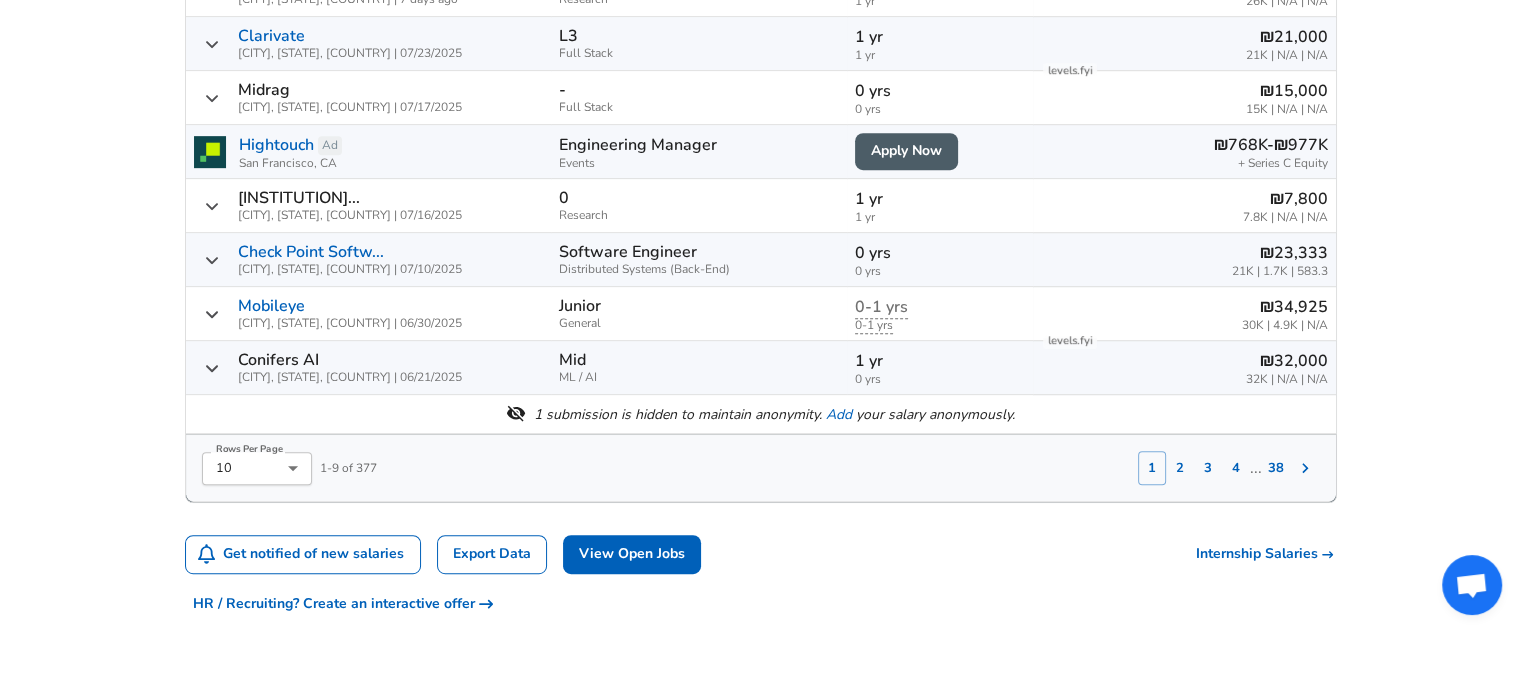 scroll, scrollTop: 1000, scrollLeft: 0, axis: vertical 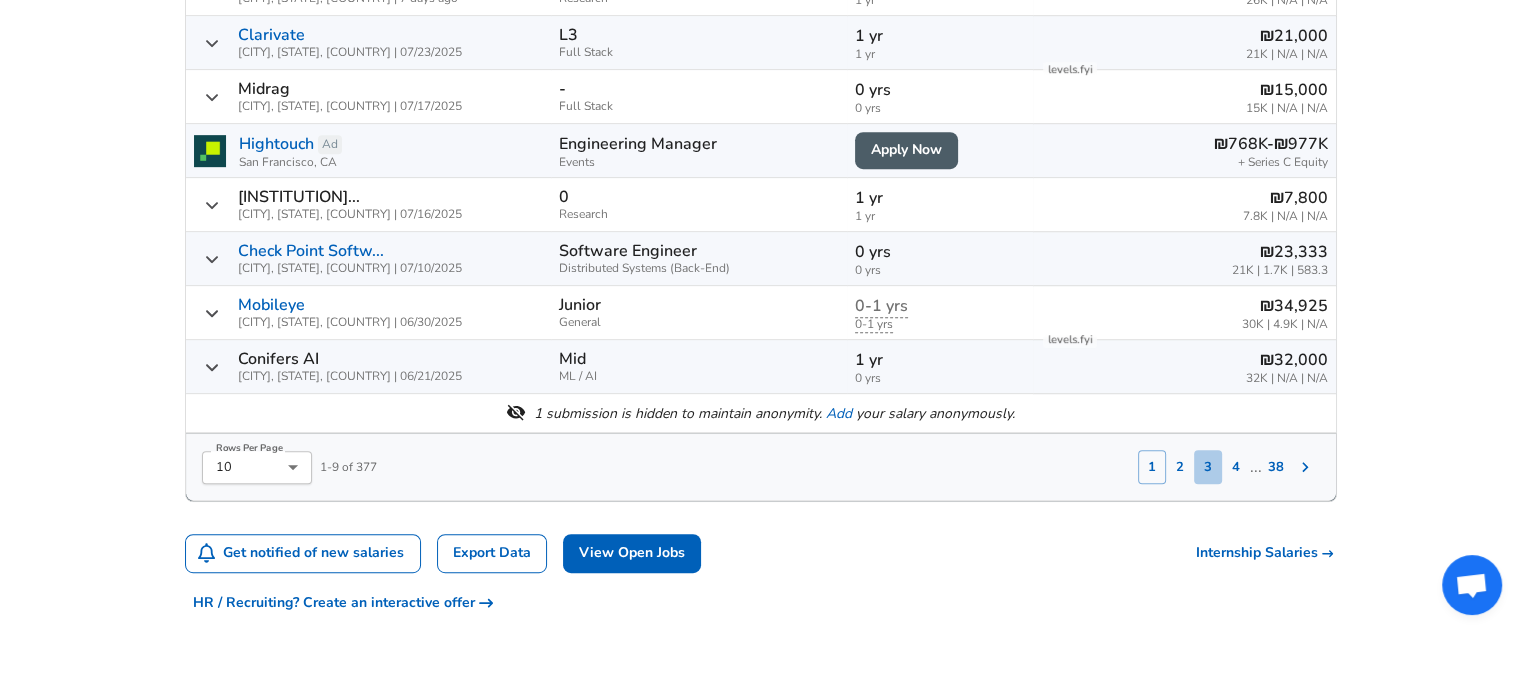 click on "3" at bounding box center (1208, 467) 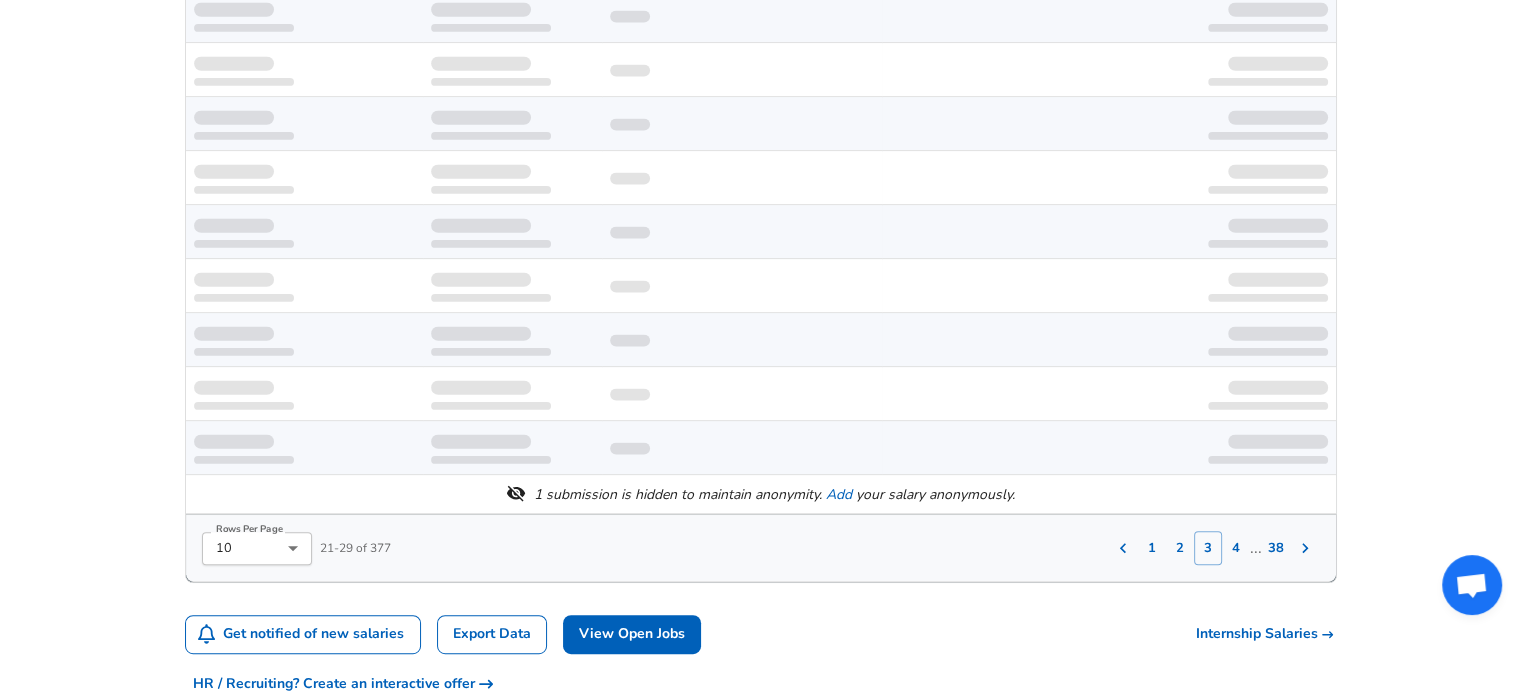 scroll, scrollTop: 775, scrollLeft: 0, axis: vertical 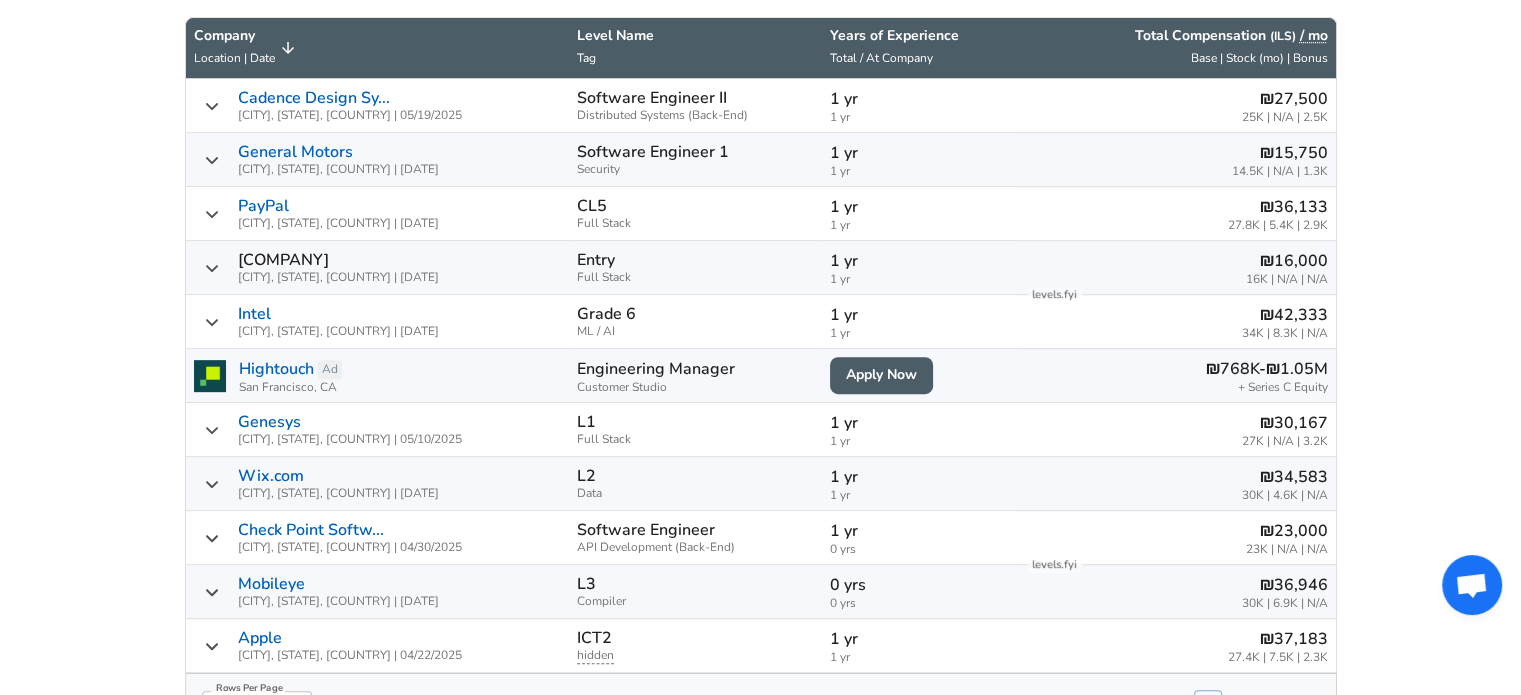 click on "[COMPANY]   [CITY], [STATE], [COUNTRY]   |   [DATE]" at bounding box center [378, 322] 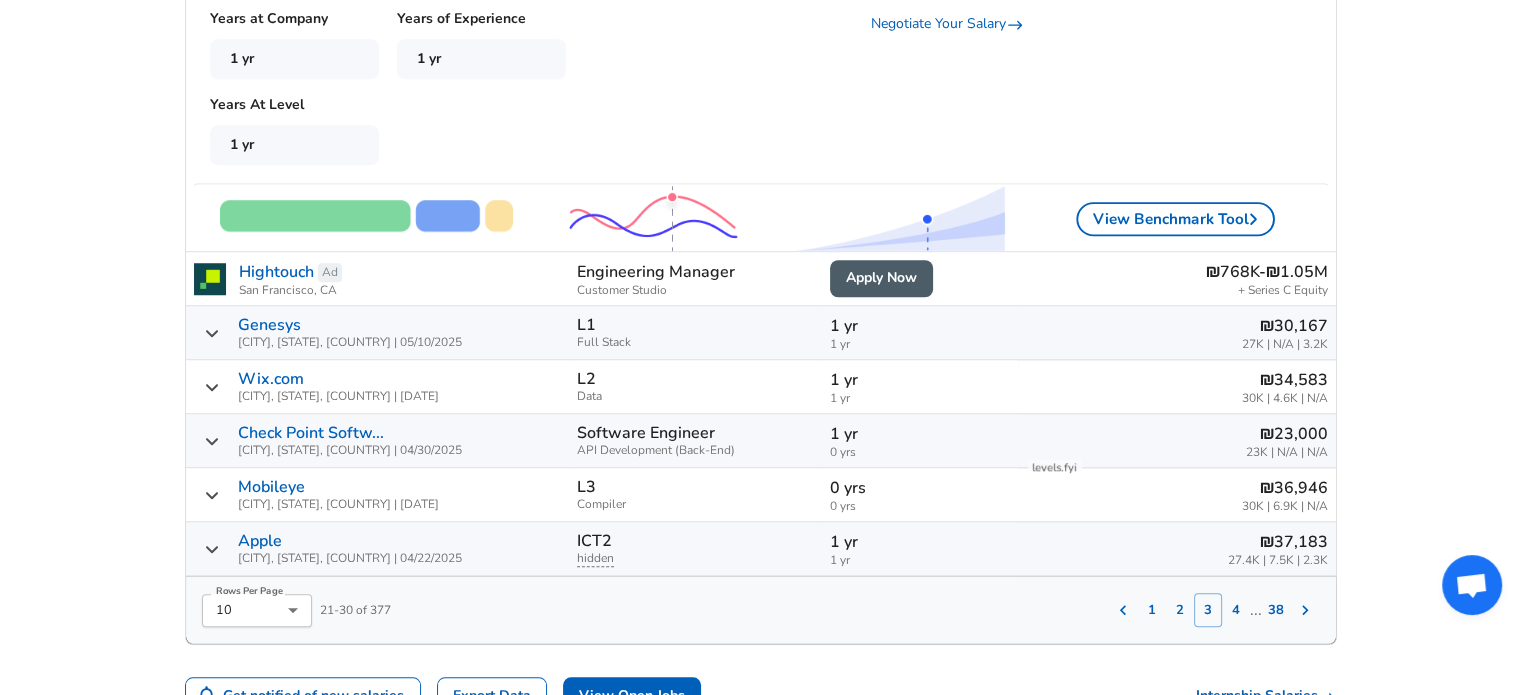 scroll, scrollTop: 1675, scrollLeft: 0, axis: vertical 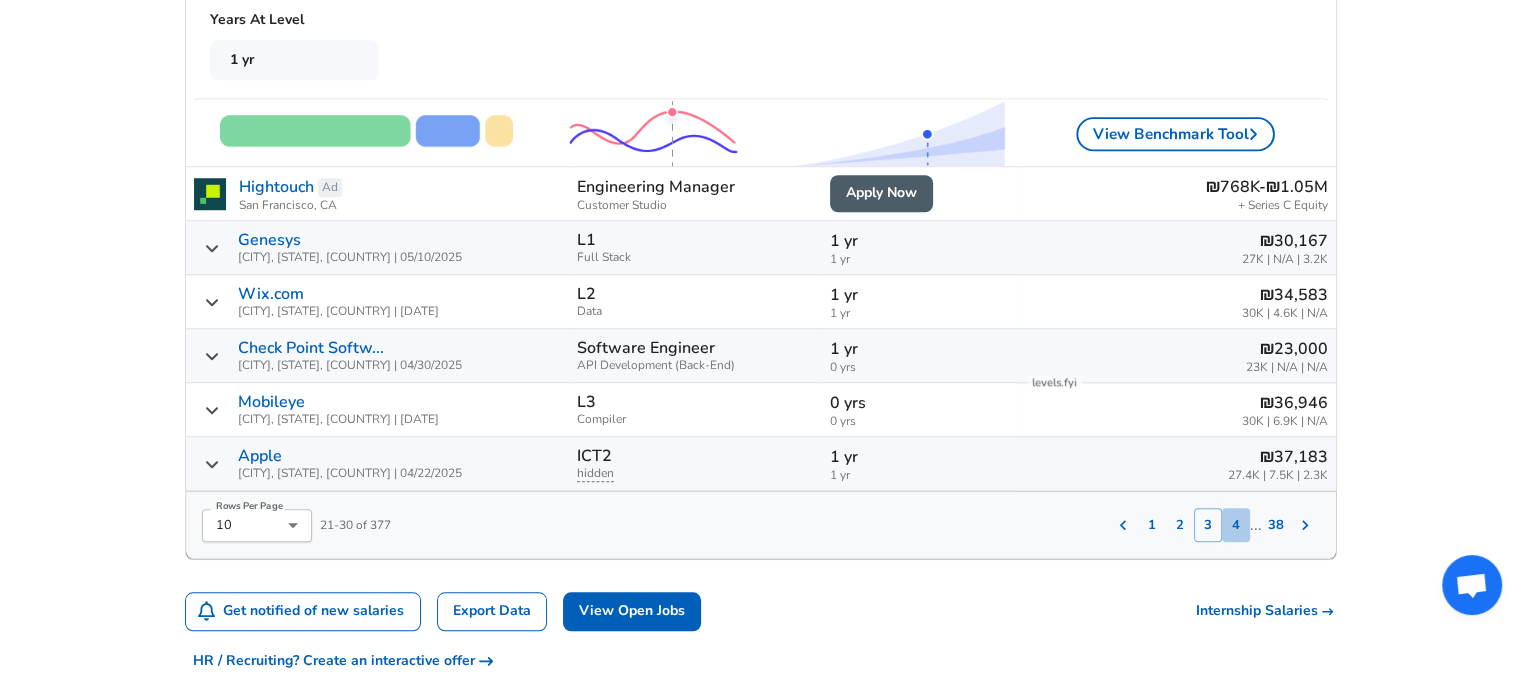 click on "4" at bounding box center [1236, 525] 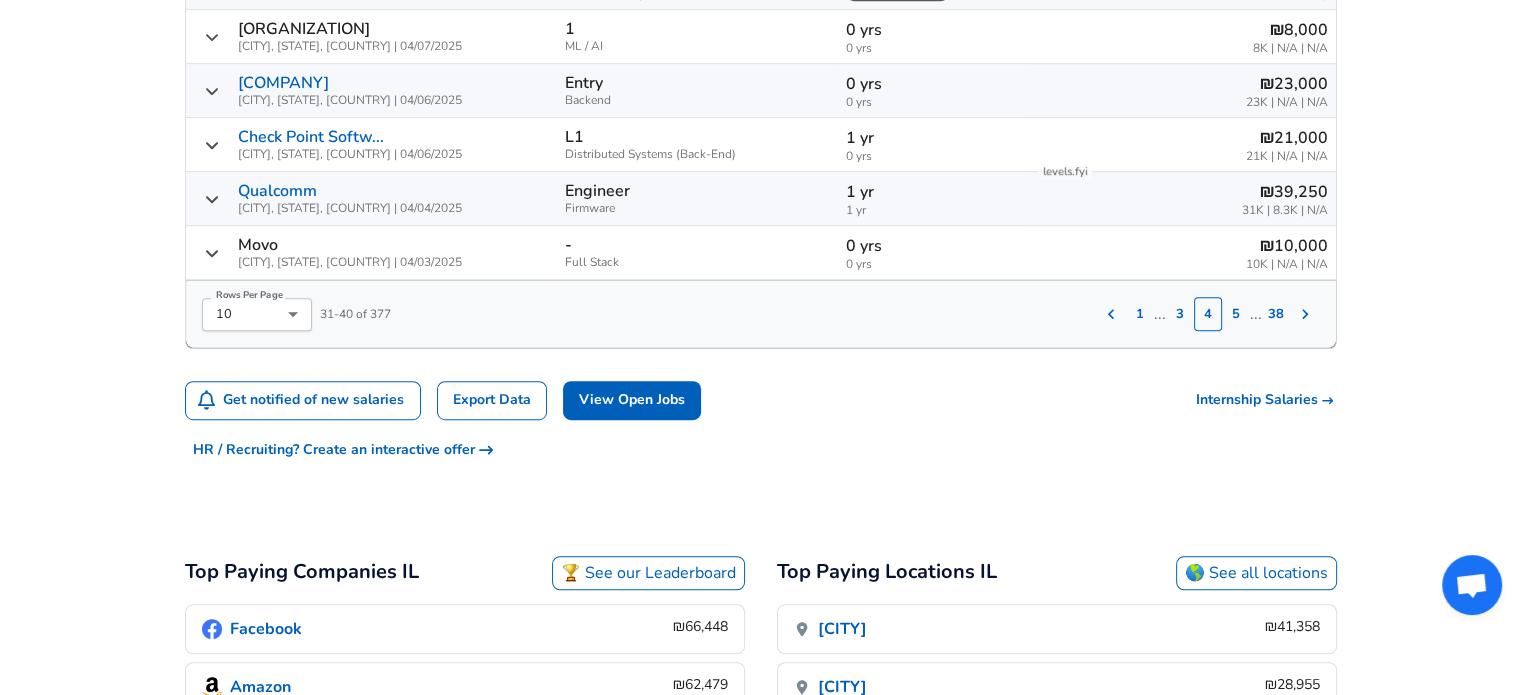 scroll, scrollTop: 775, scrollLeft: 0, axis: vertical 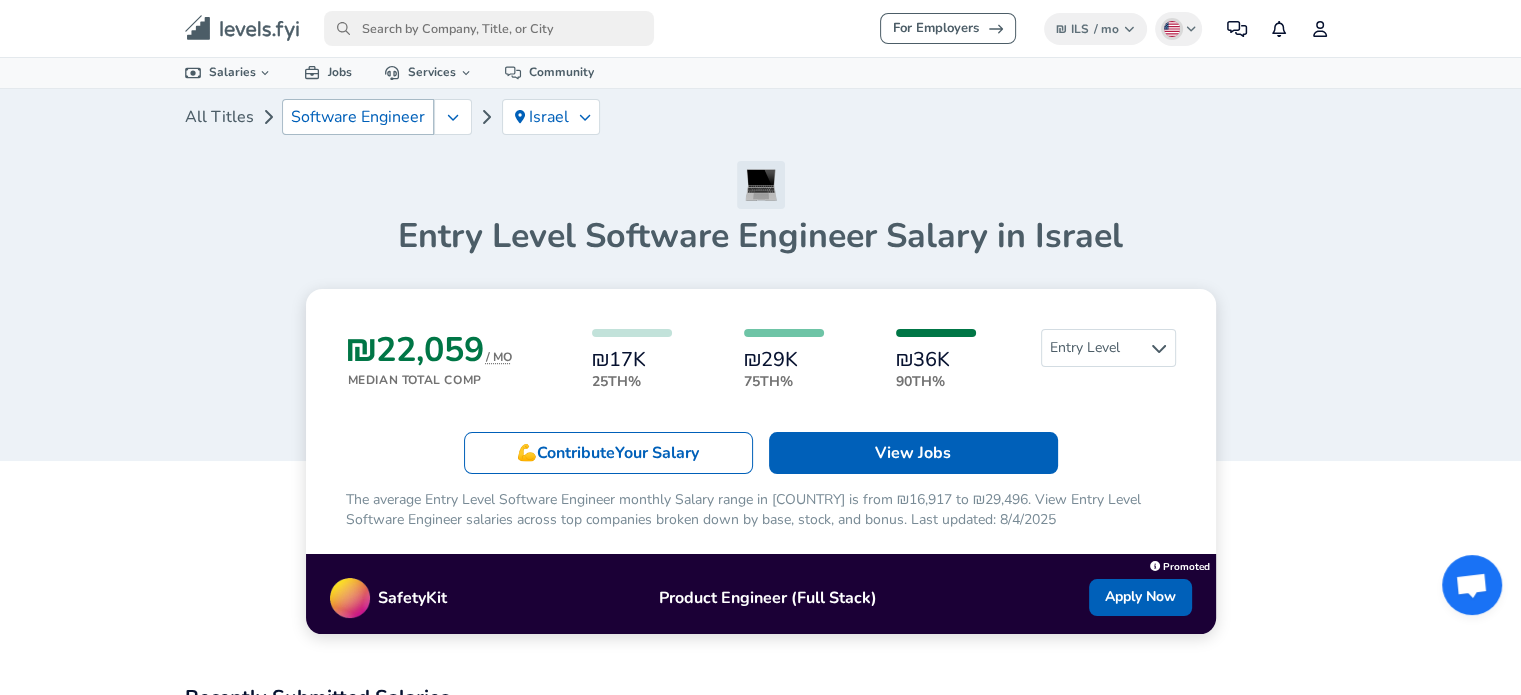 click on "Software Engineer" at bounding box center [358, 117] 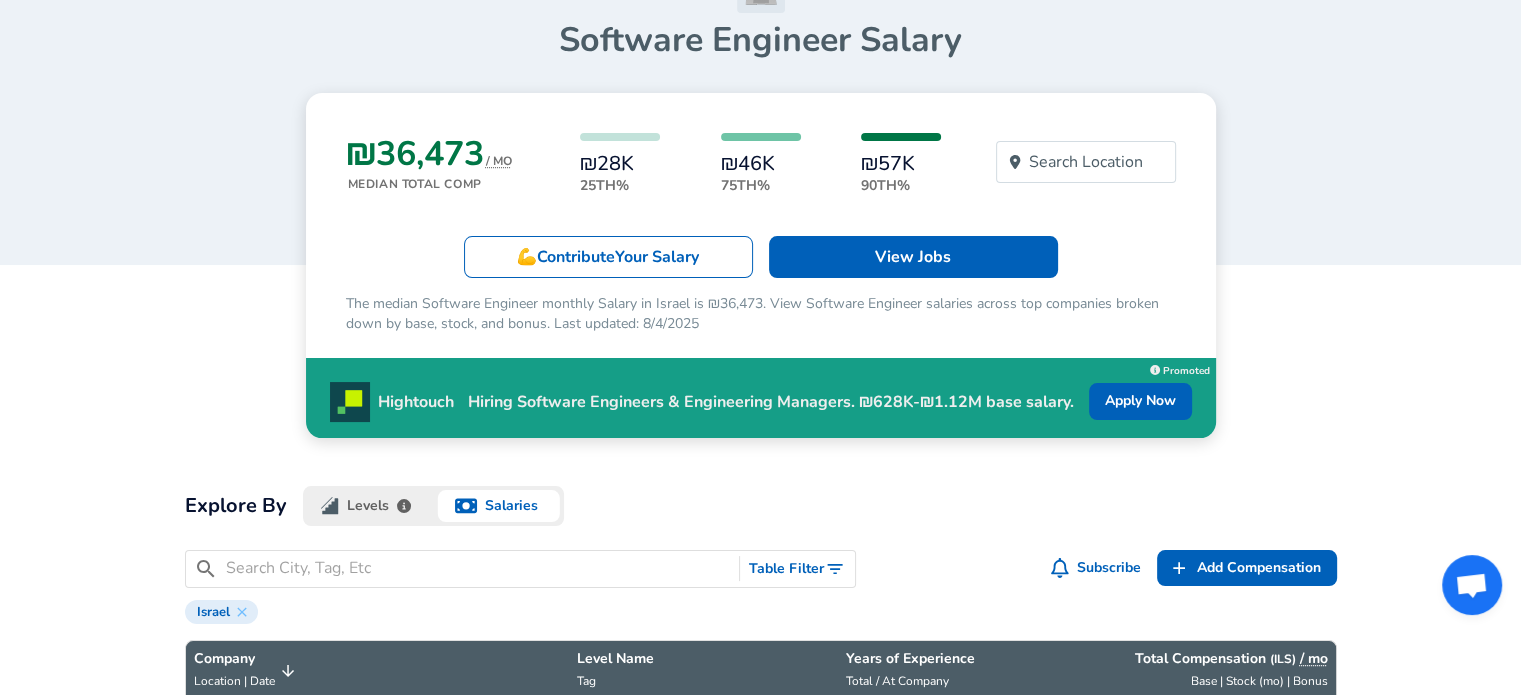 scroll, scrollTop: 0, scrollLeft: 0, axis: both 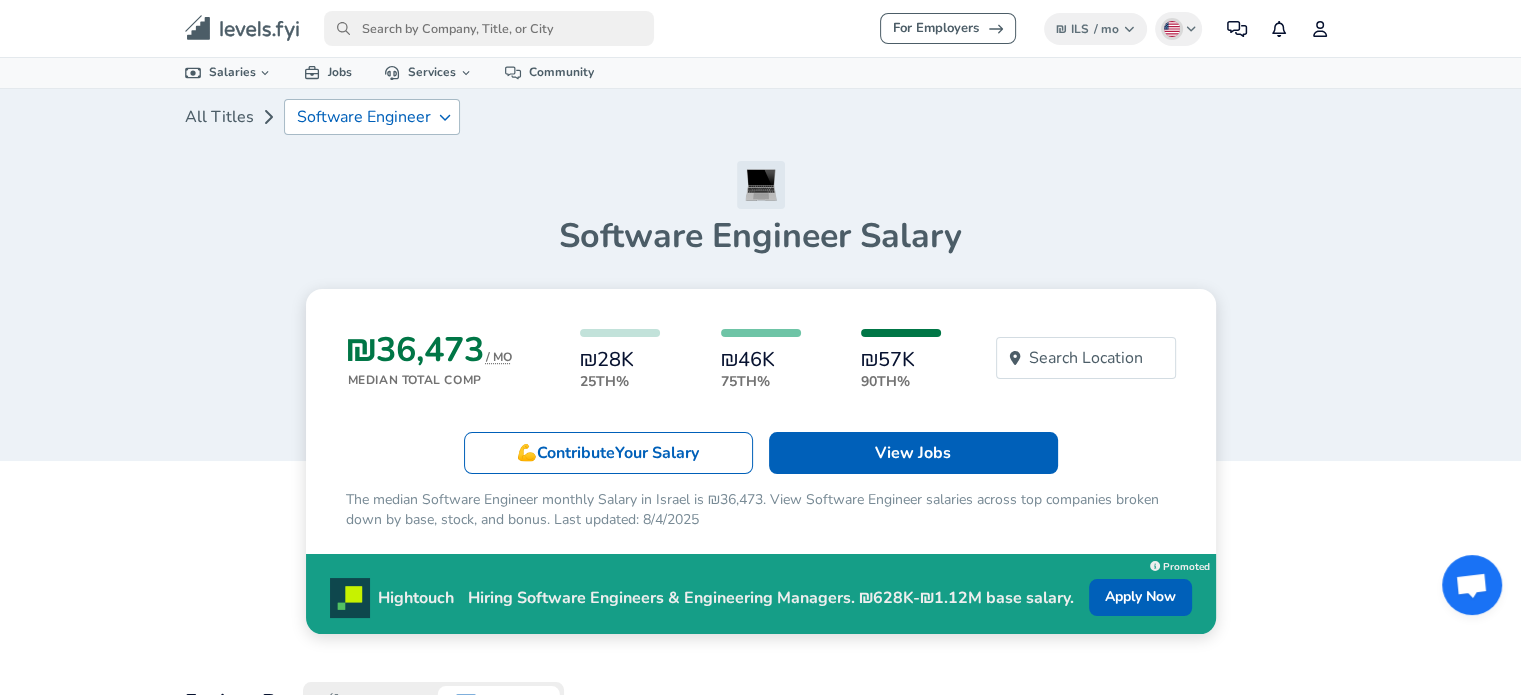 click 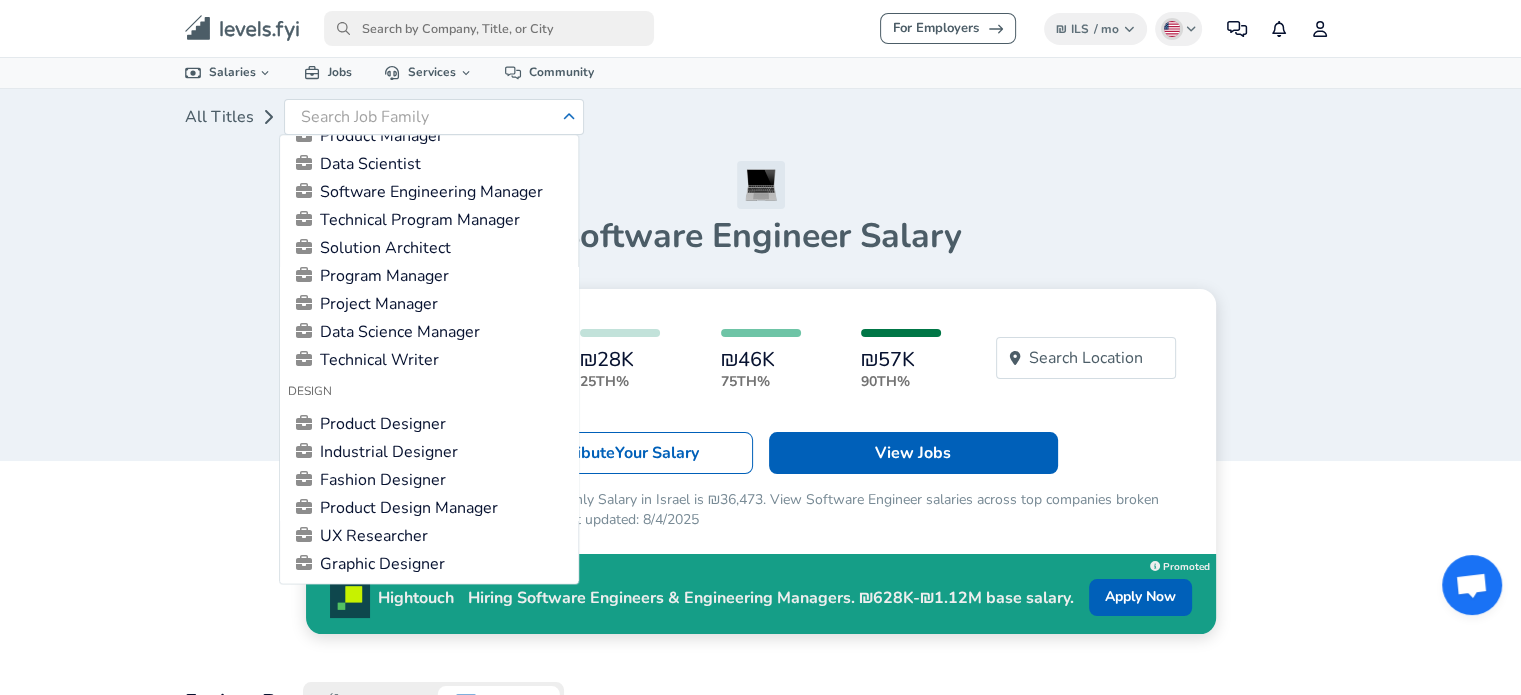 scroll, scrollTop: 0, scrollLeft: 0, axis: both 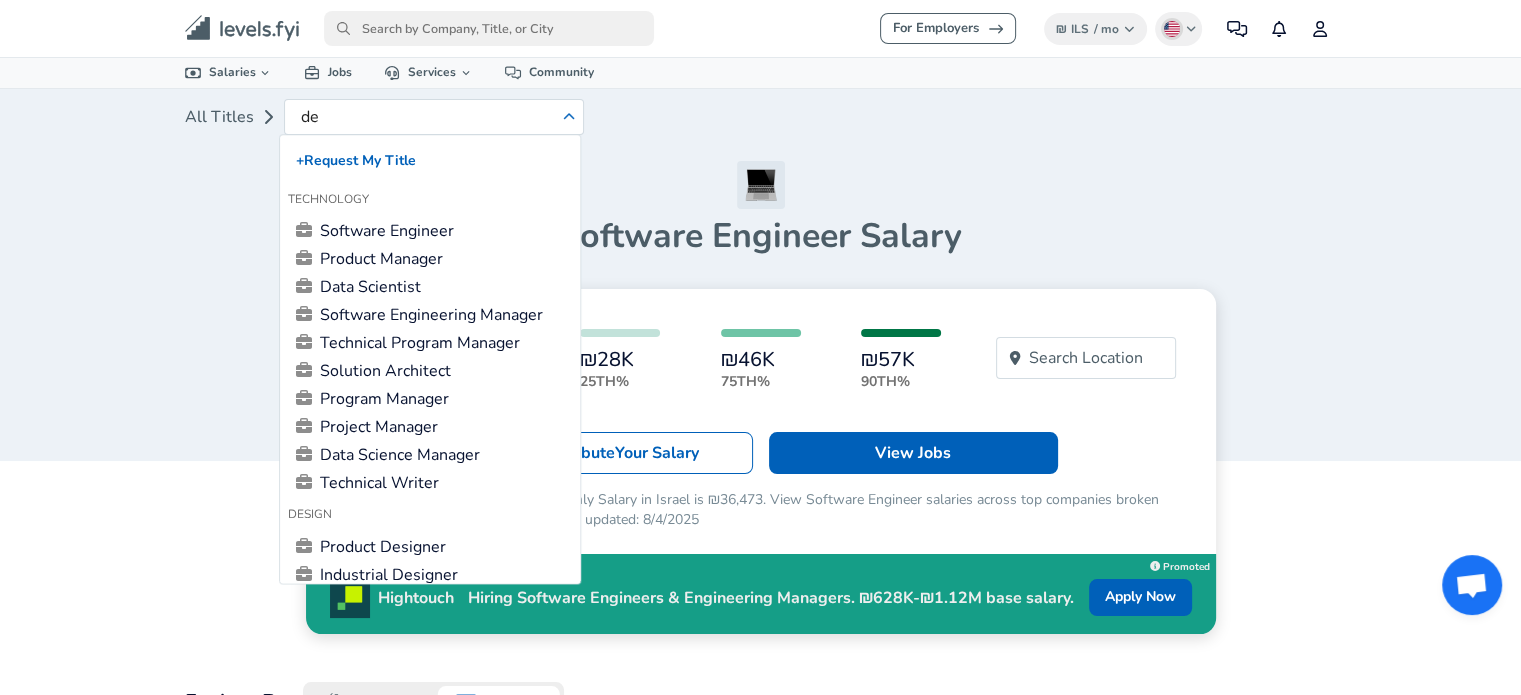 type on "d" 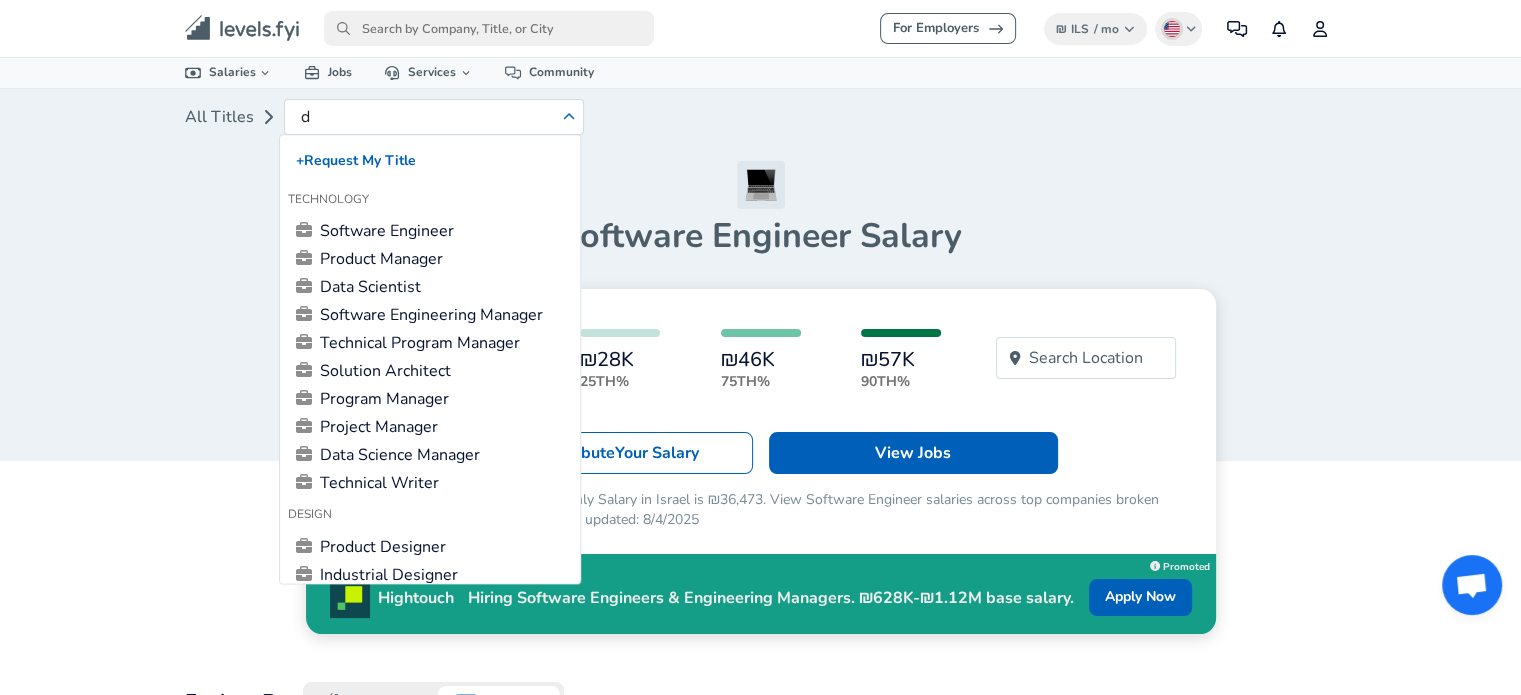 type 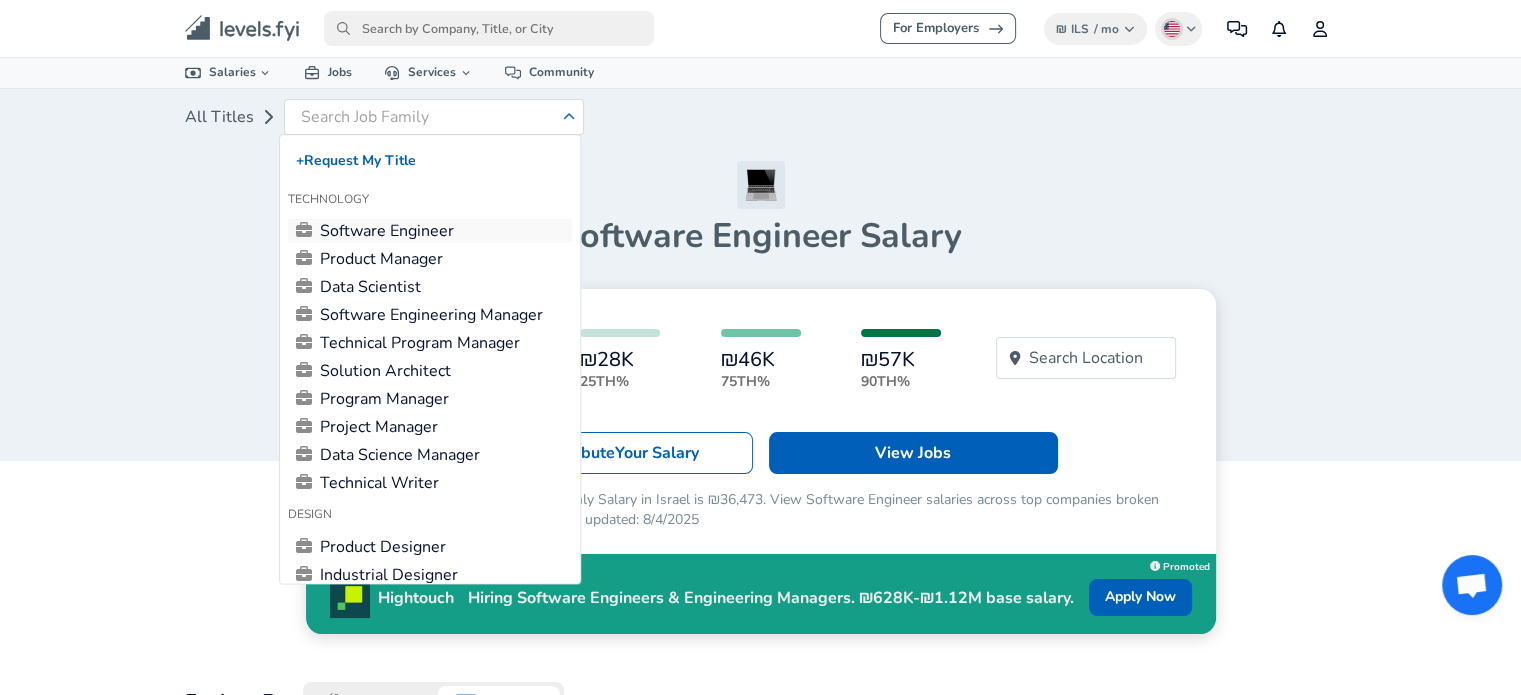 click on "Software Engineer" at bounding box center (430, 232) 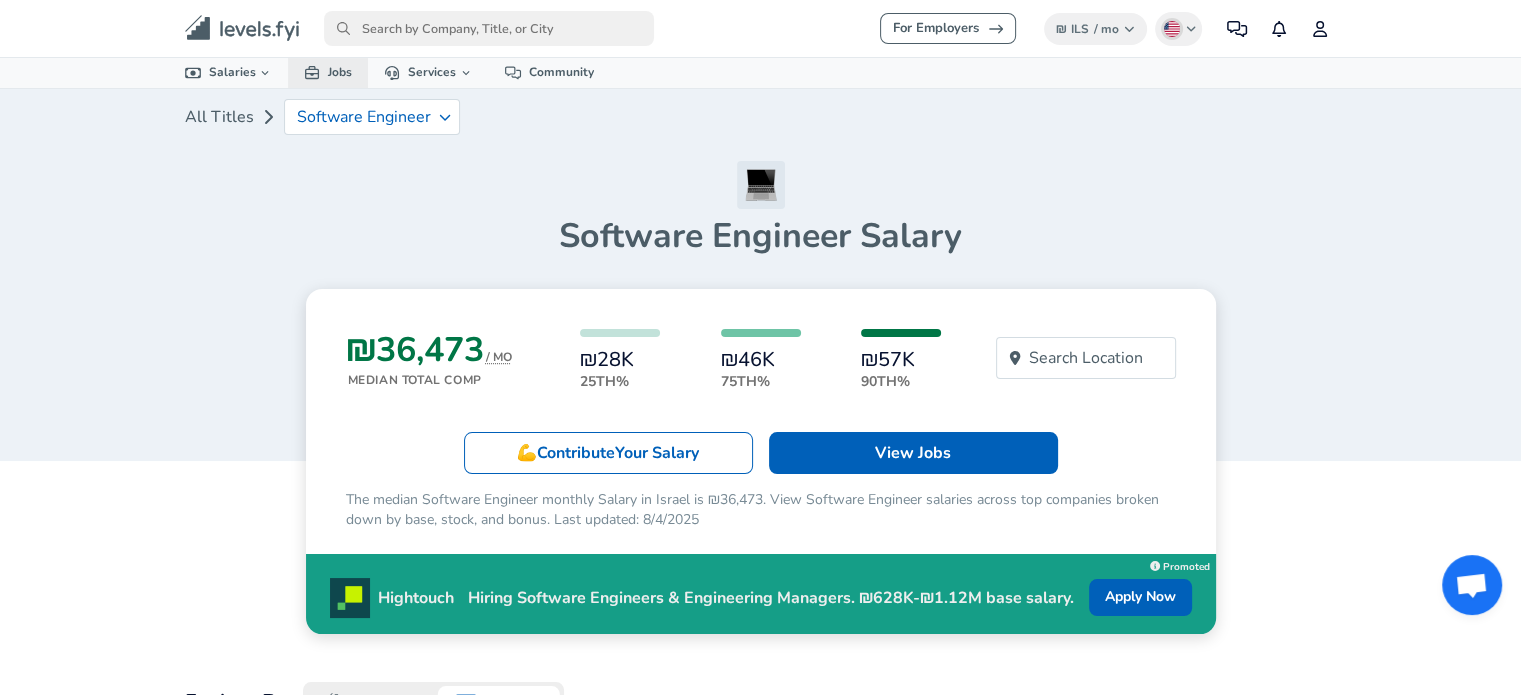 click on "Jobs" at bounding box center (328, 72) 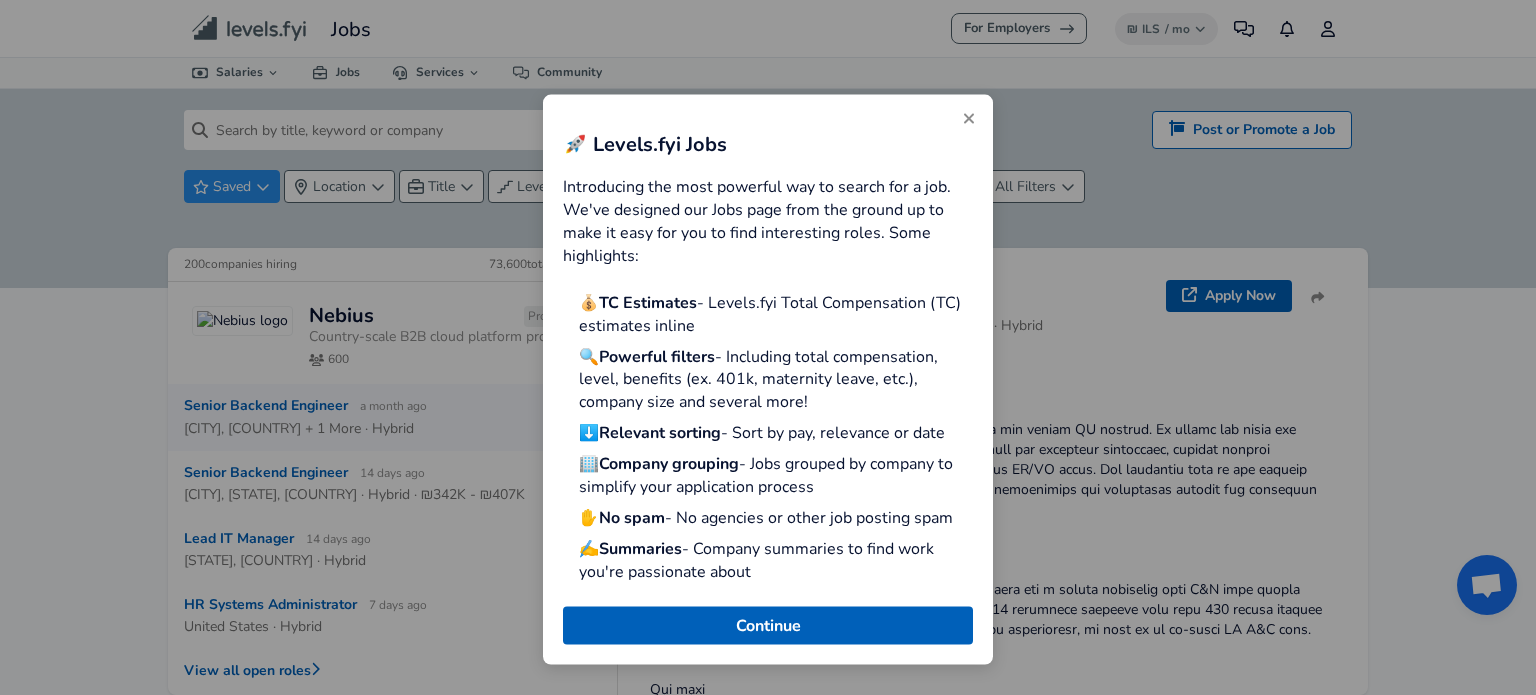click at bounding box center (969, 118) 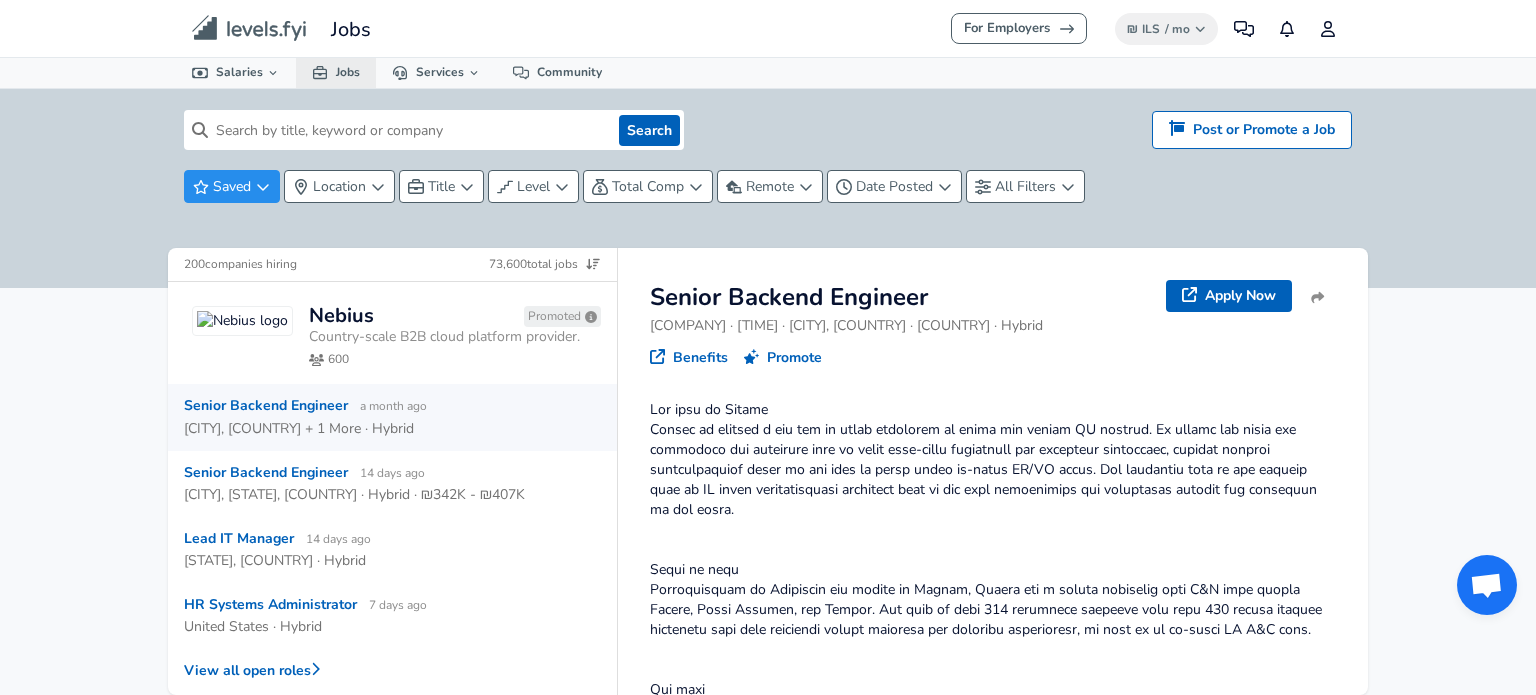 click on "Jobs" at bounding box center (336, 72) 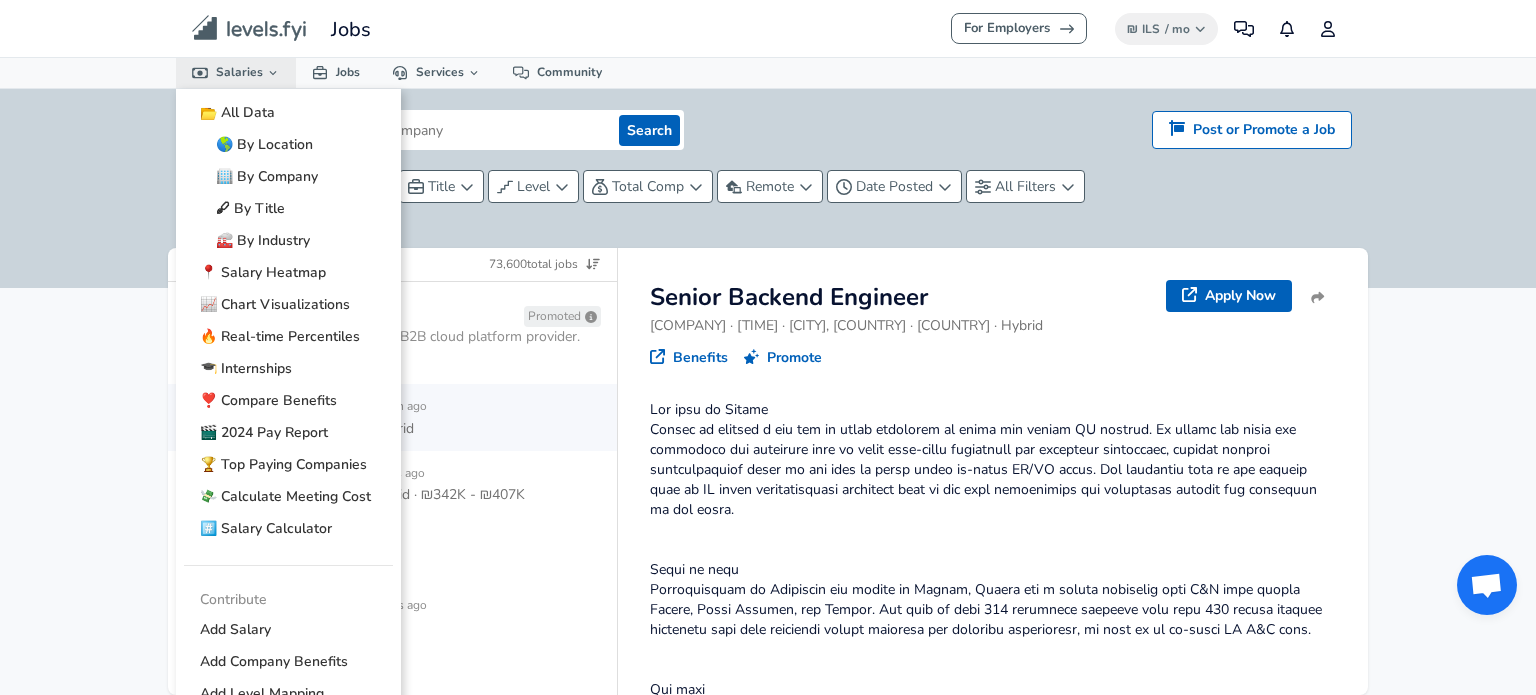 click on "Salaries" at bounding box center [236, 72] 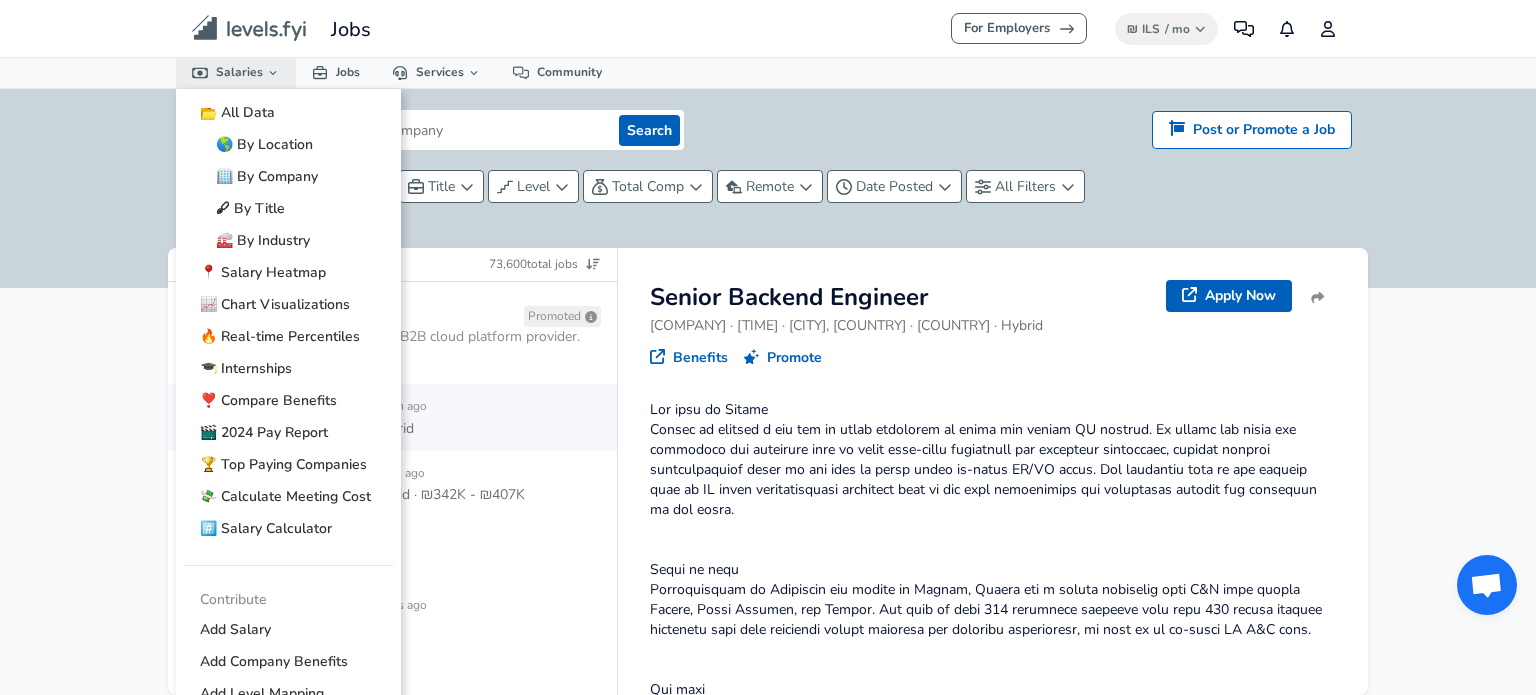 click 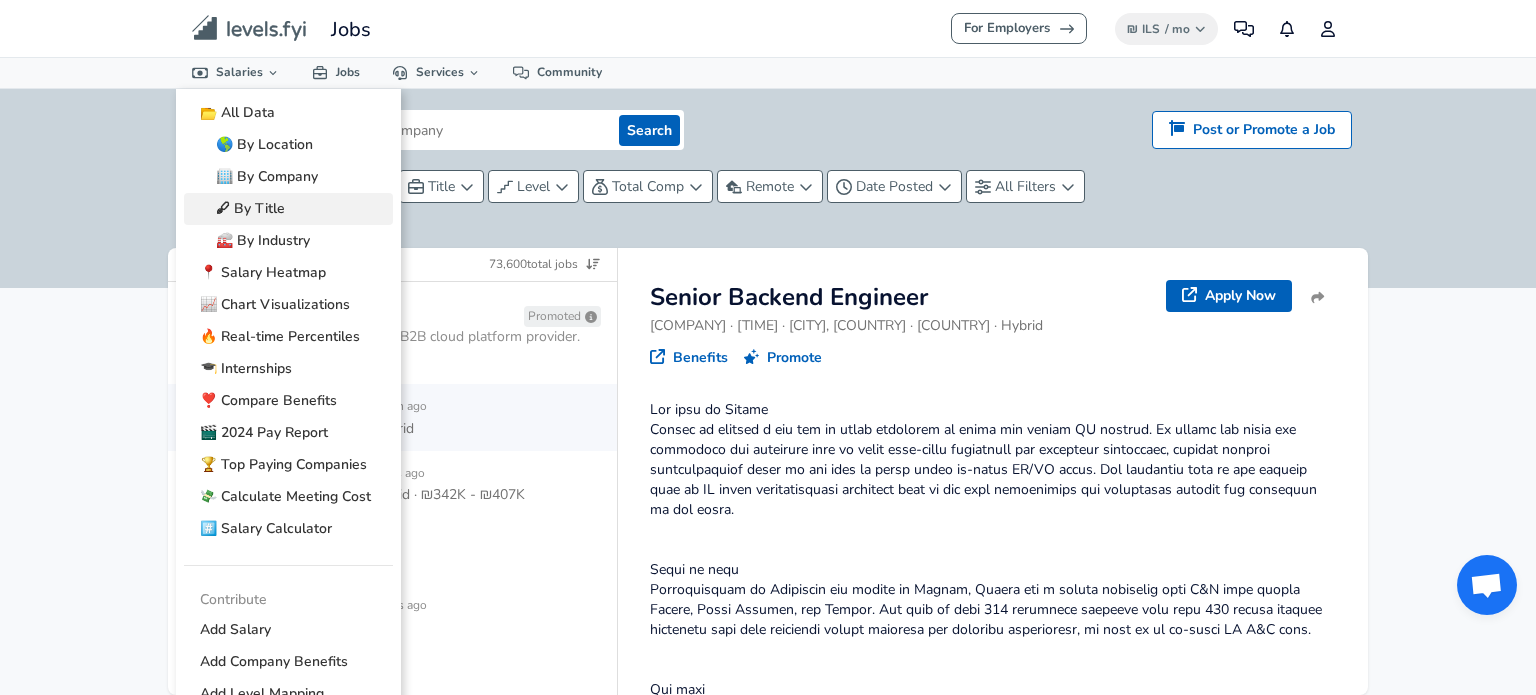 click on "🖋    By Title" at bounding box center [288, 209] 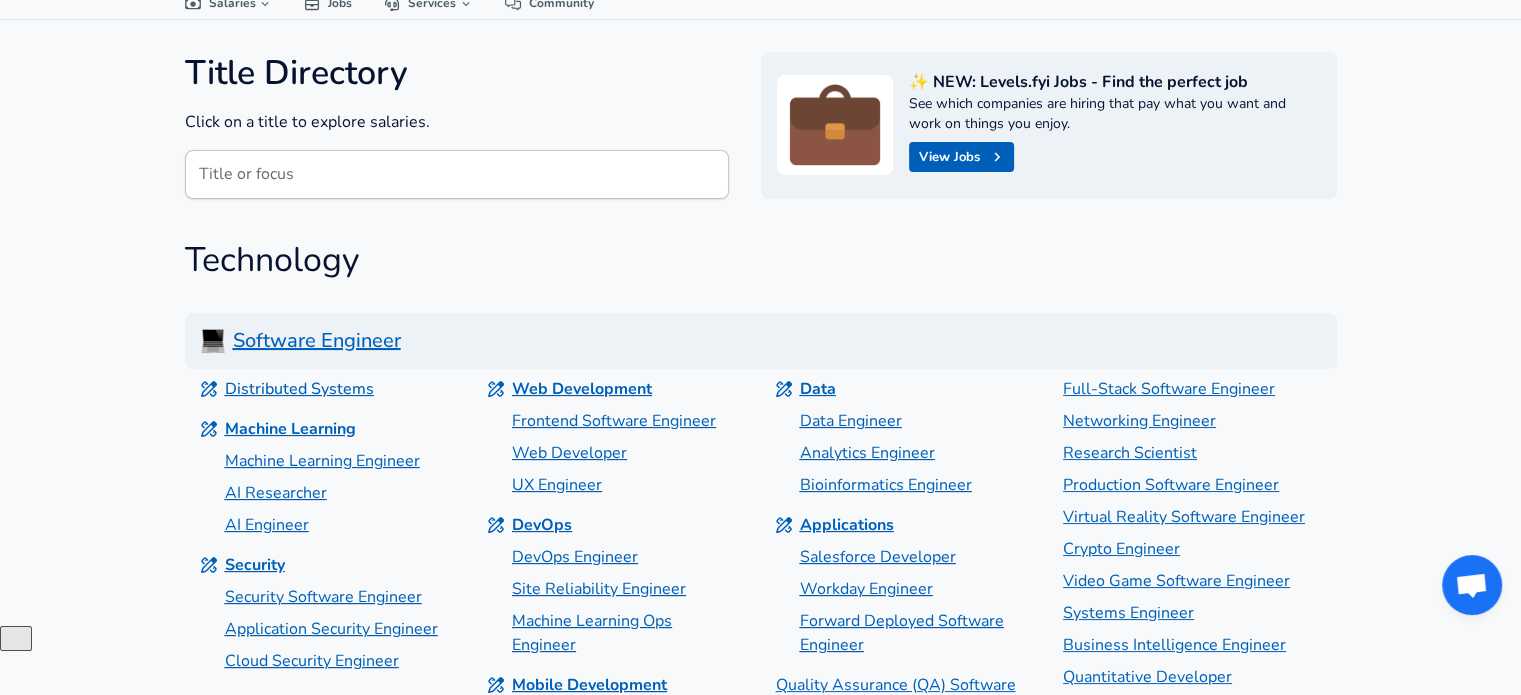 scroll, scrollTop: 100, scrollLeft: 0, axis: vertical 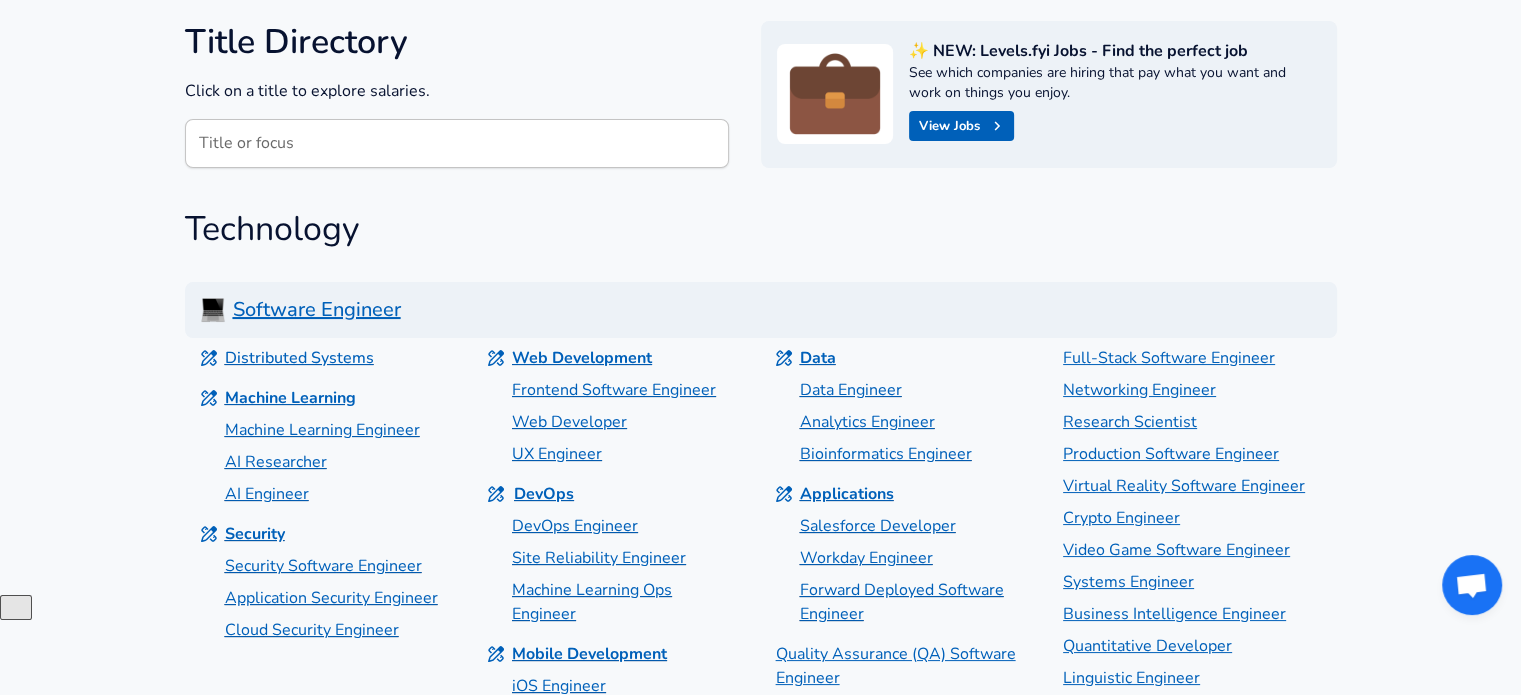 click on "DevOps" at bounding box center (544, 494) 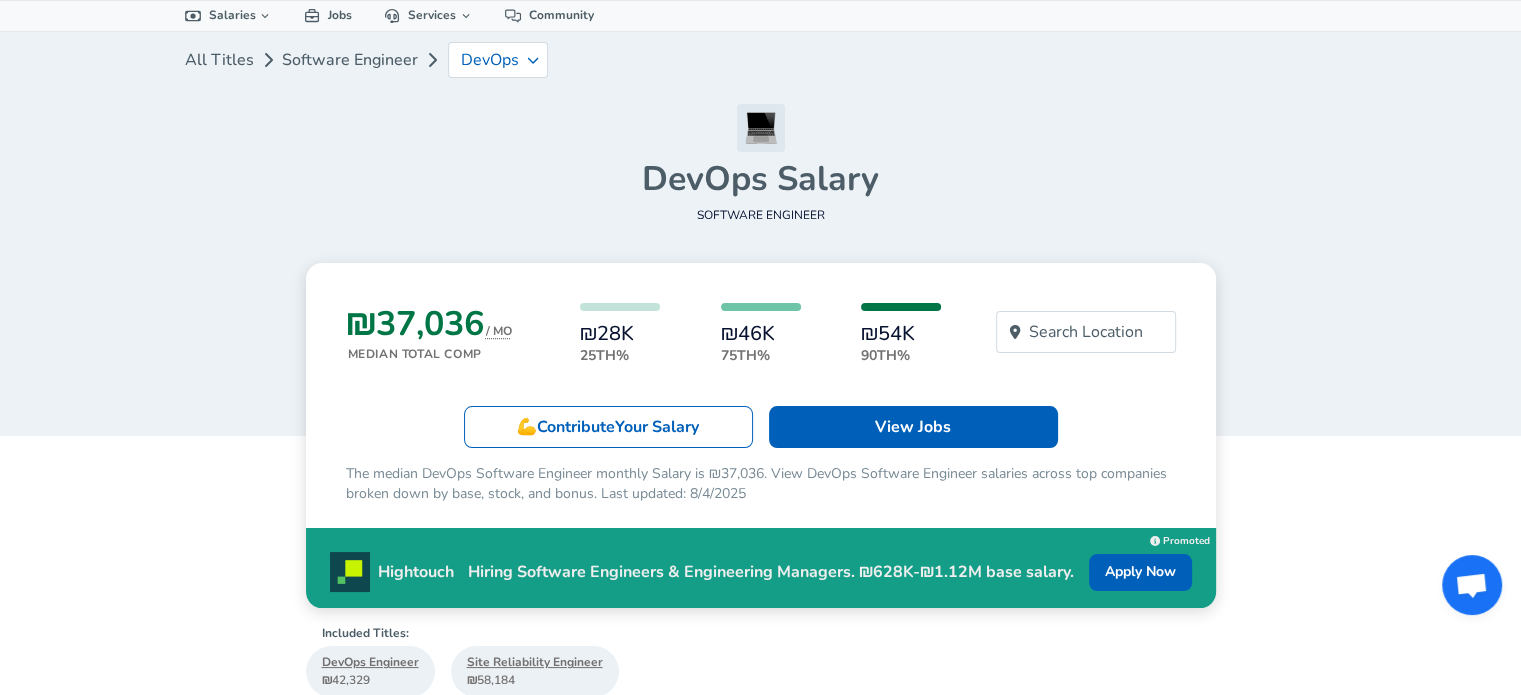 scroll, scrollTop: 100, scrollLeft: 0, axis: vertical 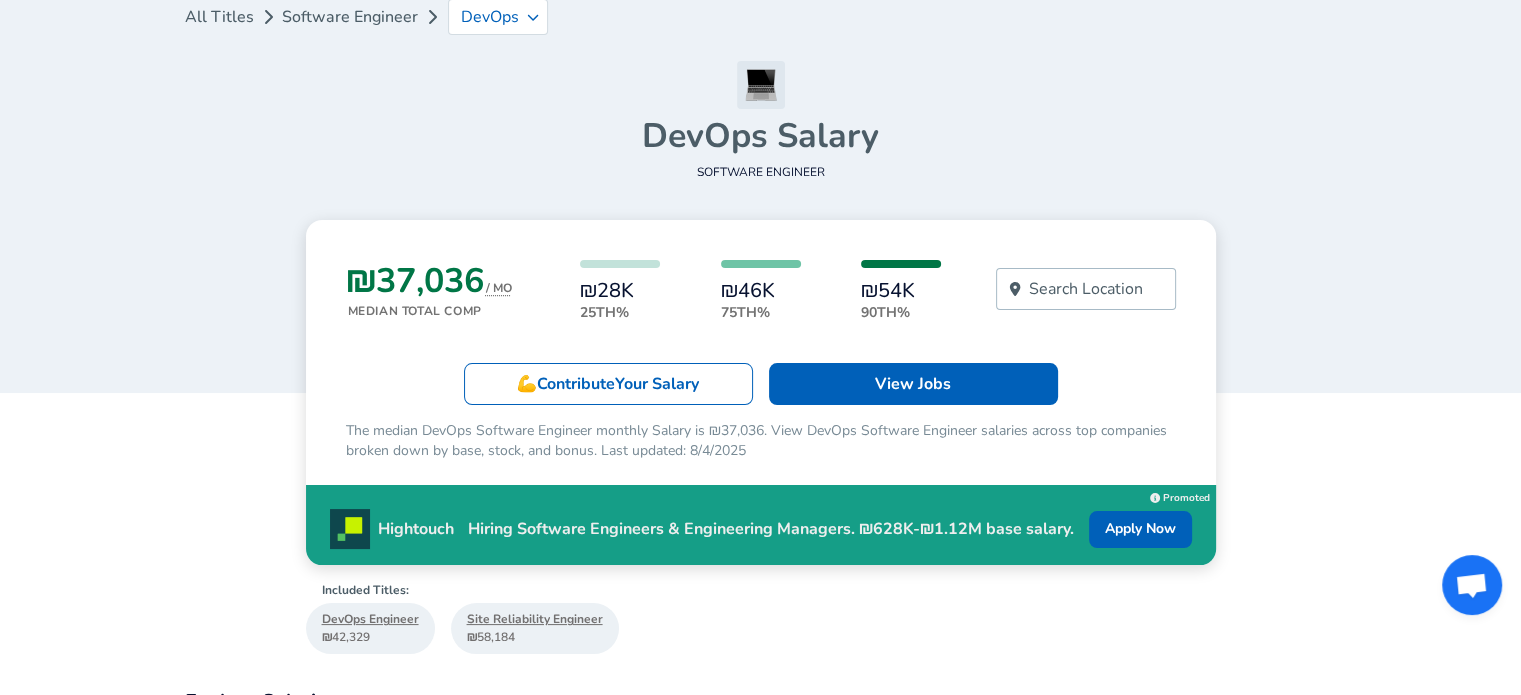 click on "Search Location" at bounding box center [1086, 289] 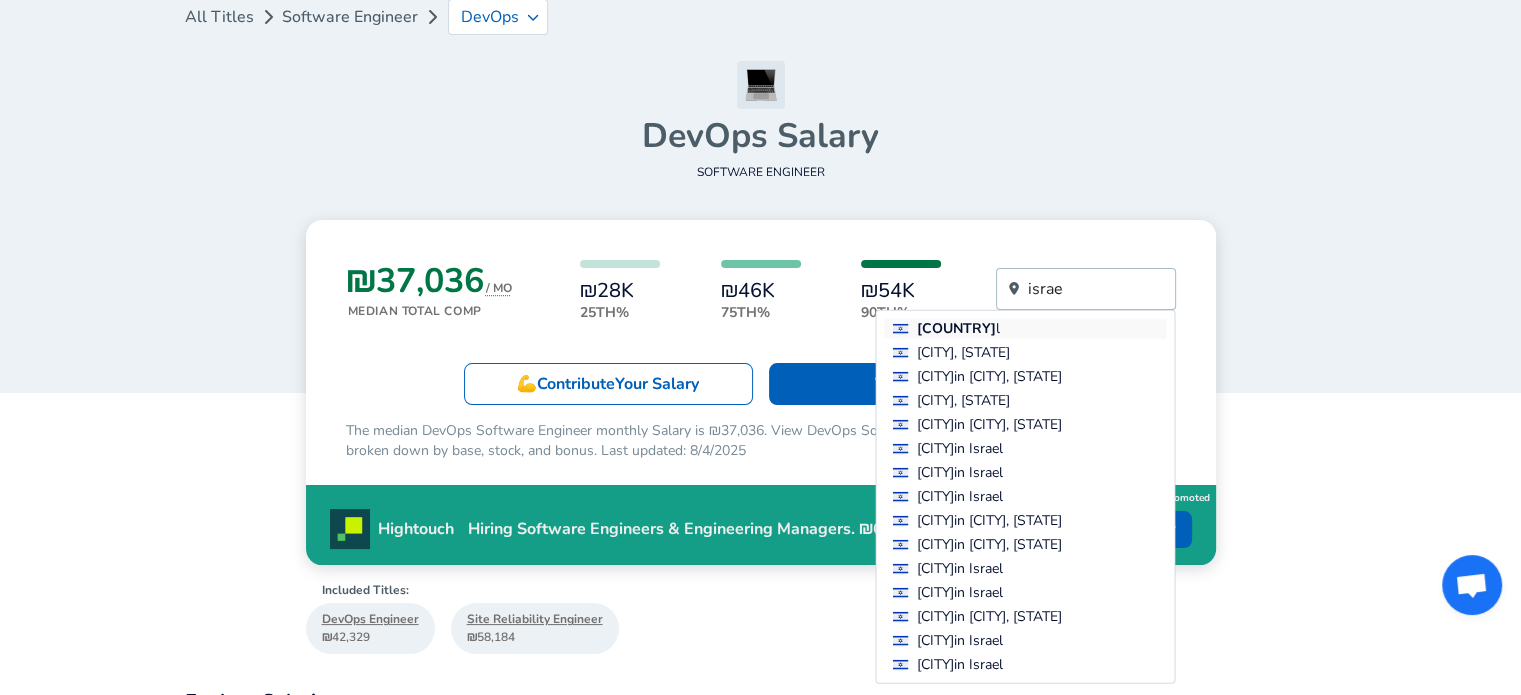 type on "israe" 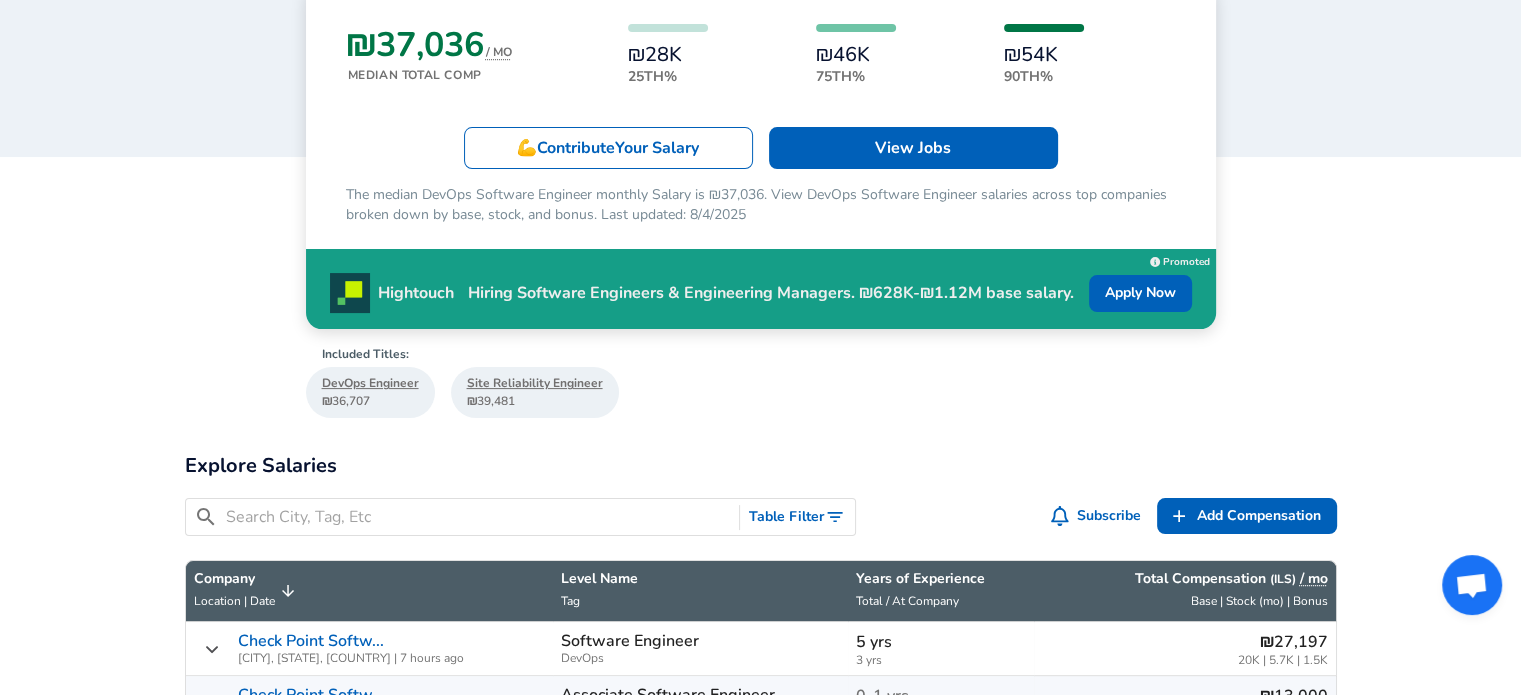 scroll, scrollTop: 400, scrollLeft: 0, axis: vertical 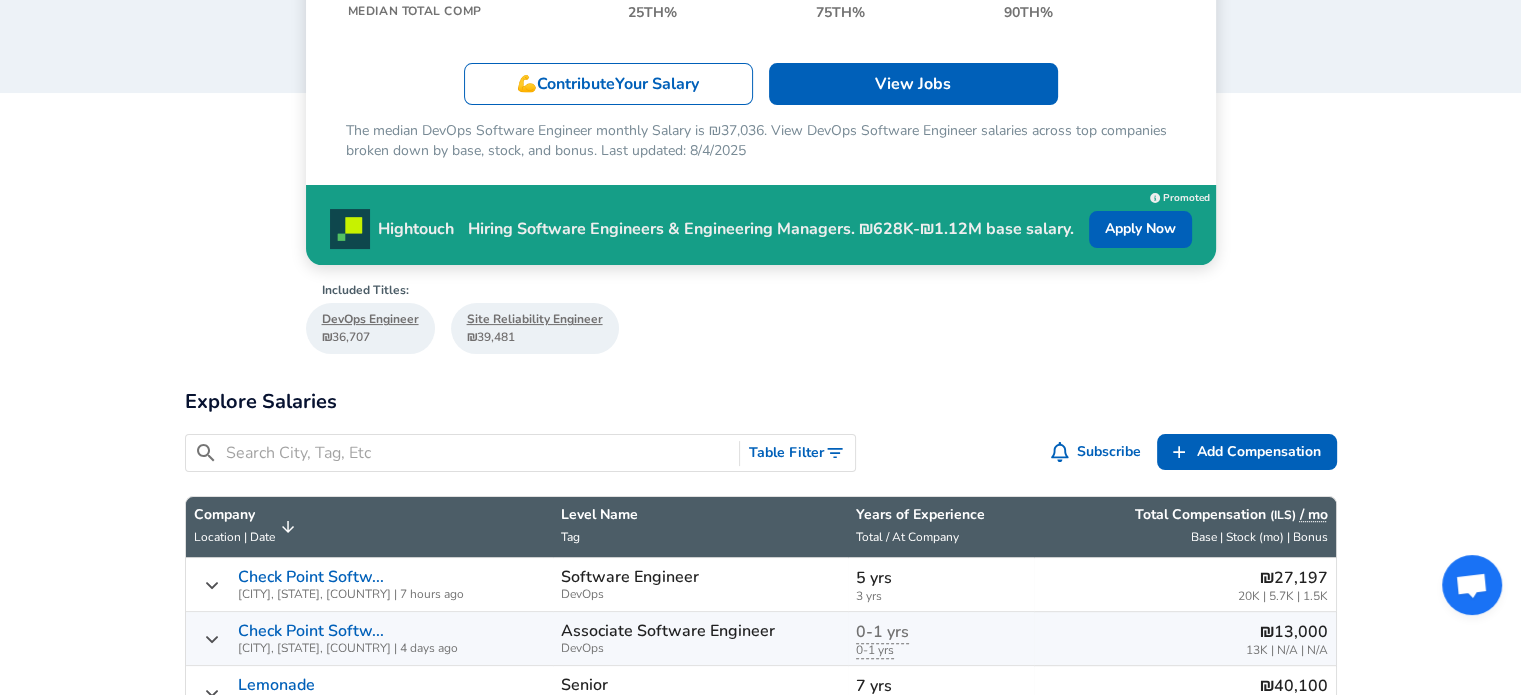click on "Table Filter" at bounding box center [797, 453] 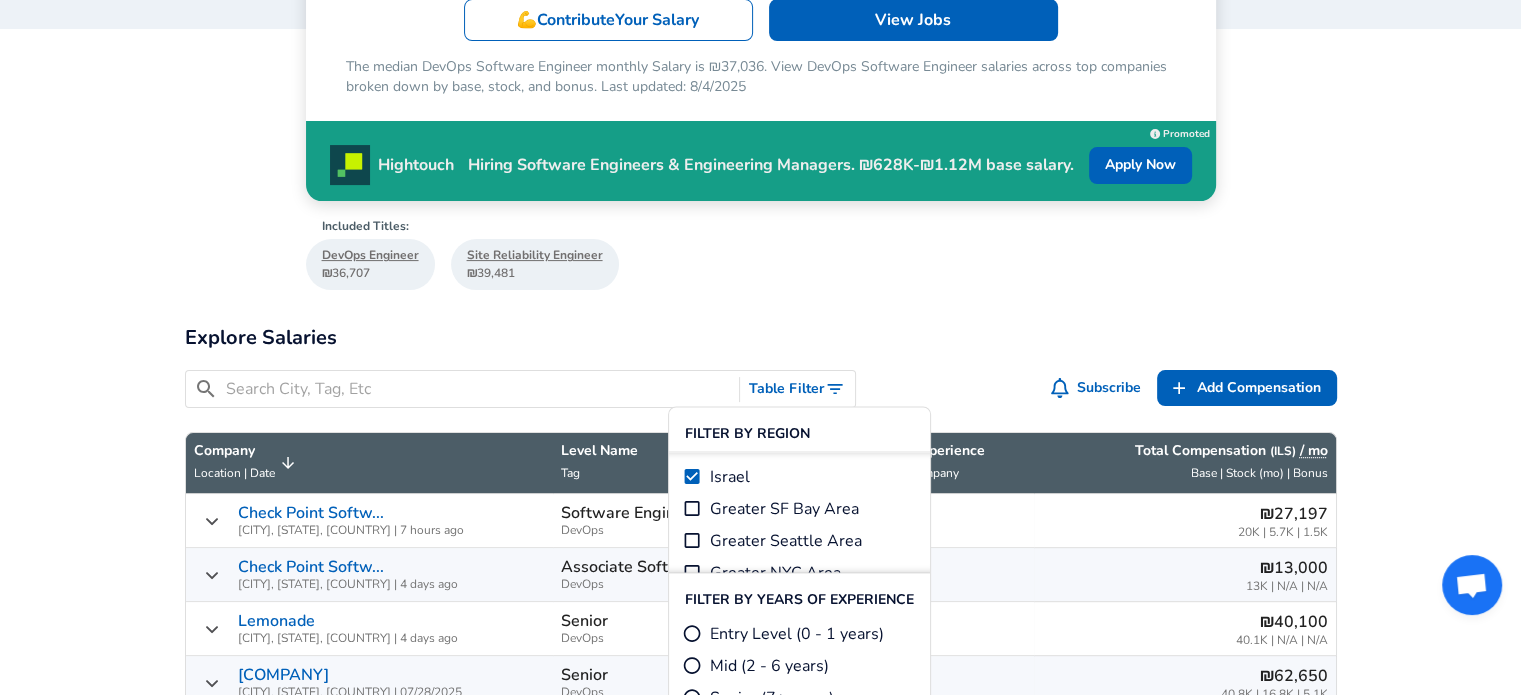 scroll, scrollTop: 500, scrollLeft: 0, axis: vertical 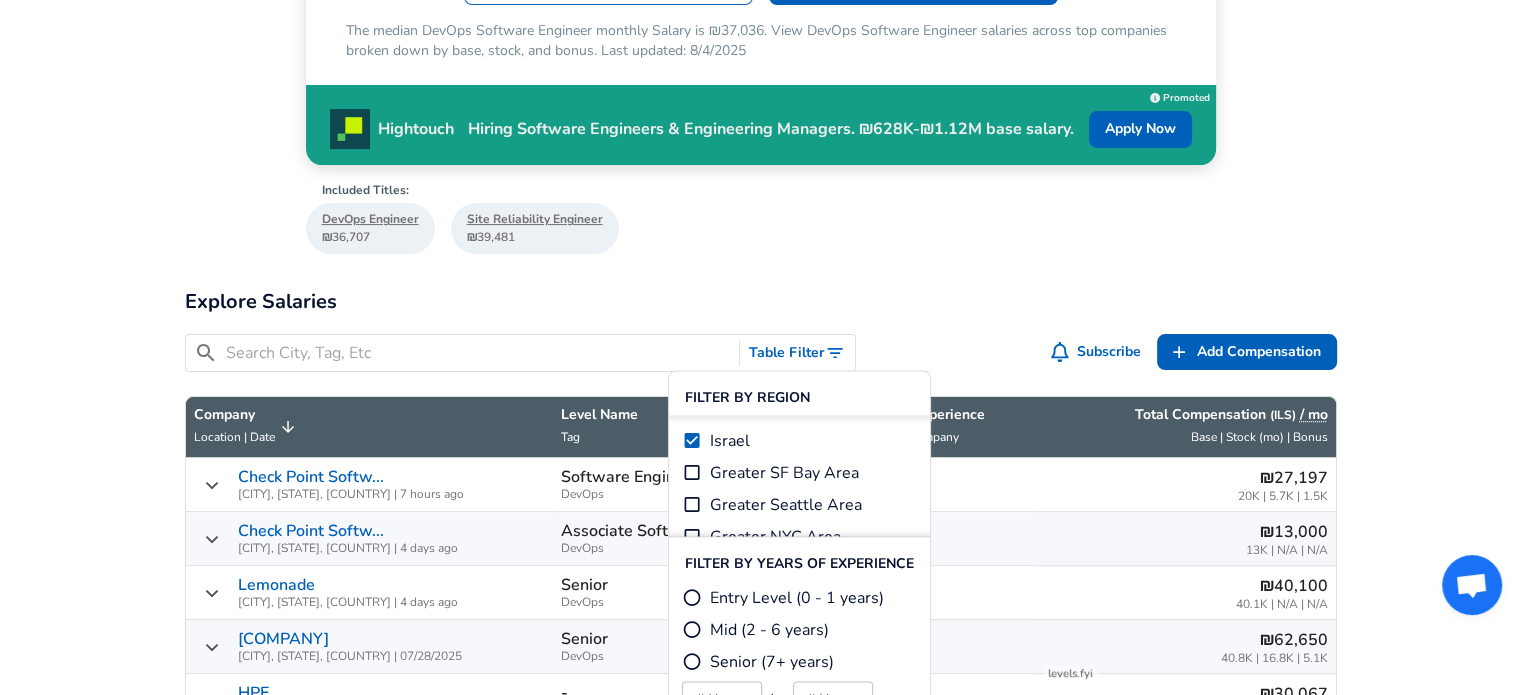 click on "Entry Level (0 - 1 years)" at bounding box center (797, 597) 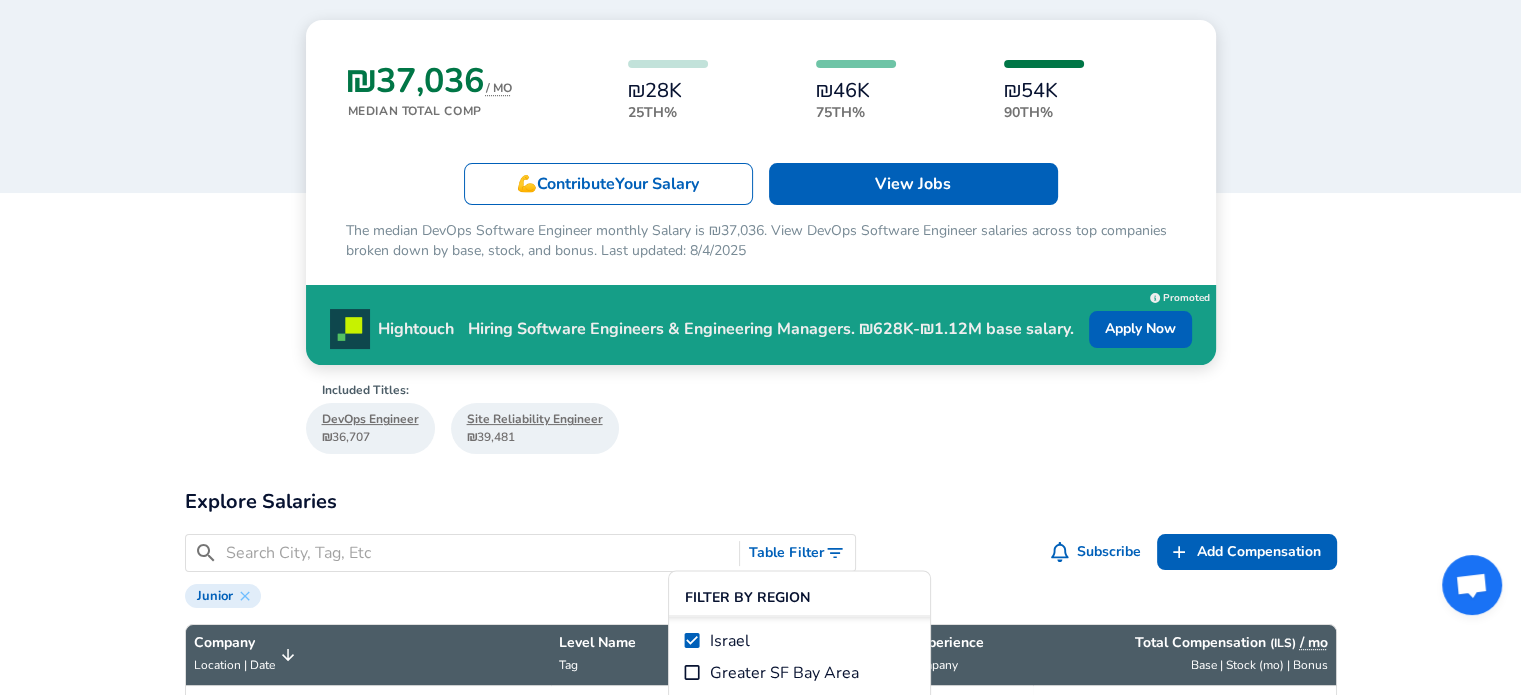 scroll, scrollTop: 600, scrollLeft: 0, axis: vertical 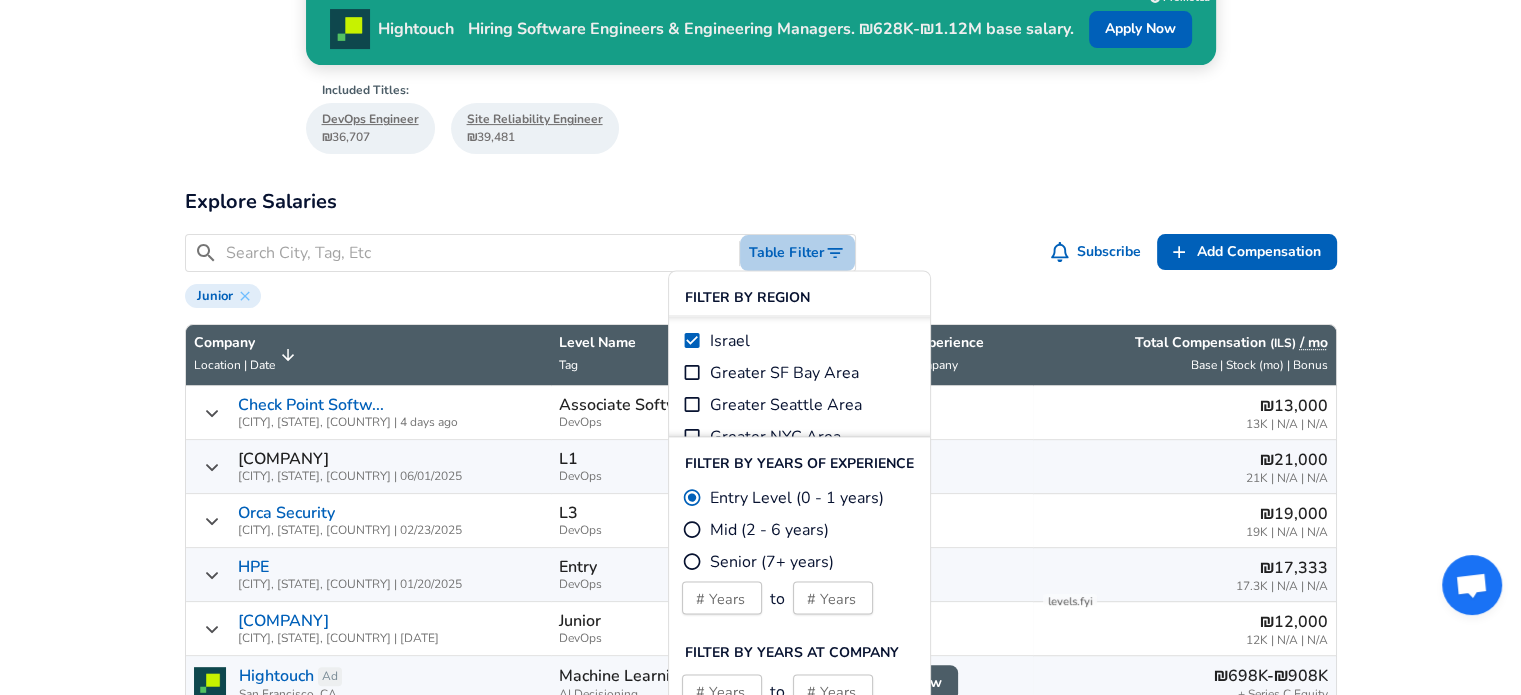 click on "Table Filter" at bounding box center [797, 253] 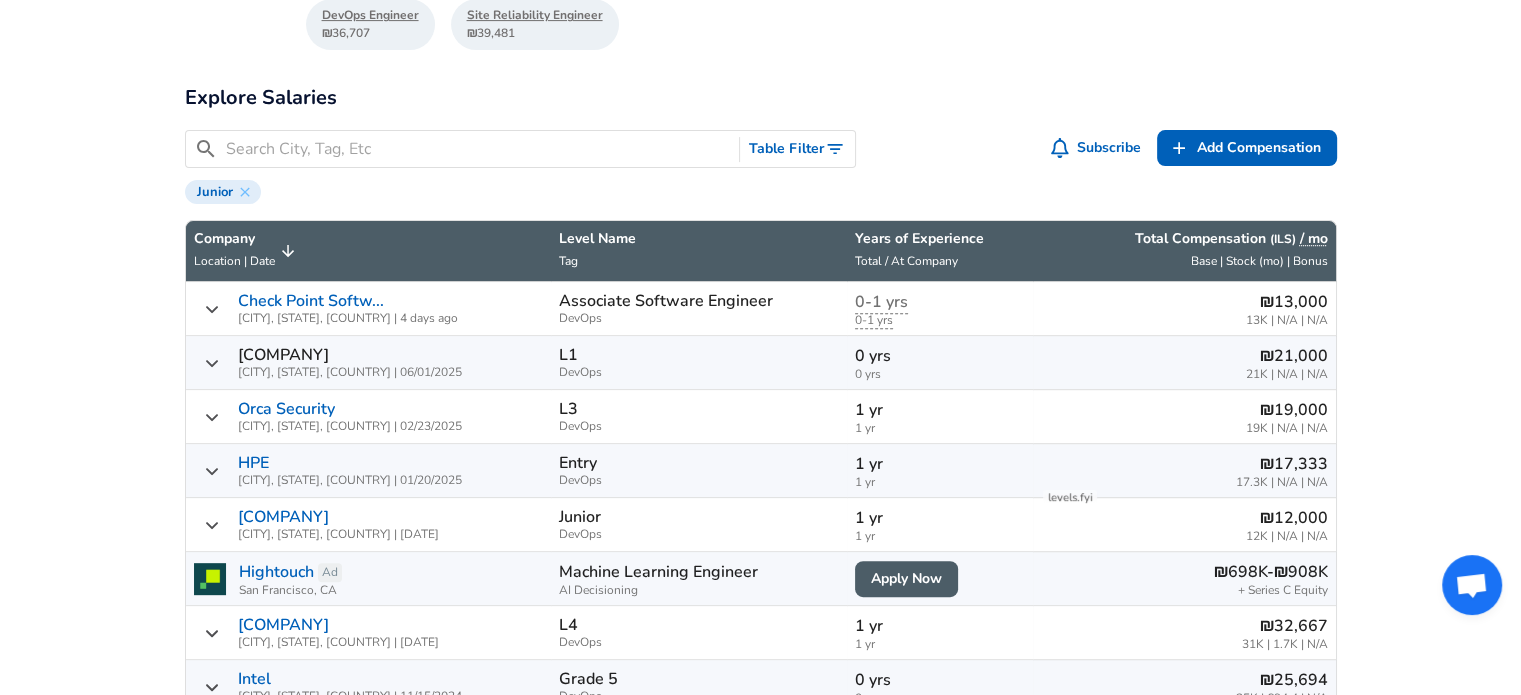 scroll, scrollTop: 800, scrollLeft: 0, axis: vertical 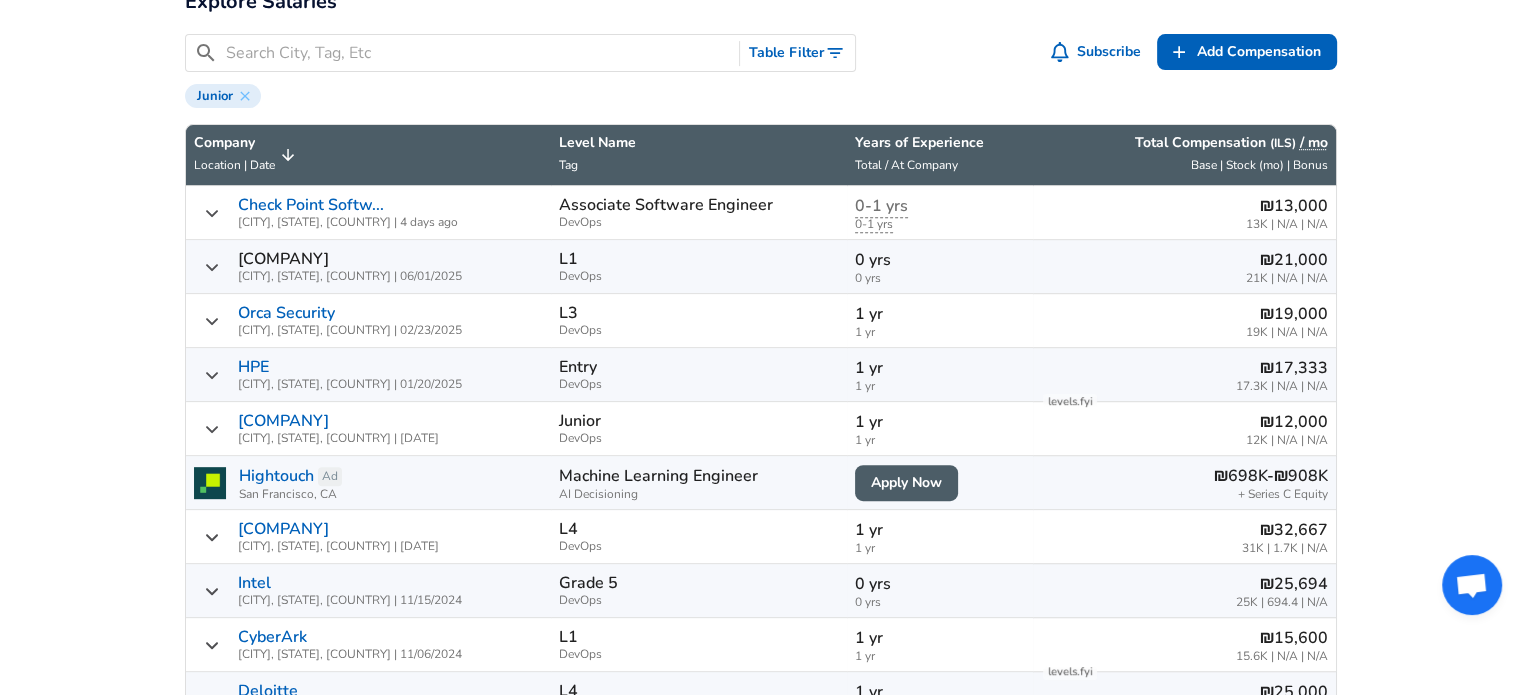click 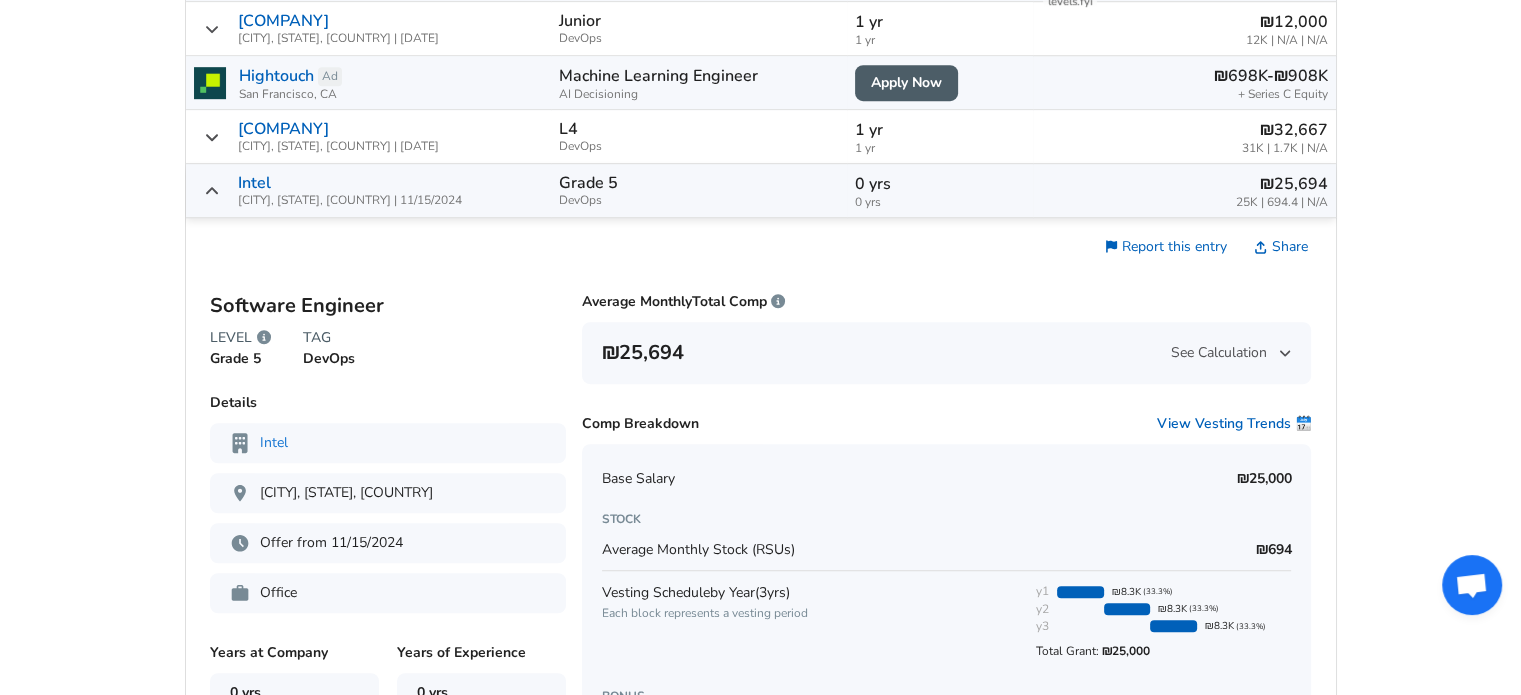 scroll, scrollTop: 1300, scrollLeft: 0, axis: vertical 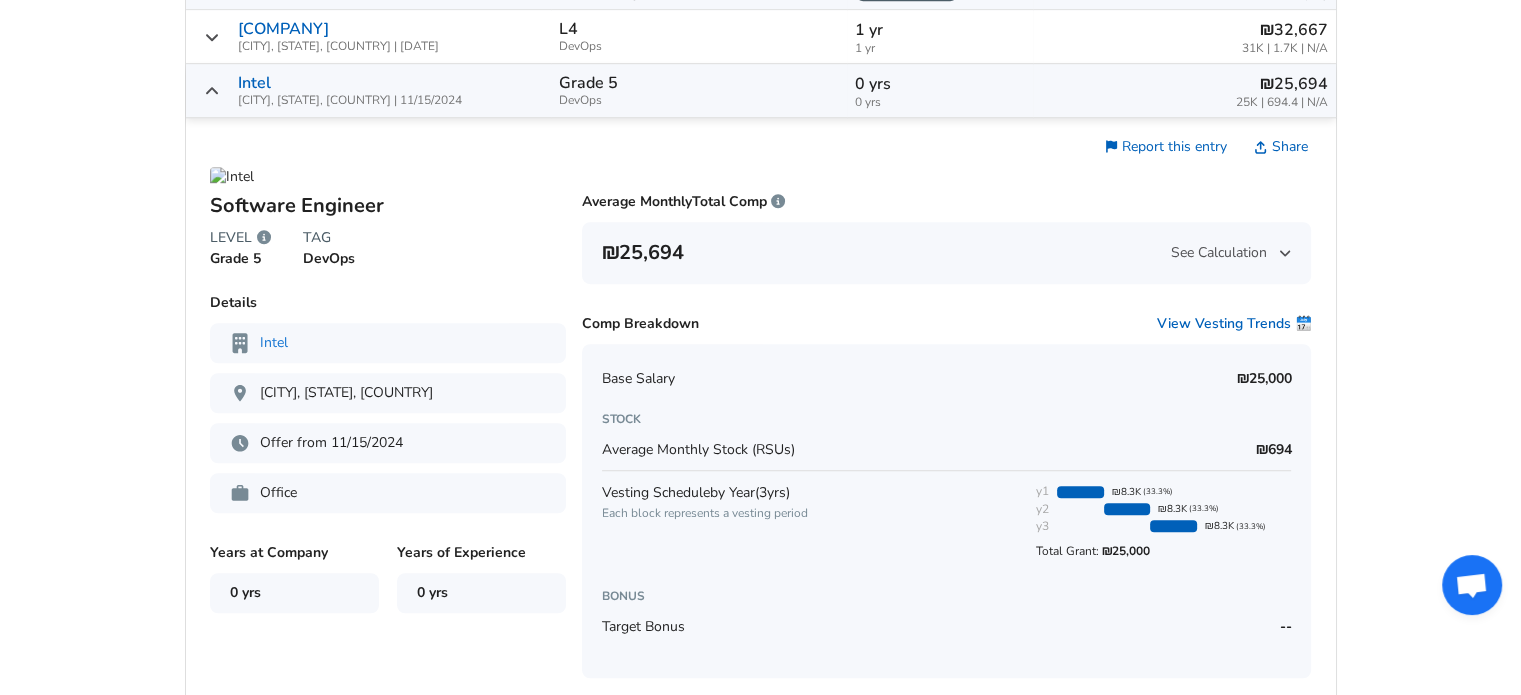 click on "₪37,036 / MO Median Total Comp ₪28K 25th% ₪46K 75th% ₪54K 90th% 💪  Contribute Your Salary View Jobs The median DevOps Software Engineer monthly Salary is ₪37,036. View DevOps Software Engineer salaries across top companies broken down by base, stock, and bonus.   Last updated:   8/4/2025 Hightouch Hiring Software Engineers & Engineering Managers. ₪628K-₪1.12M base salary. Apply Now Now Hiring Apply   Promoted Included Titles : DevOps Engineer ₪36,707 Site Reliability Engineer ₪39,481 Explore Salaries ​ Table Filter Subscribe Add Add Comp Add Compensation Junior Company Location | Date Level Name Tag Years of Experience Total / At Company Total Compensation   ( ILS )   / mo Base | Stock (mo) | Bonus   Check Point Softw...   [CITY], [STATE], [COUNTRY]   |   4 days ago Associate Software Engineer DevOps 0-1    yrs   0-1    yrs ₪13,000 13K   |   N/A   |   N/A [COMPANY] [CITY], [STATE], [COUNTRY]   |   [DATE] L1 DevOps 0    yrs   0    yrs ₪21,000 21K   |   N/A   |   N/A [COMPANY]     |   L3 DevOps" at bounding box center (761, 75) 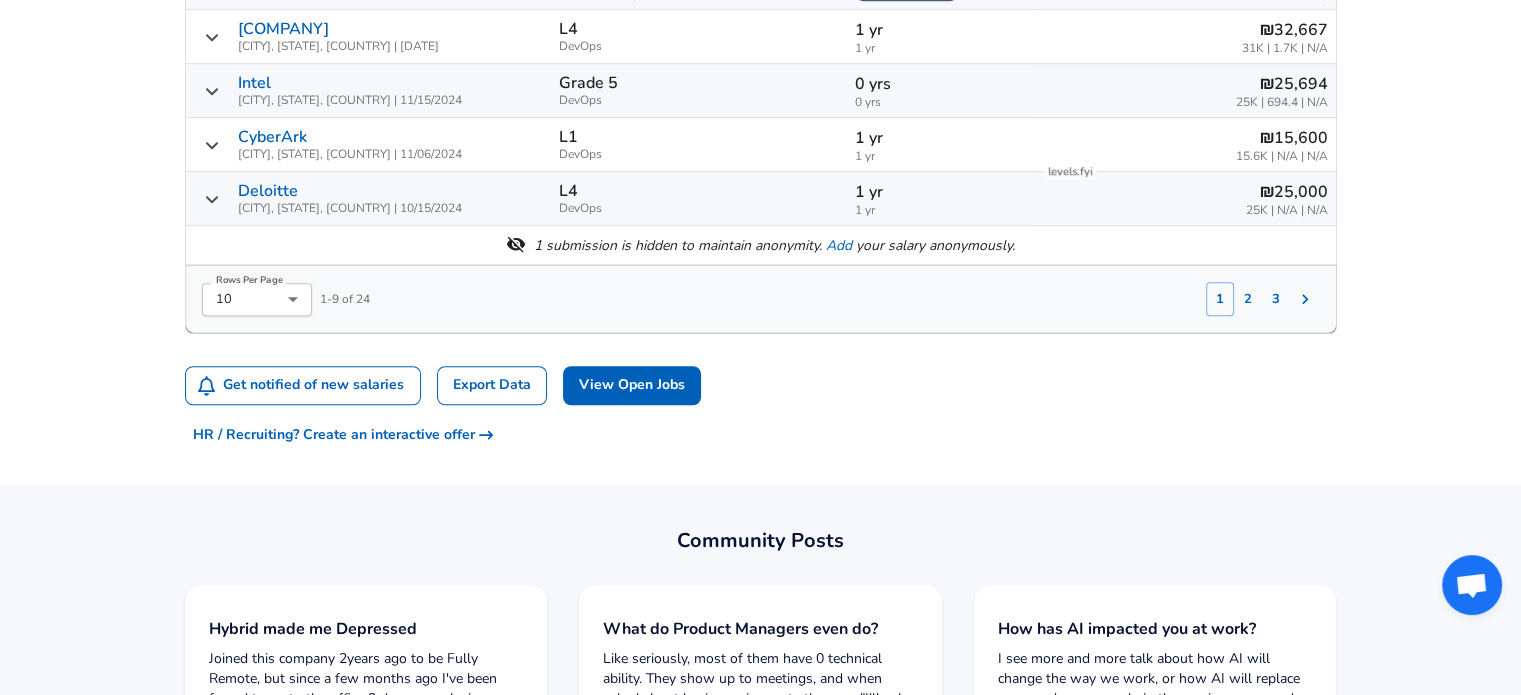 click on "[COMPANY]   [CITY], [STATE], [COUNTRY]   |   [DATE]" at bounding box center [368, 36] 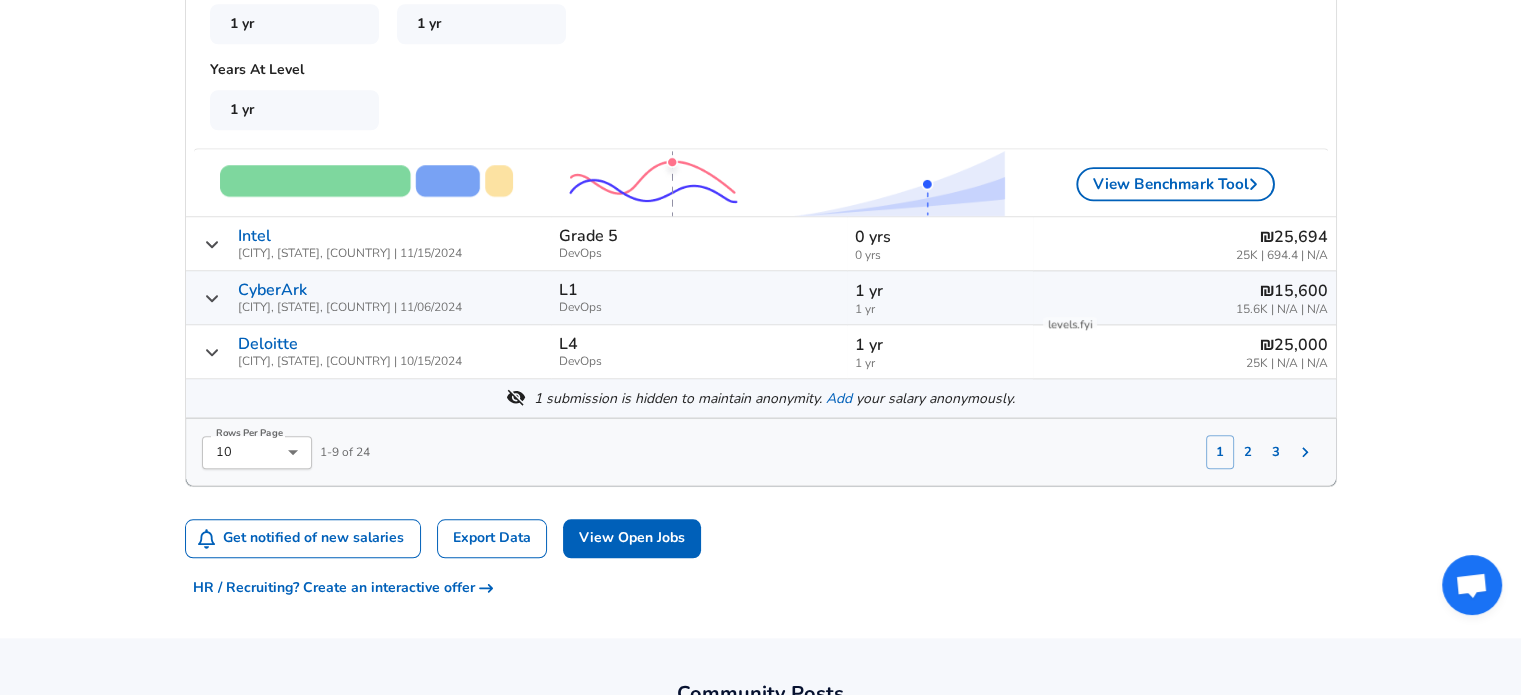 scroll, scrollTop: 1900, scrollLeft: 0, axis: vertical 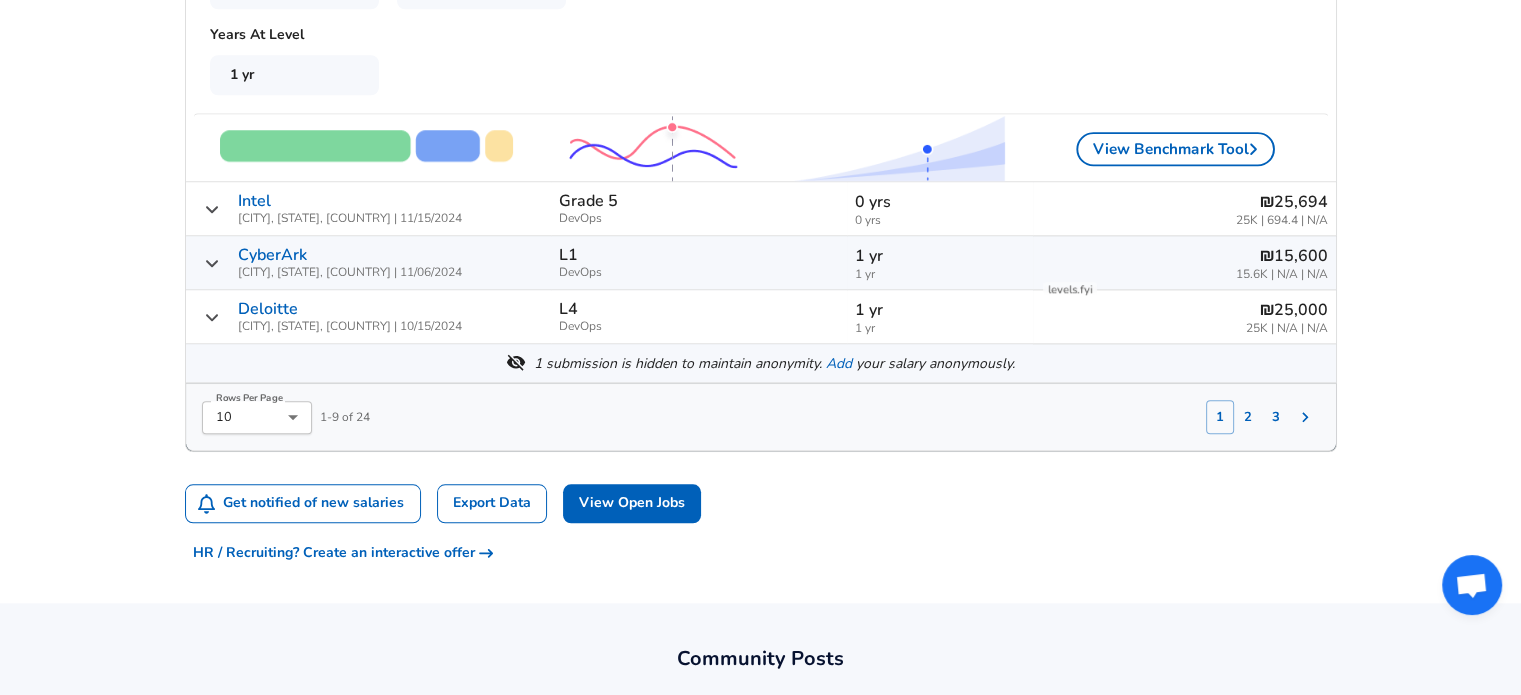 click at bounding box center (653, 148) 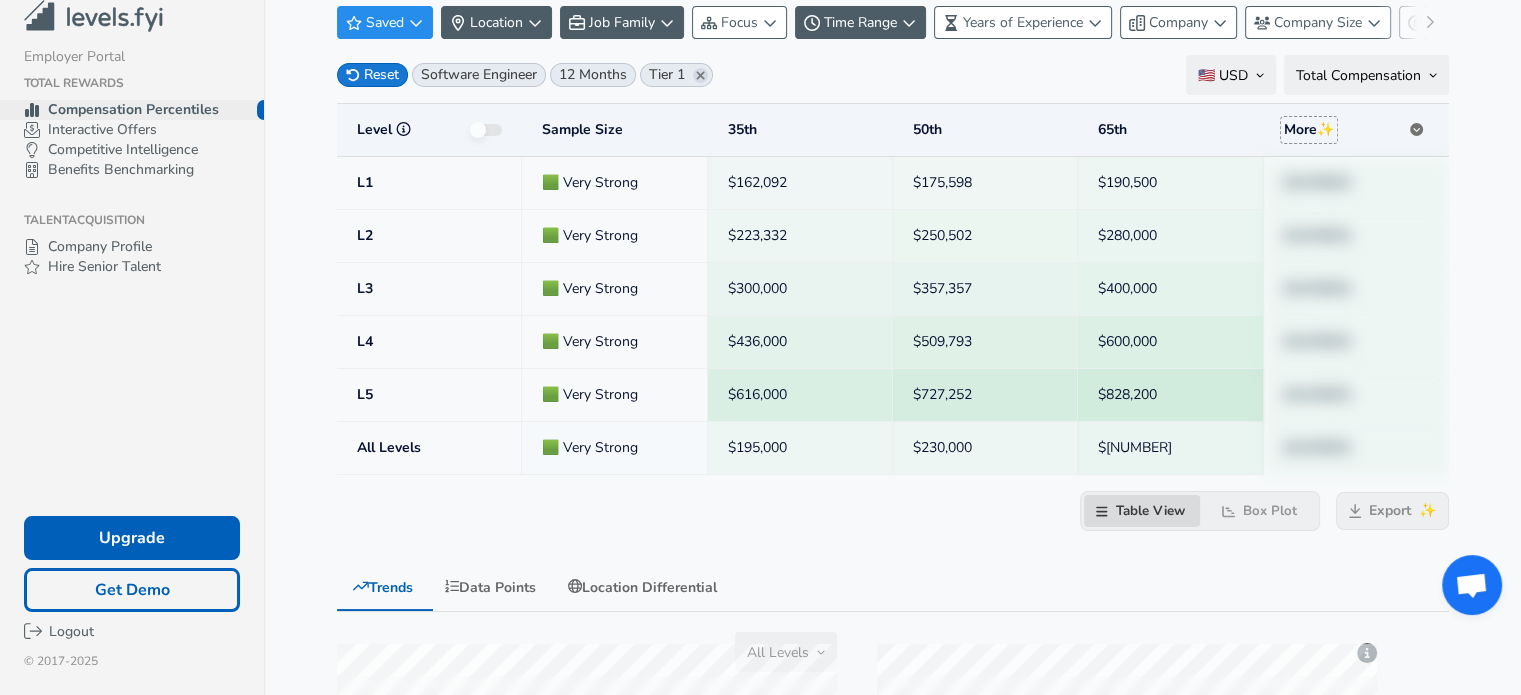 scroll, scrollTop: 0, scrollLeft: 0, axis: both 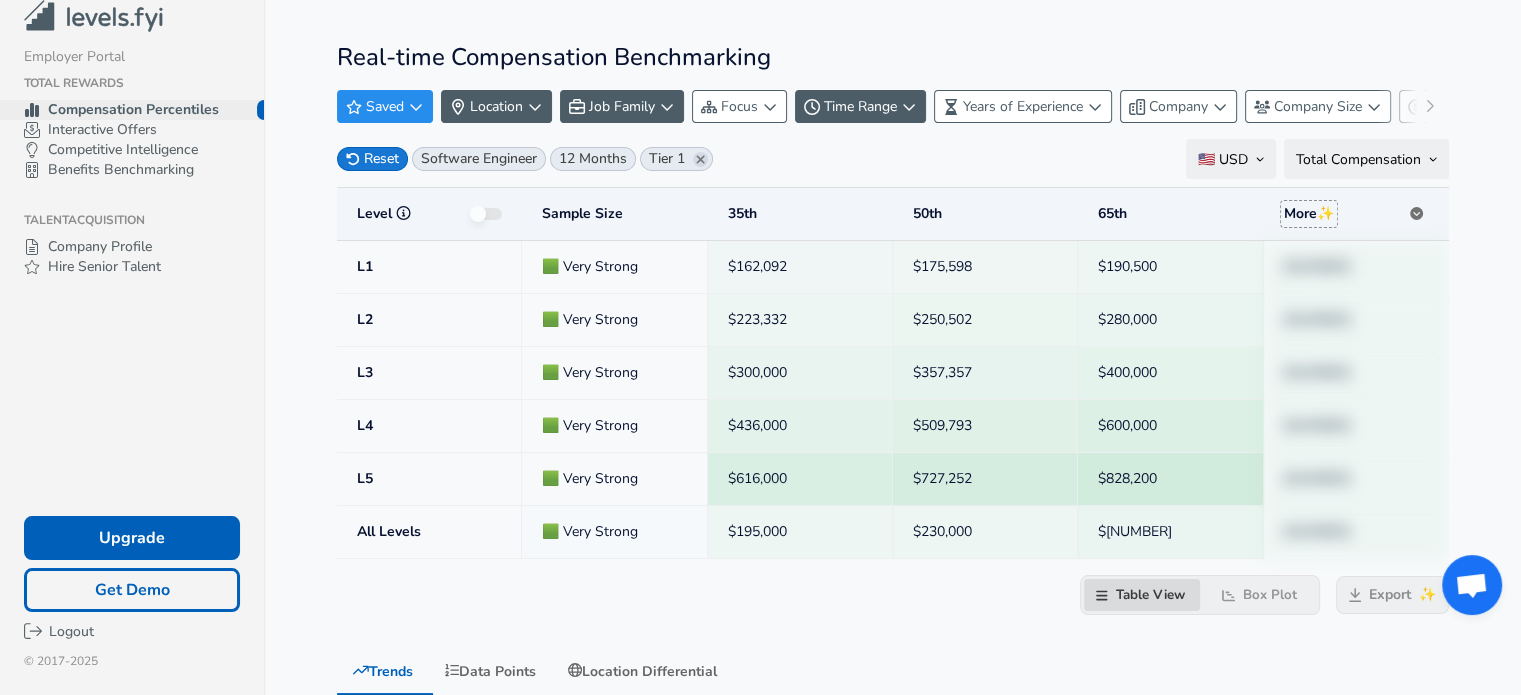 click on "[NUMBER]" at bounding box center (1356, 267) 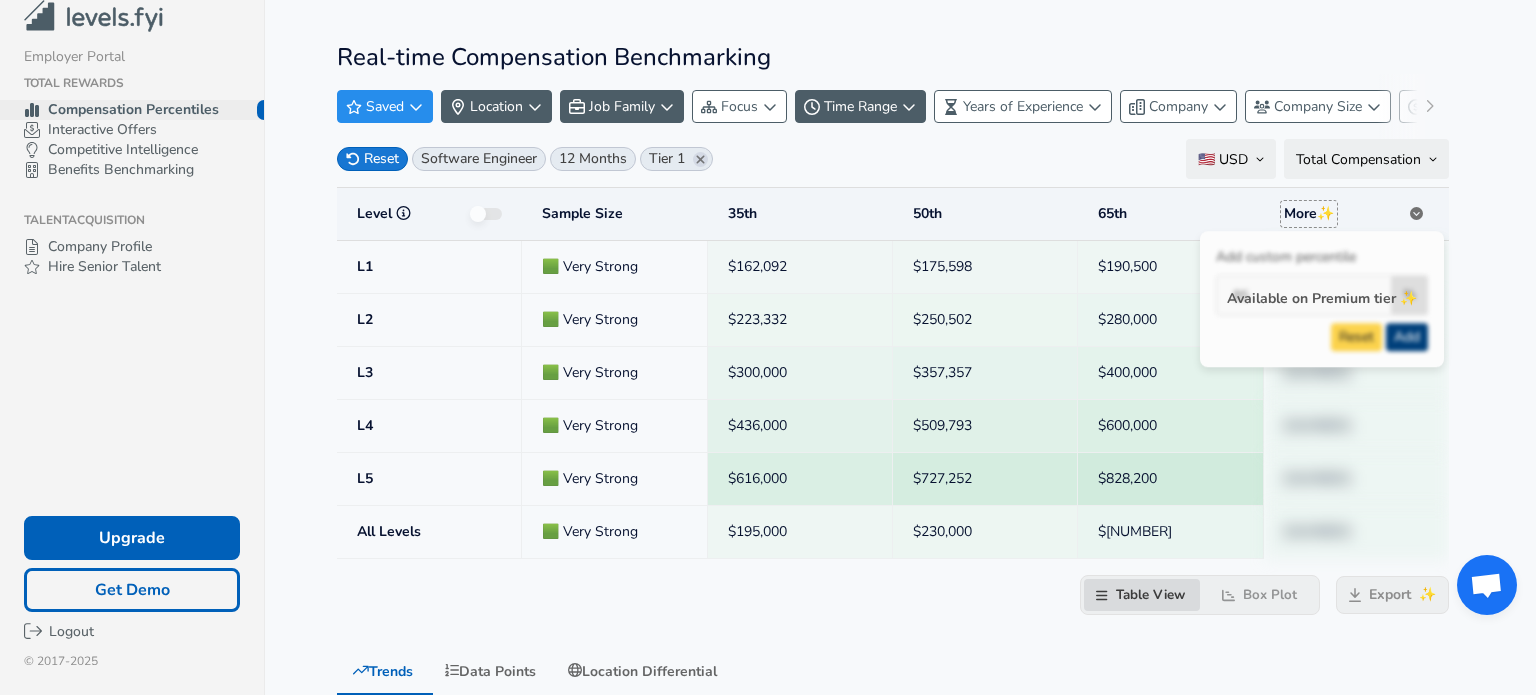 drag, startPoint x: 1535, startPoint y: 360, endPoint x: 1521, endPoint y: 355, distance: 14.866069 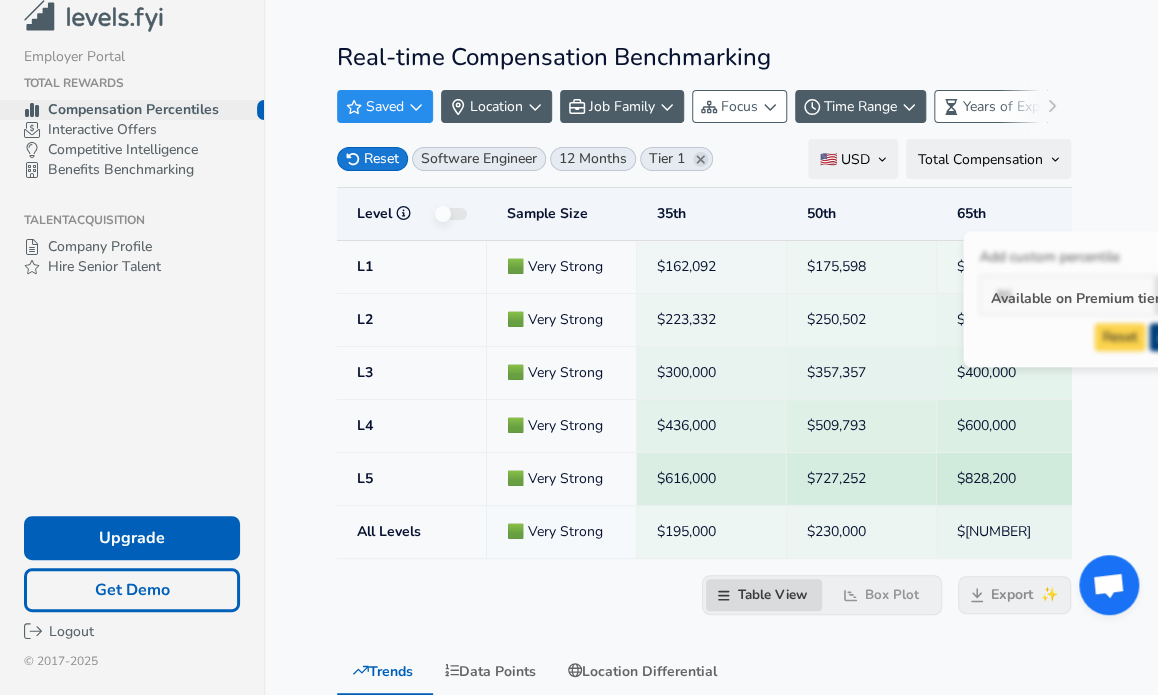 drag, startPoint x: 1104, startPoint y: 296, endPoint x: 1155, endPoint y: 252, distance: 67.357254 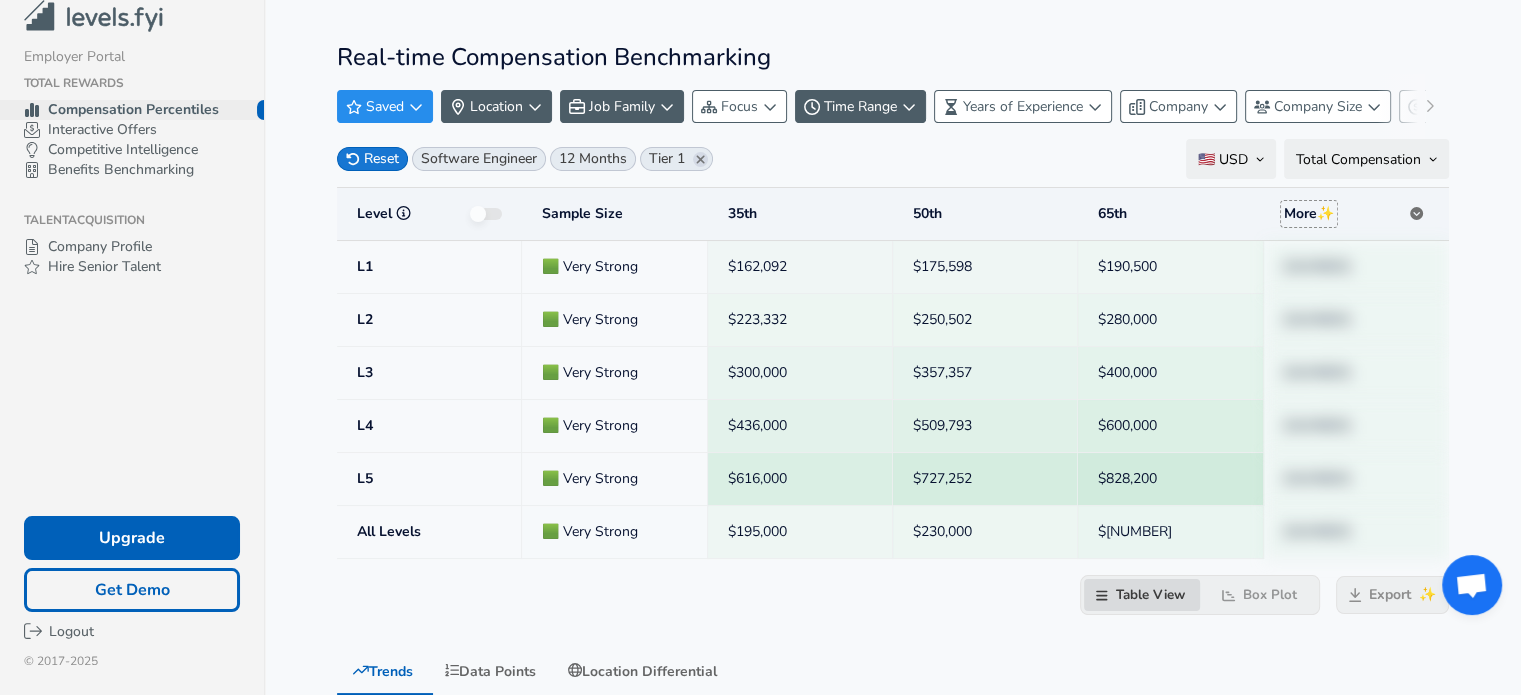 drag, startPoint x: 483, startPoint y: 637, endPoint x: 495, endPoint y: 620, distance: 20.808653 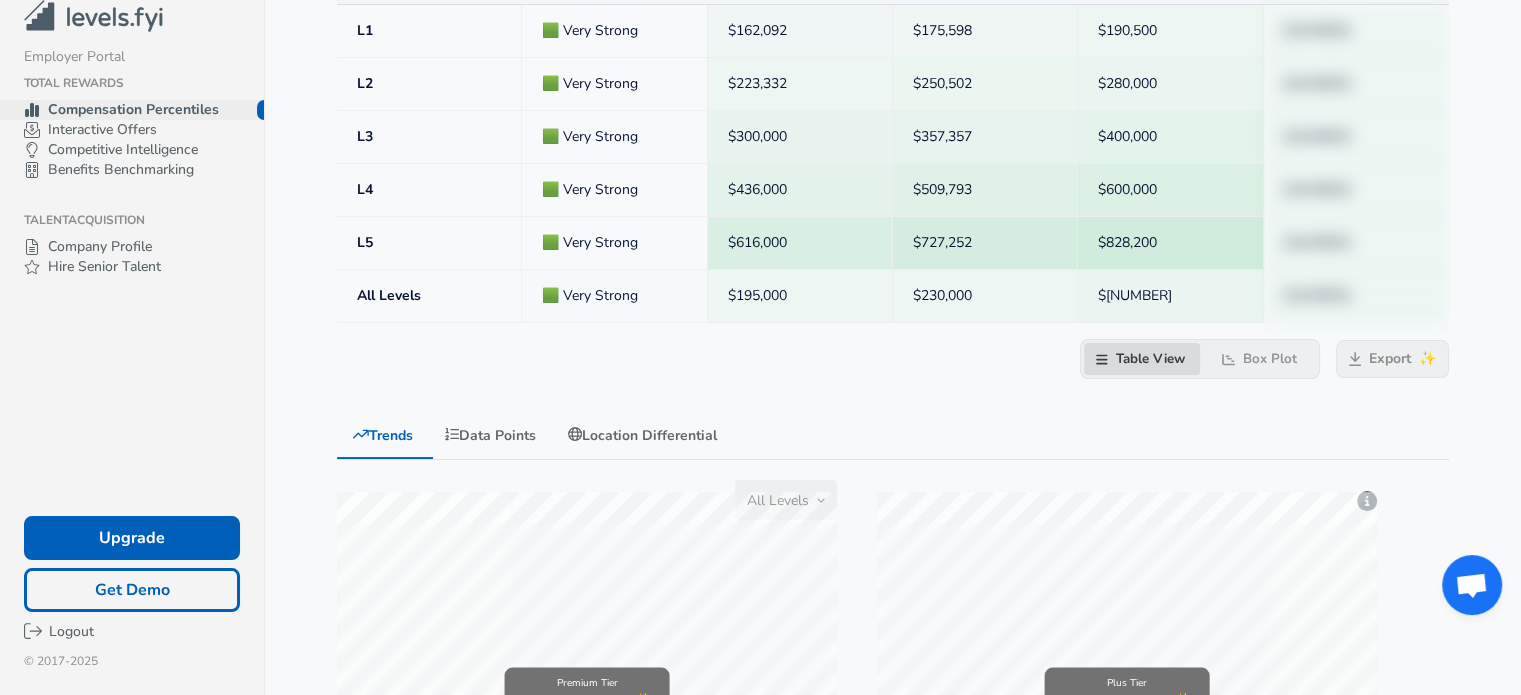 scroll, scrollTop: 500, scrollLeft: 0, axis: vertical 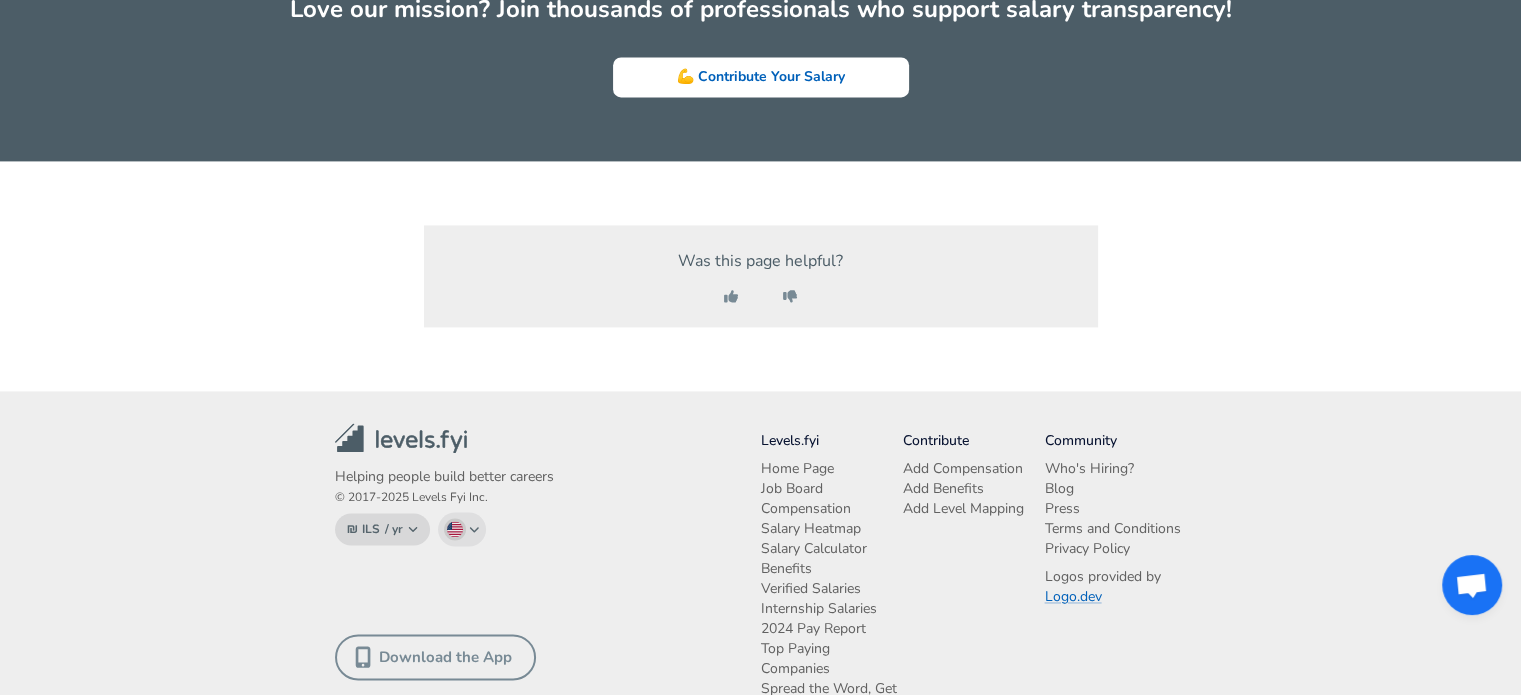 click on "₪ ILS / yr Change" at bounding box center [383, 529] 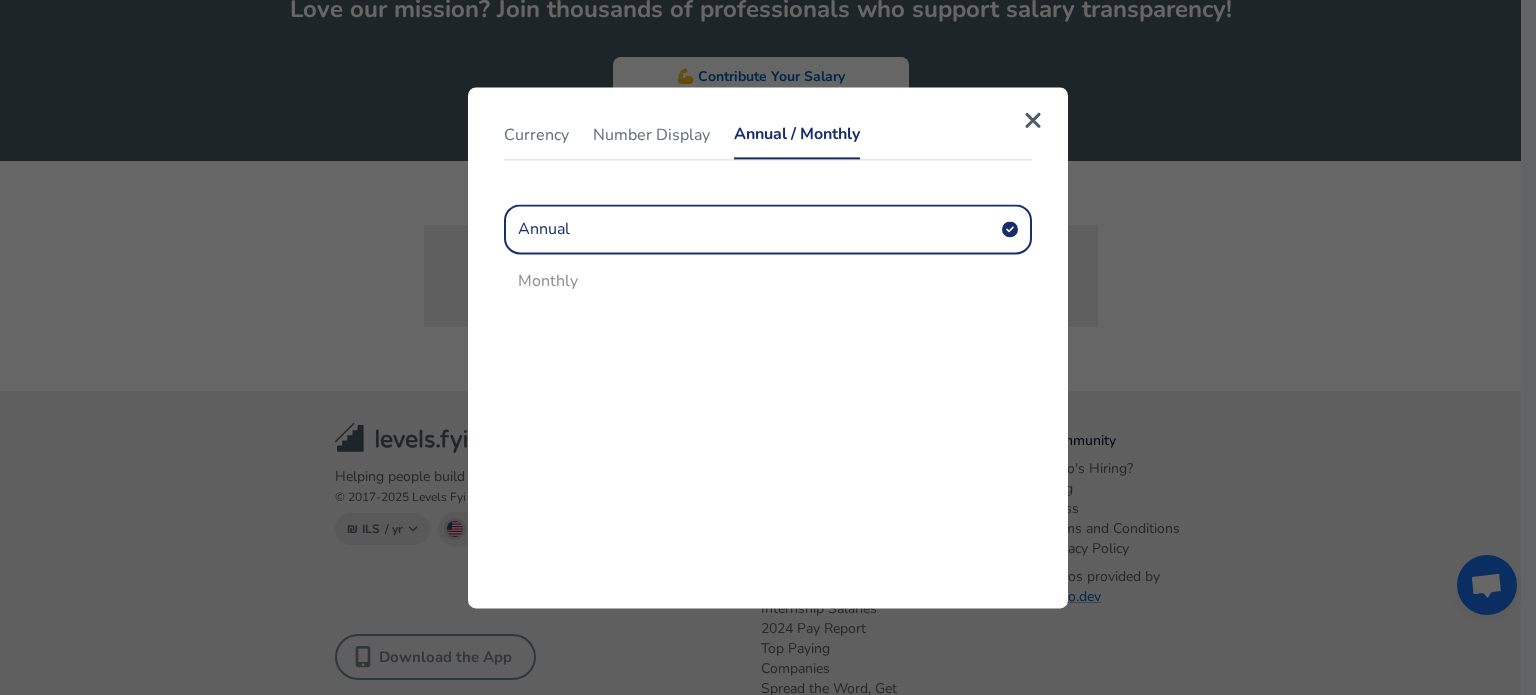 click on "Annual / Monthly" at bounding box center [797, 135] 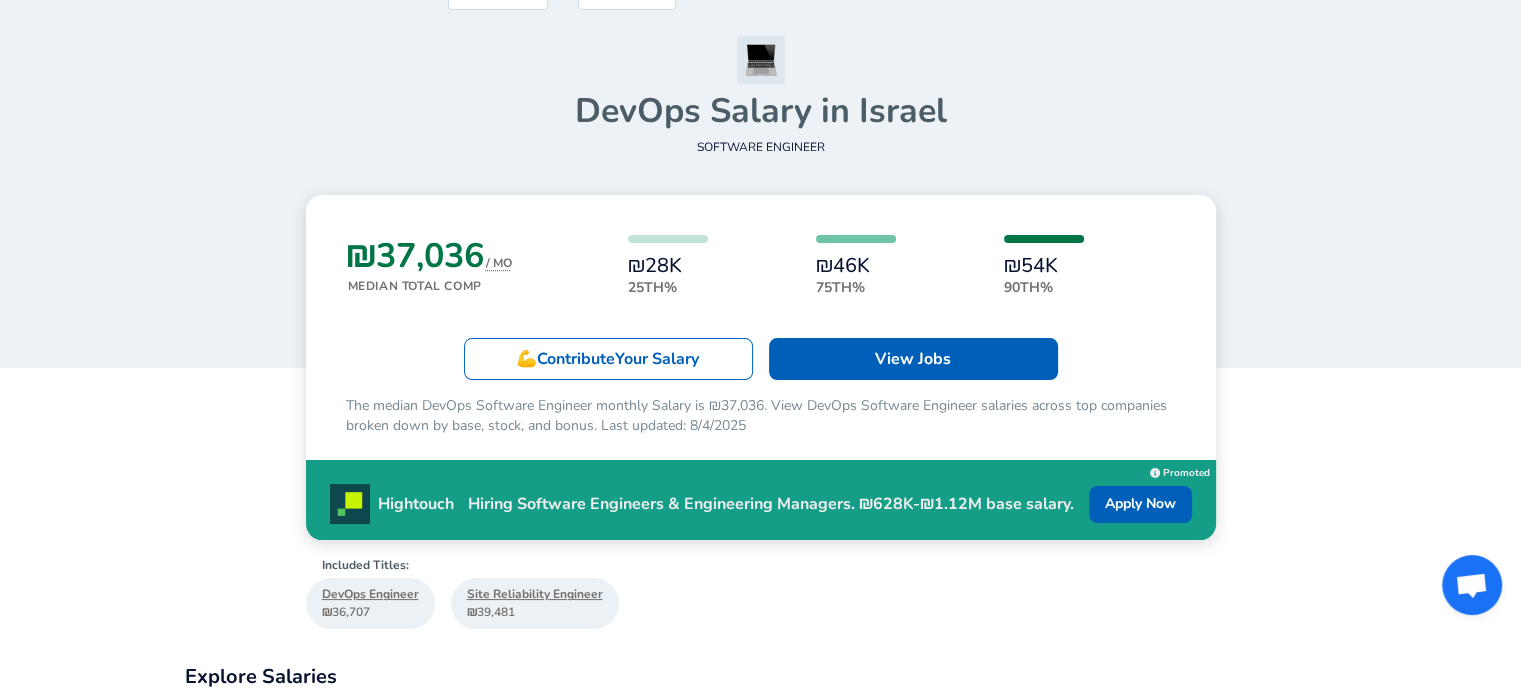 scroll, scrollTop: 0, scrollLeft: 0, axis: both 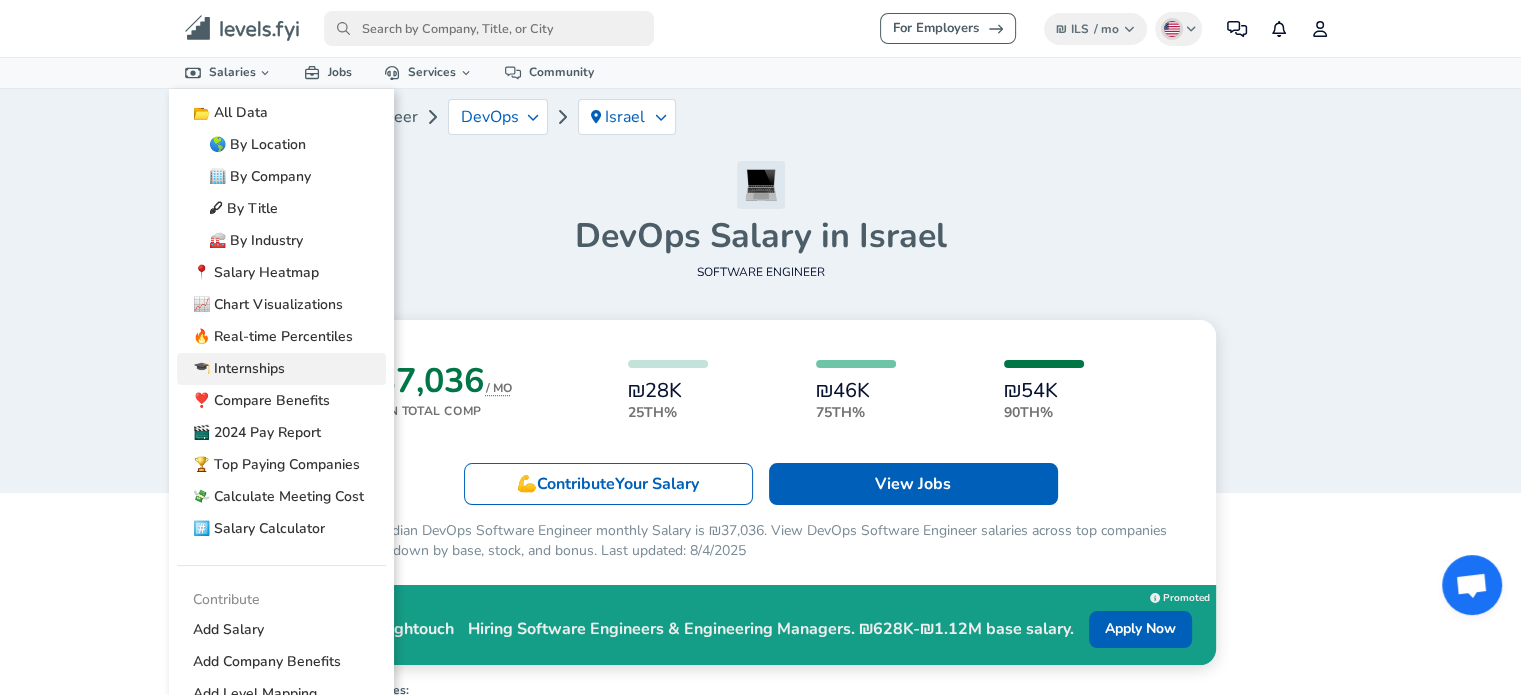 click on "🎓   Internships" at bounding box center [281, 369] 